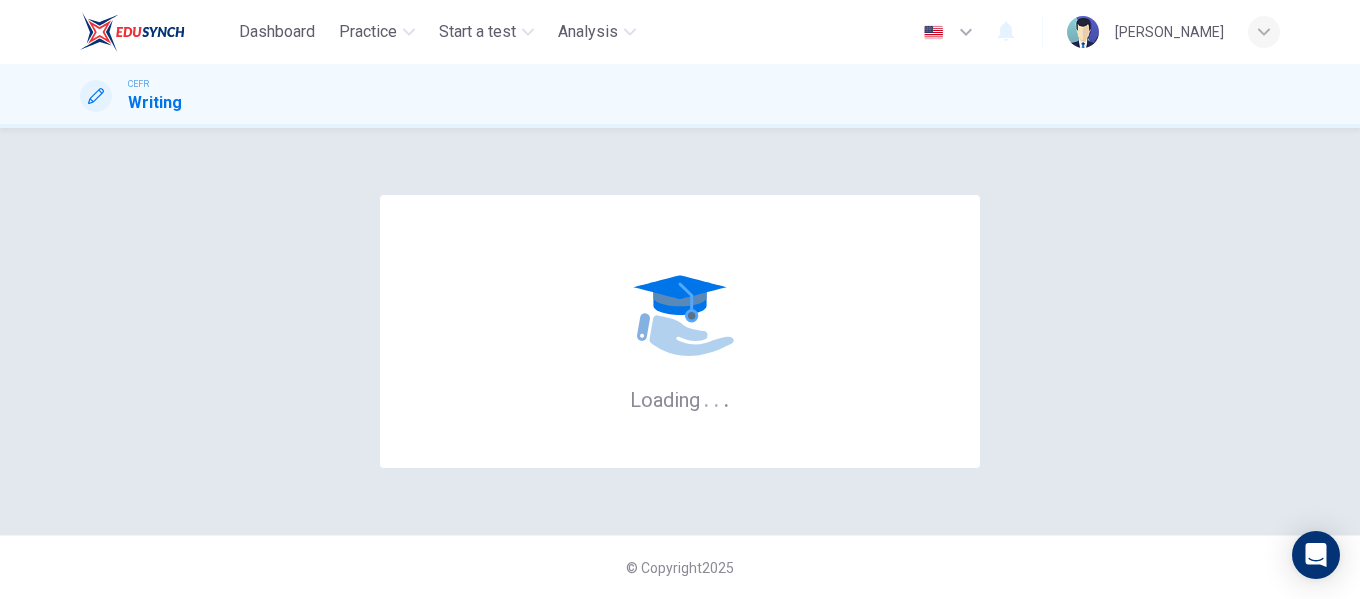 scroll, scrollTop: 0, scrollLeft: 0, axis: both 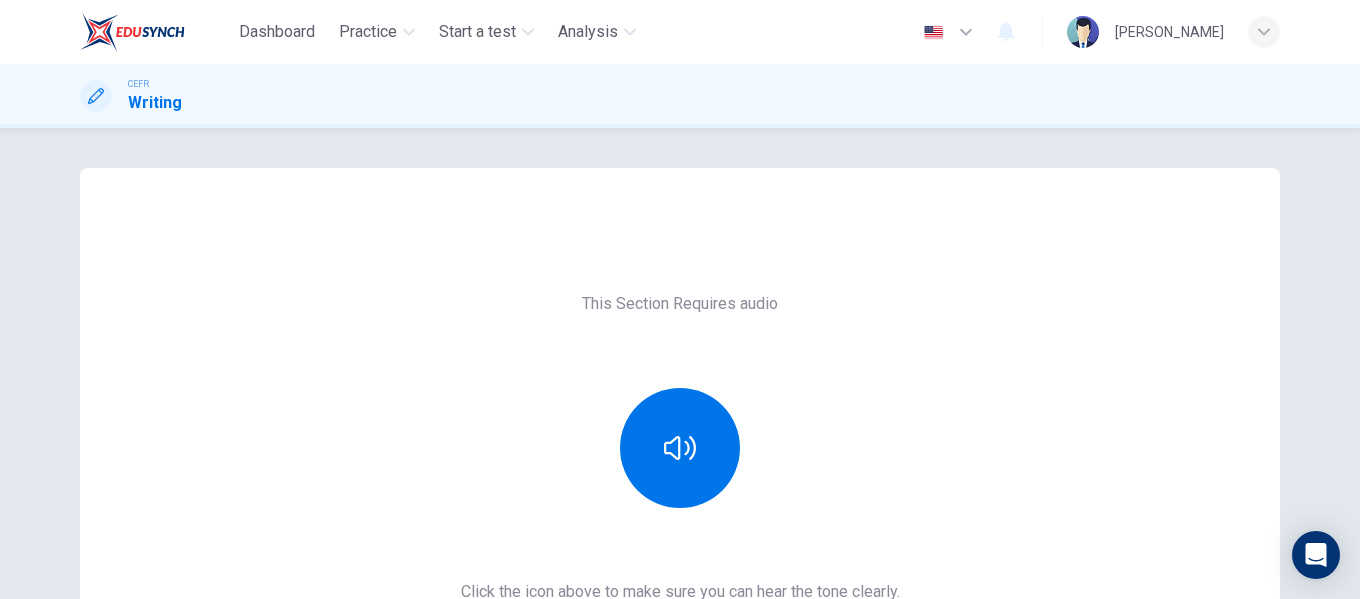 click on "This Section Requires audio Click the icon above to make sure you can hear the tone clearly. For the best performance, use   Google Chrome Sounds good!" at bounding box center (680, 515) 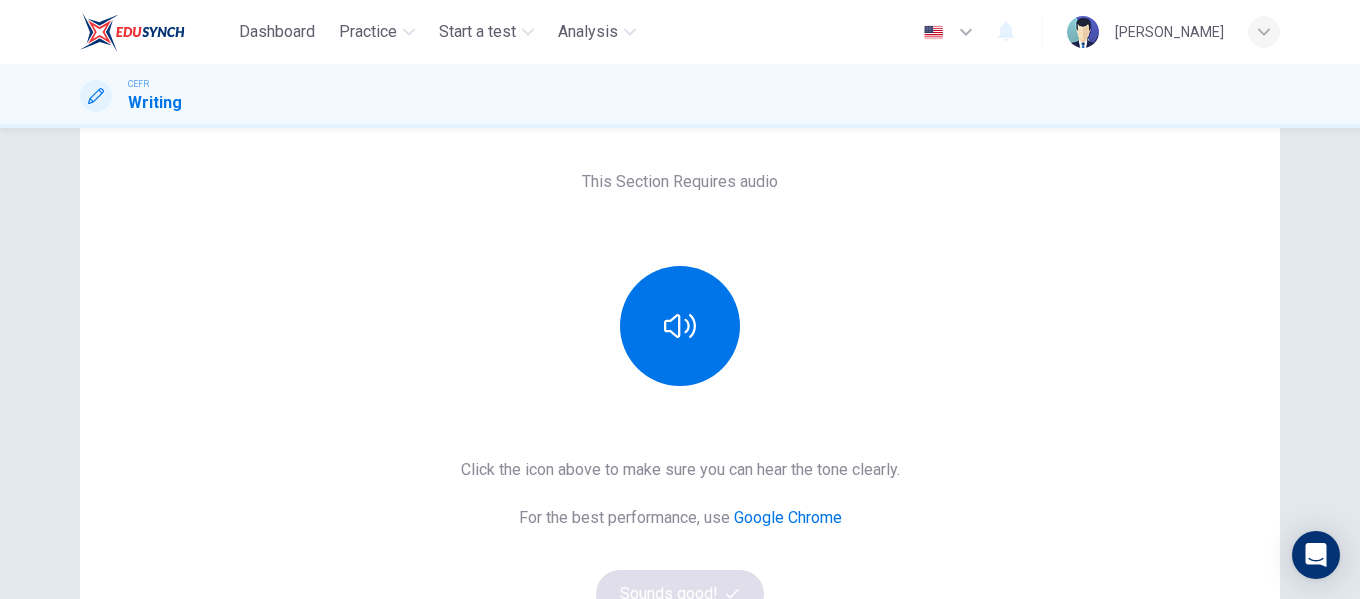 scroll, scrollTop: 200, scrollLeft: 0, axis: vertical 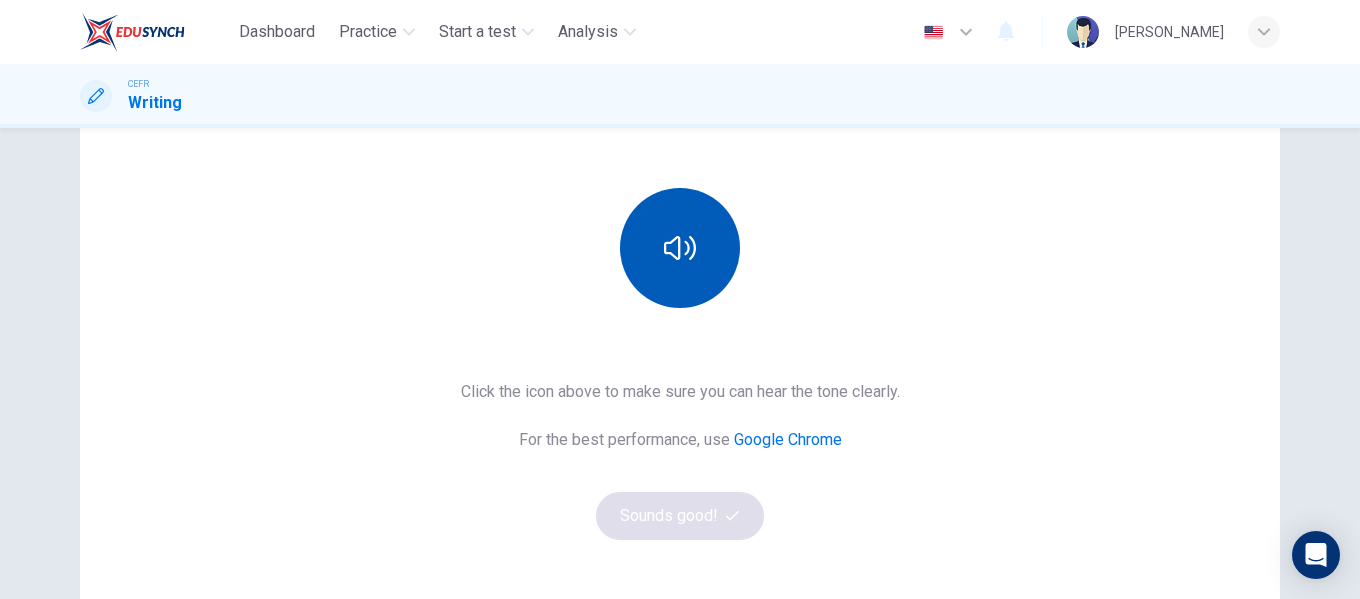 click at bounding box center [680, 248] 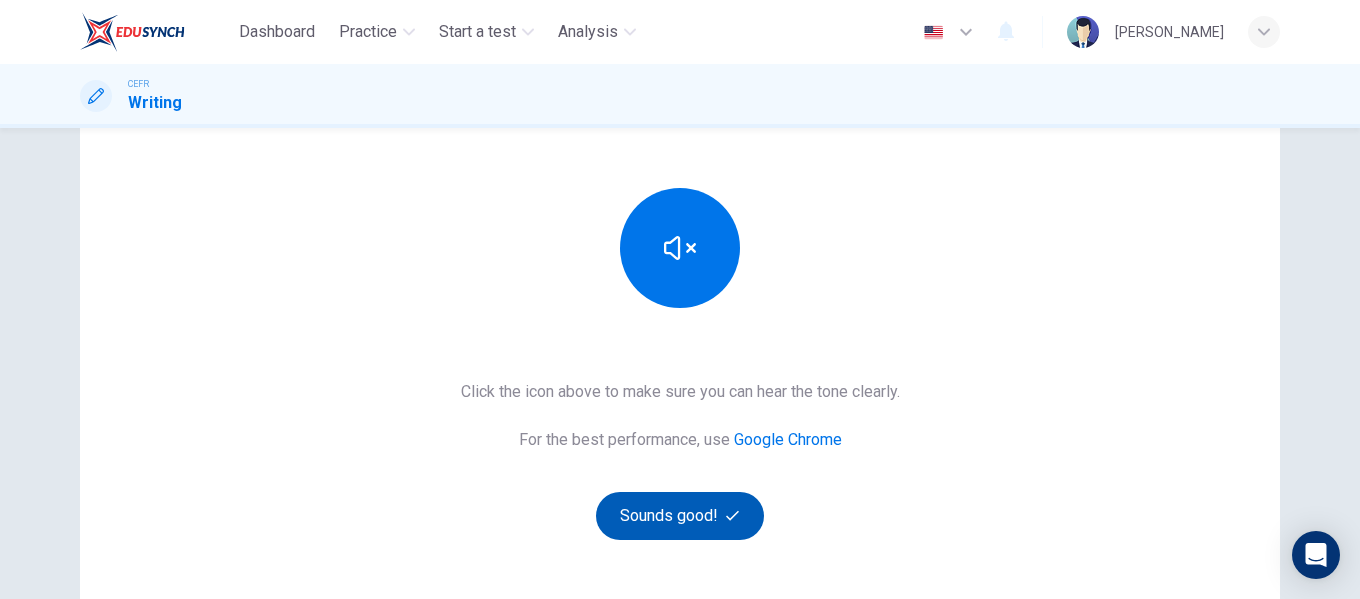 click on "Sounds good!" at bounding box center [680, 516] 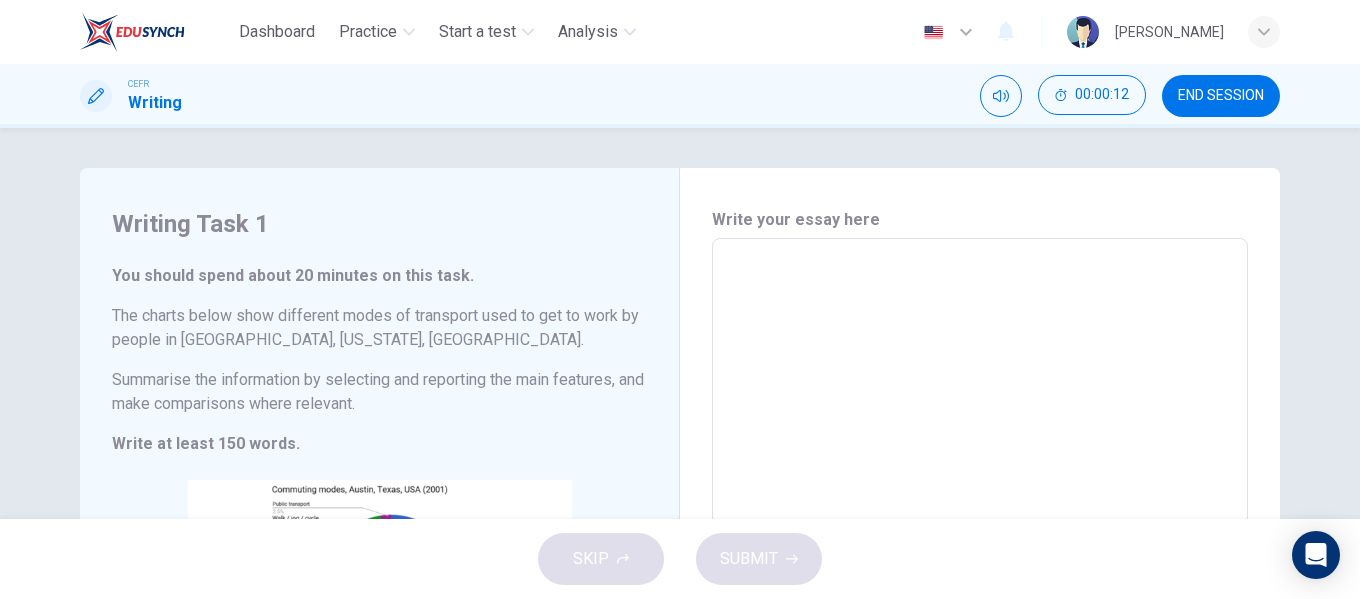 scroll, scrollTop: 422, scrollLeft: 0, axis: vertical 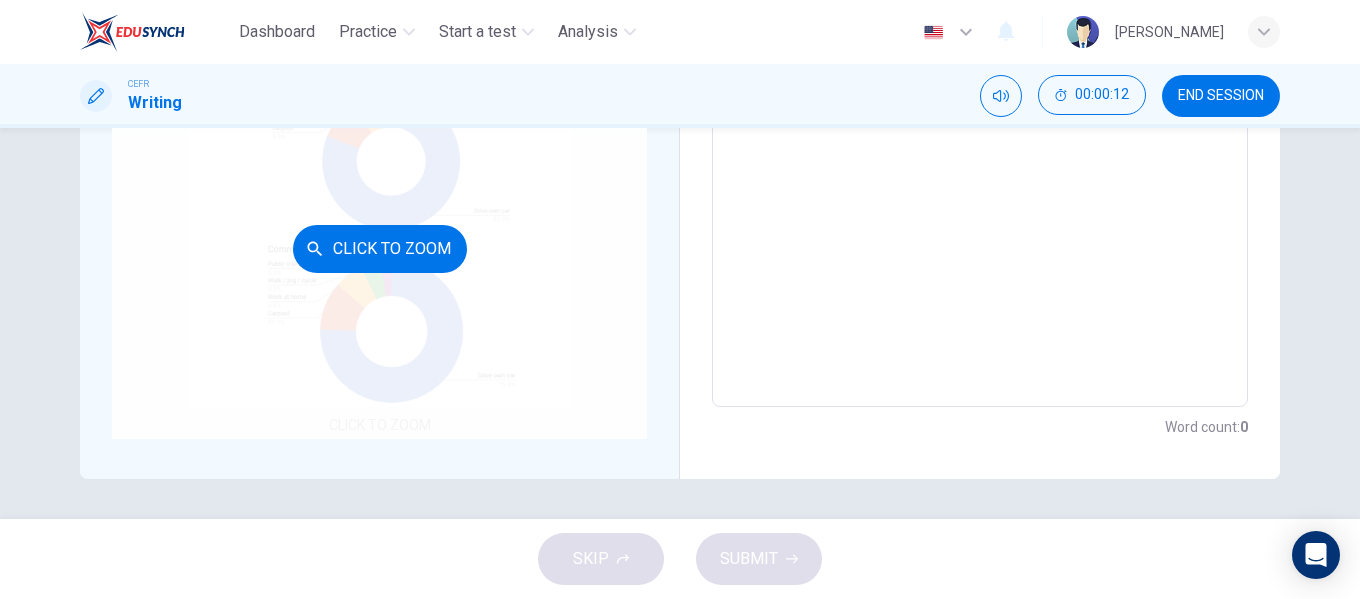 click on "Click to Zoom" at bounding box center [379, 248] 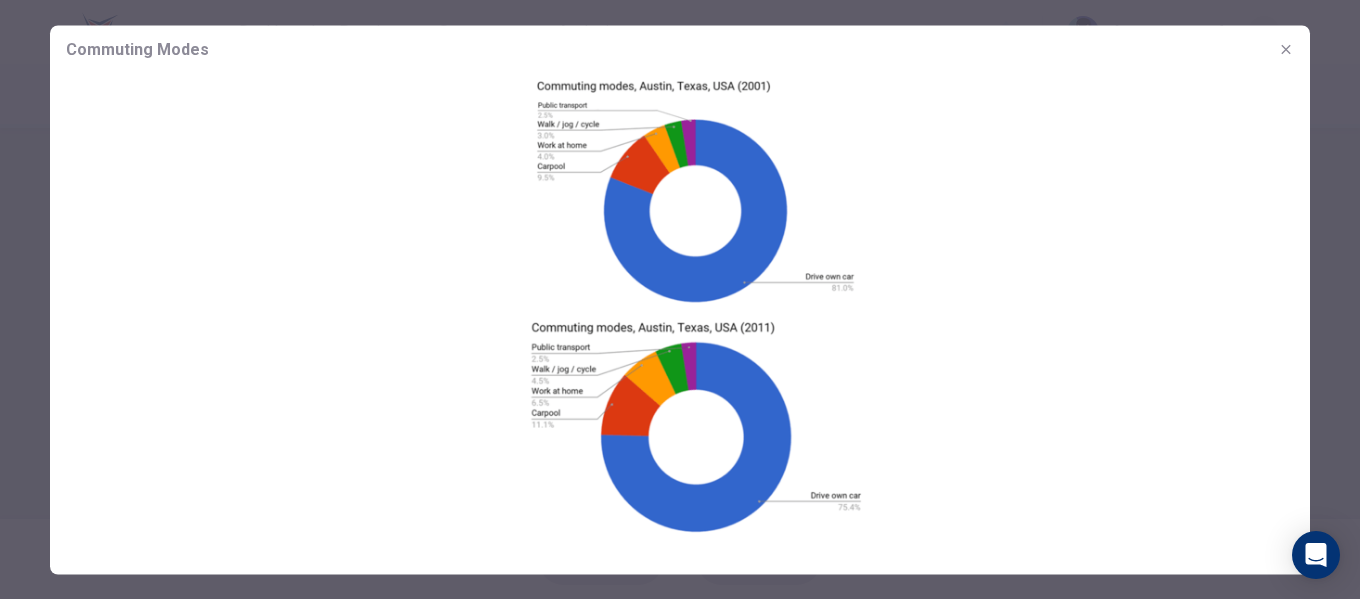 click at bounding box center (680, 305) 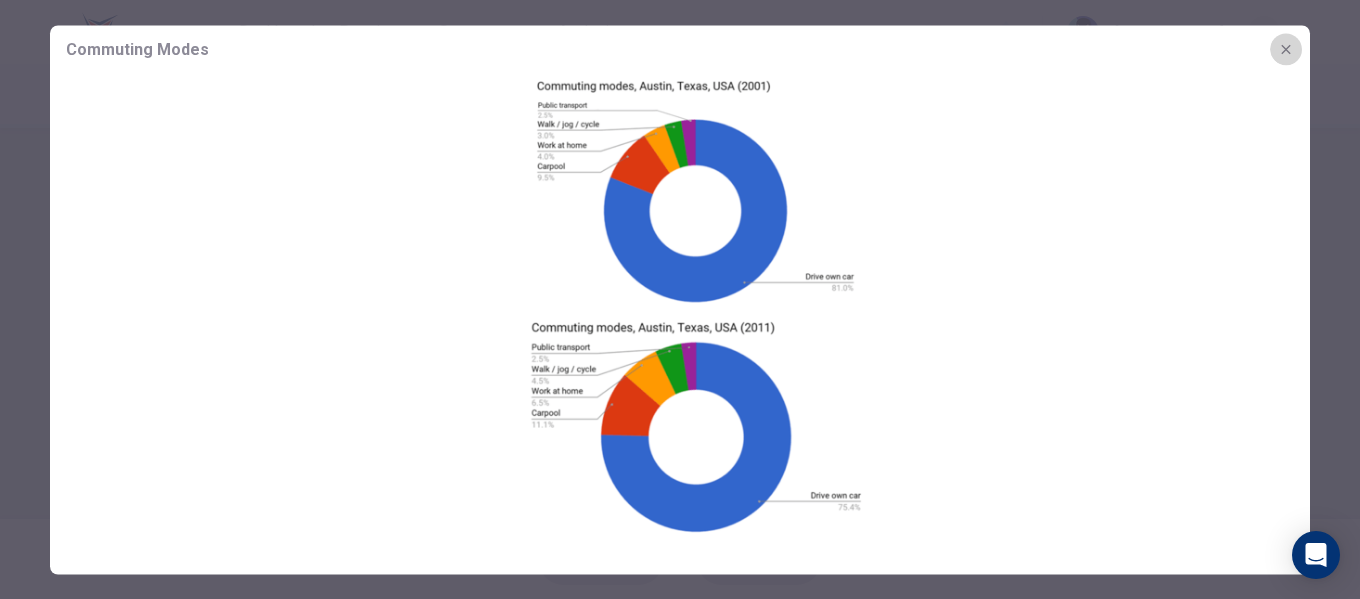 click 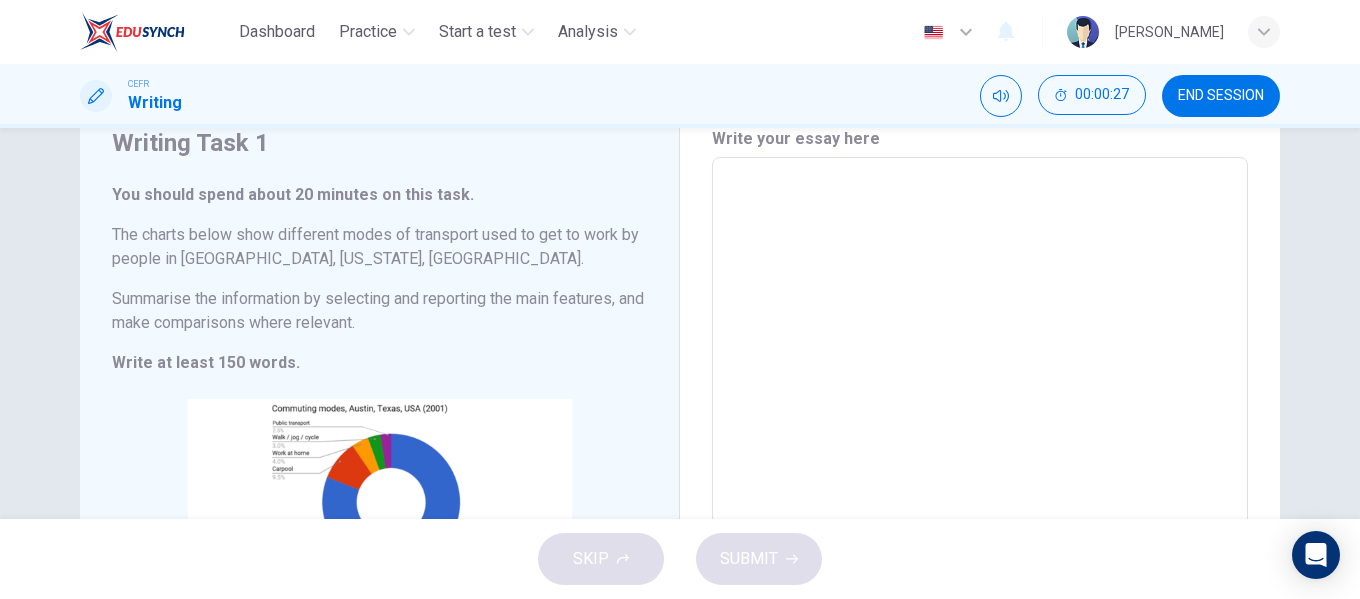 scroll, scrollTop: 71, scrollLeft: 0, axis: vertical 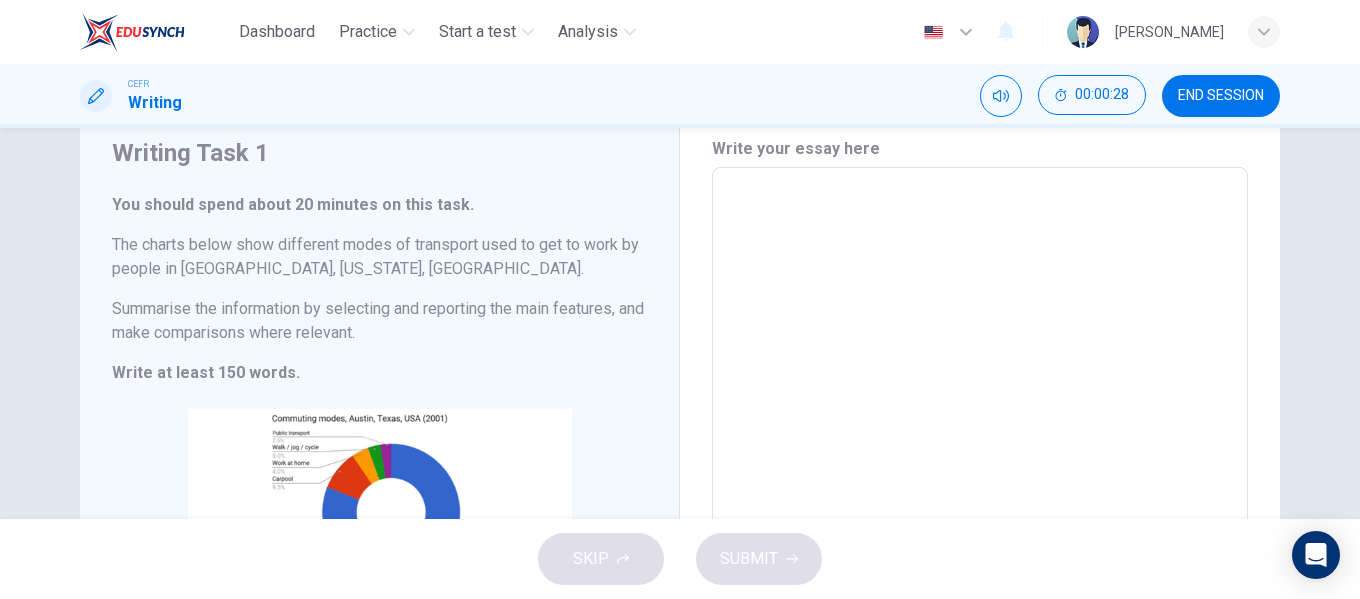 click at bounding box center [980, 463] 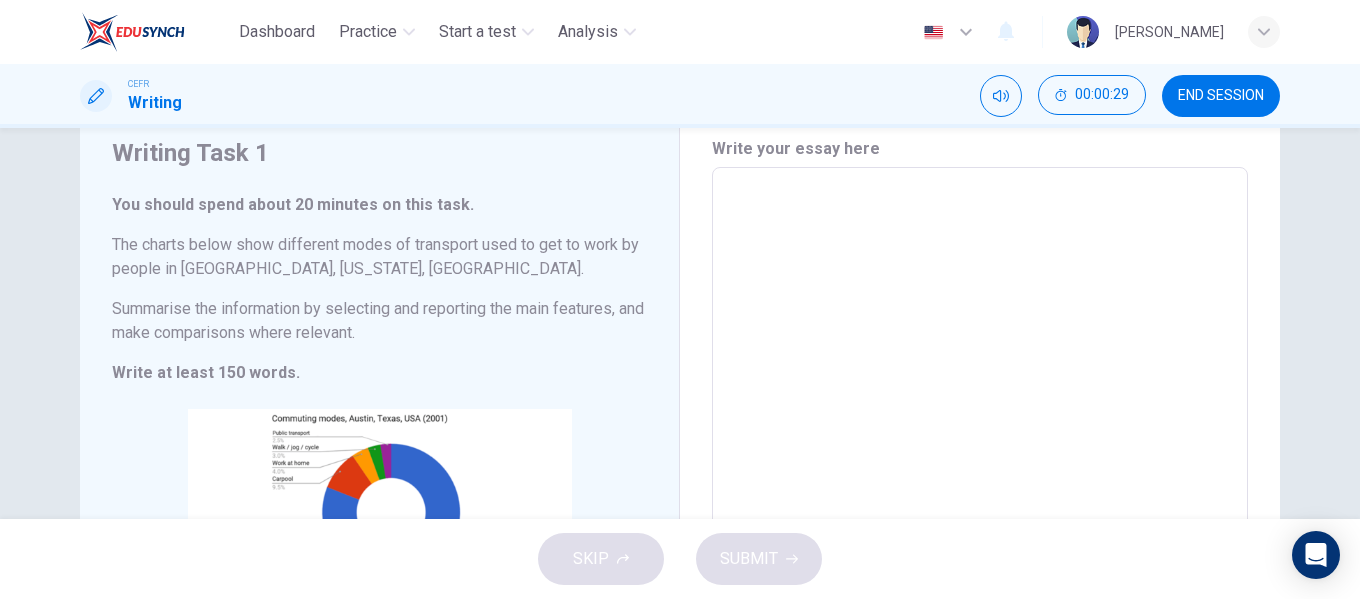 type on "C" 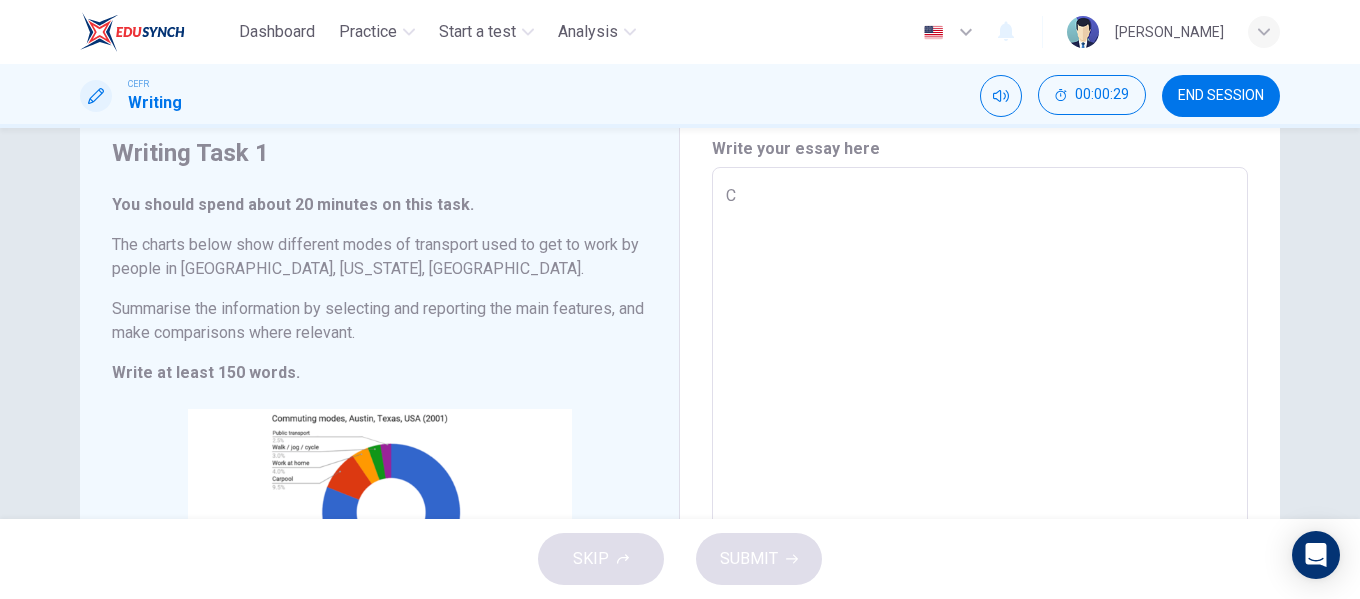 type on "Co" 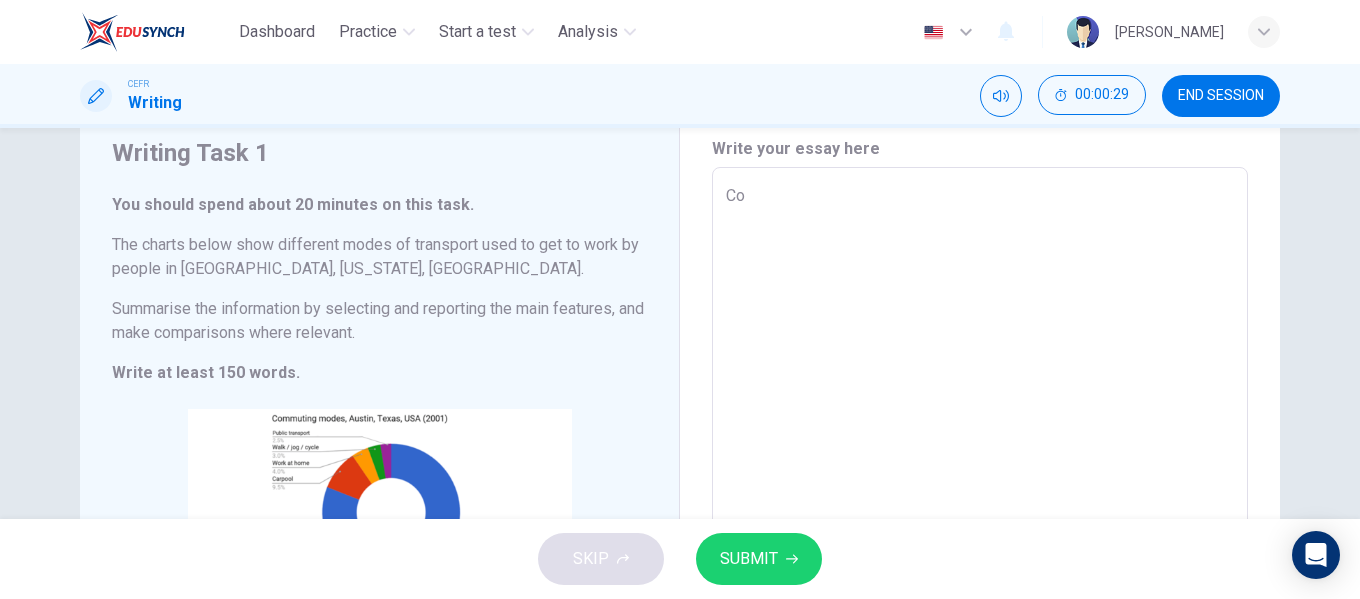 type on "x" 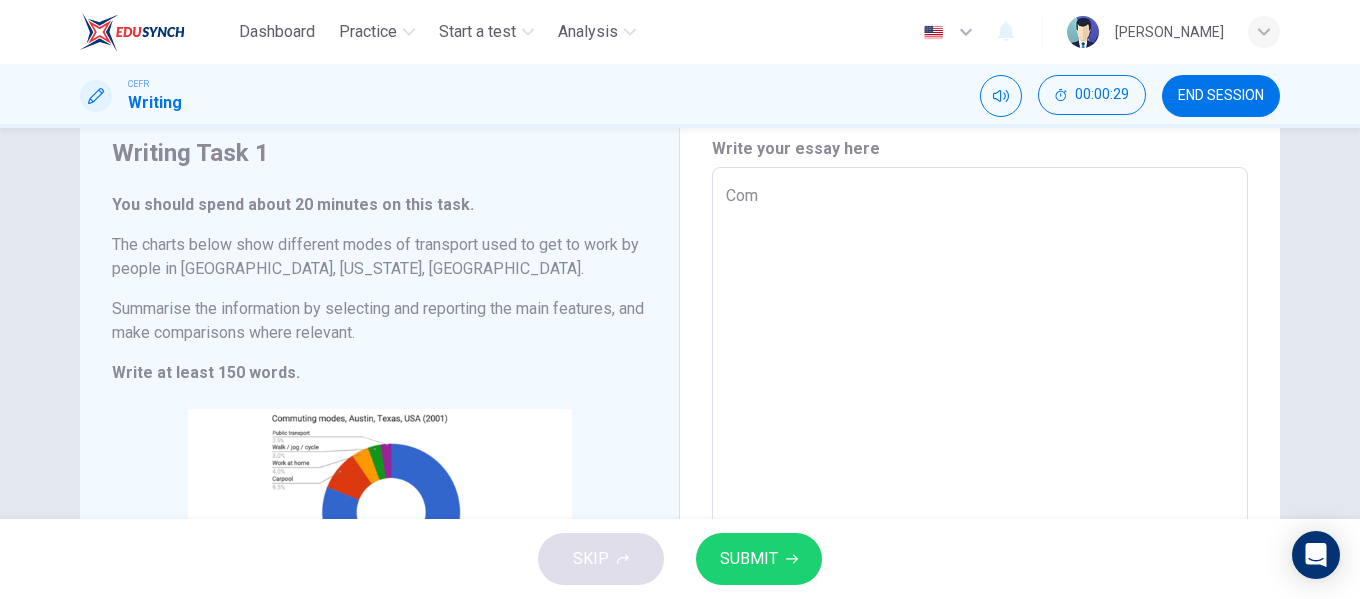 type on "x" 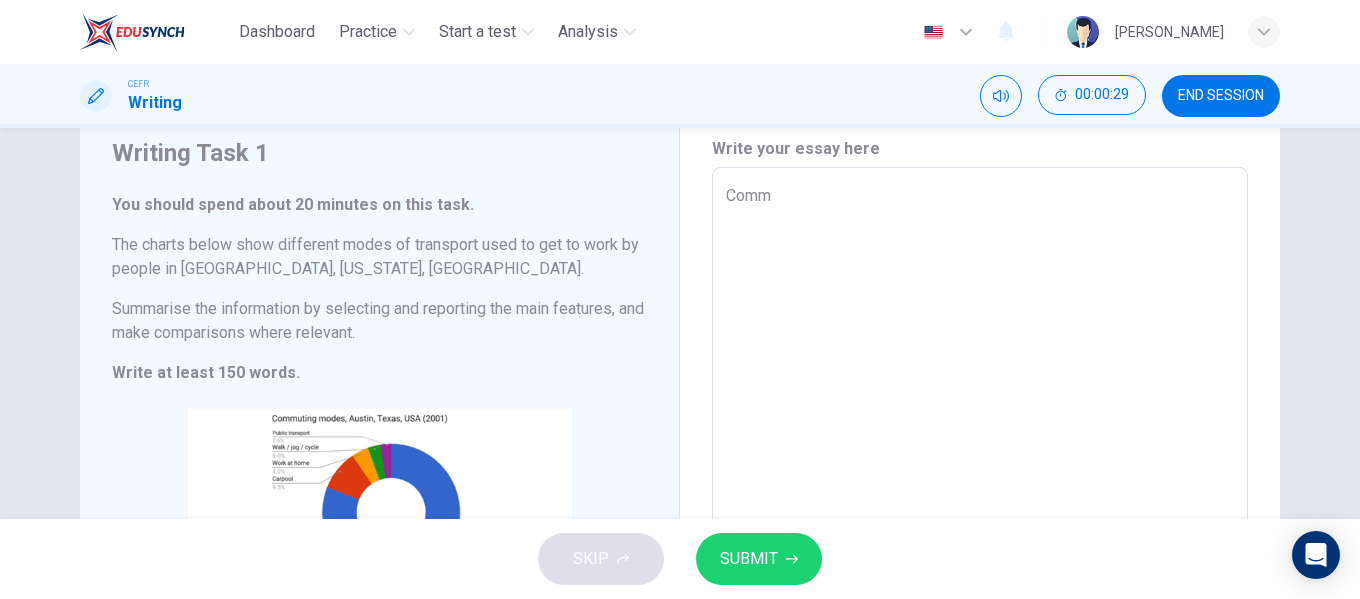 type on "x" 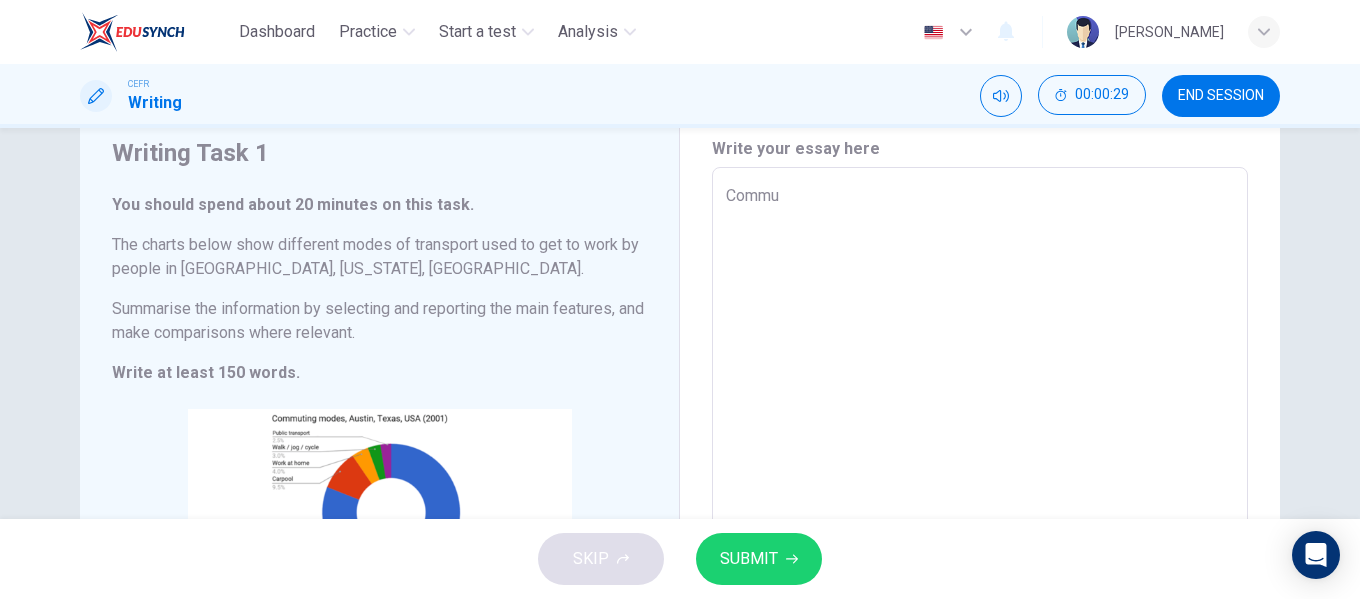 type on "x" 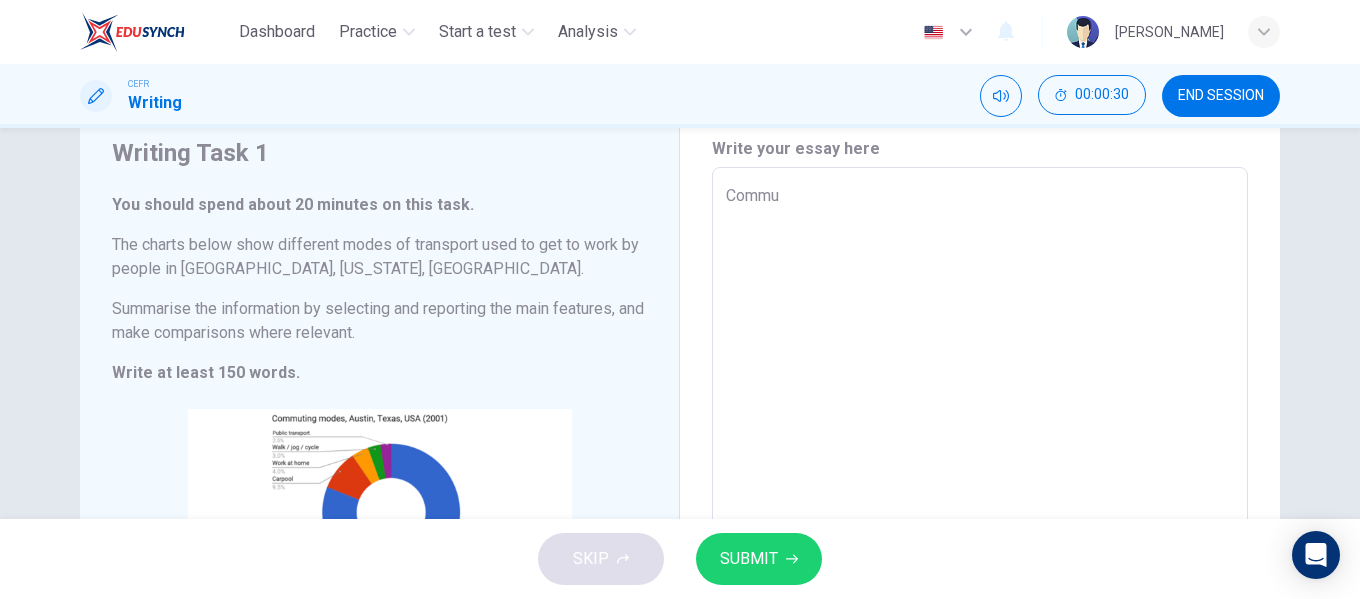 type on "Commut" 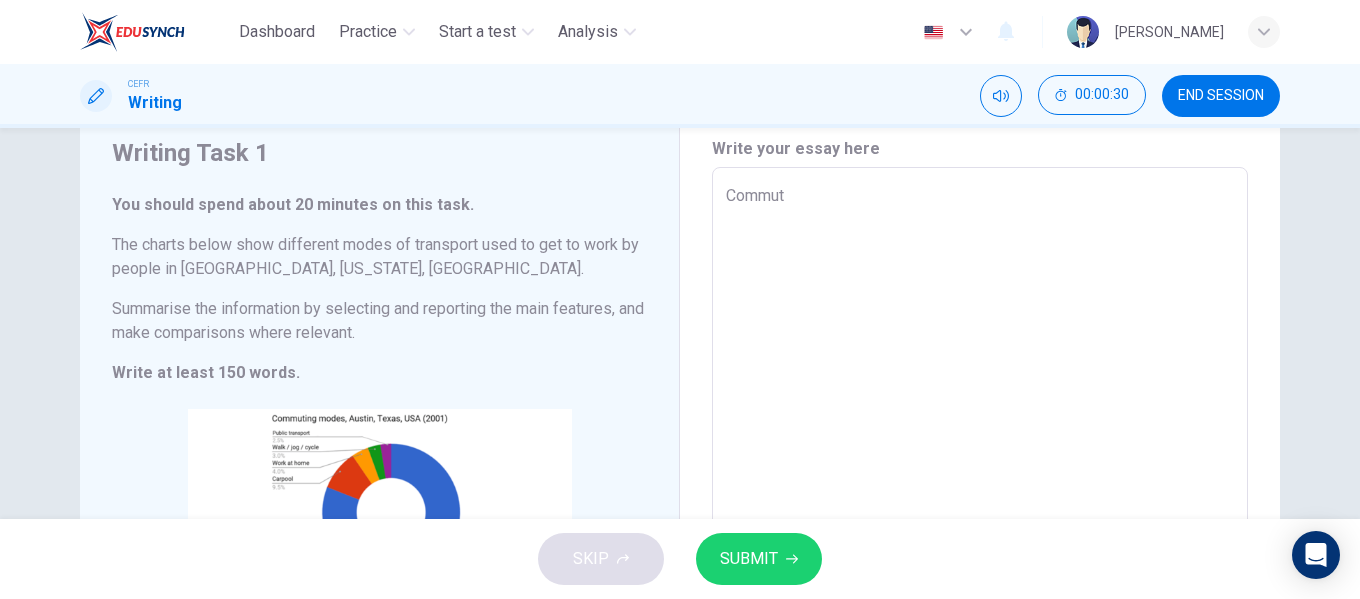 type on "x" 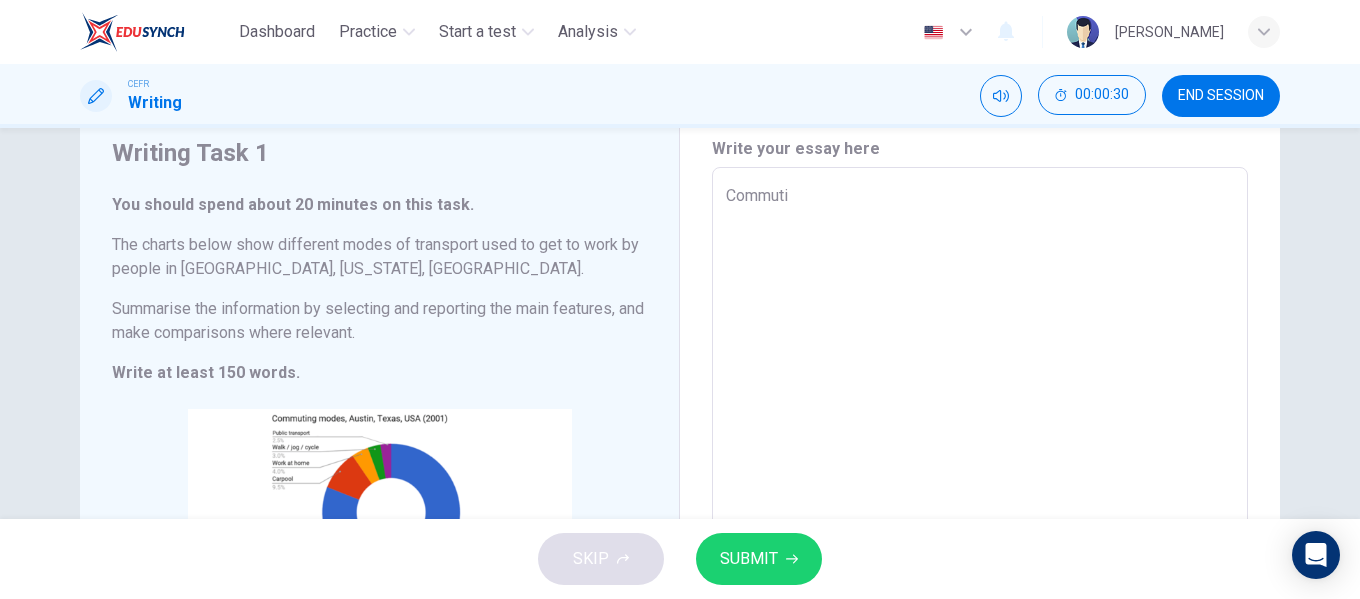 type on "x" 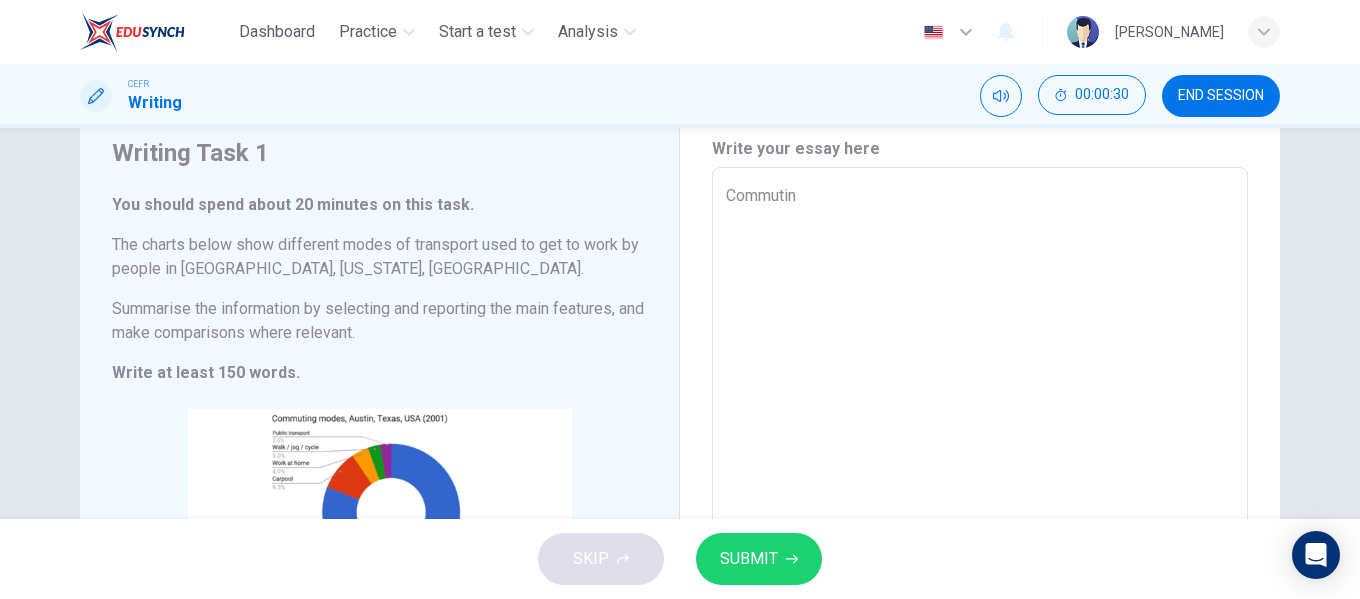 type on "Commuting" 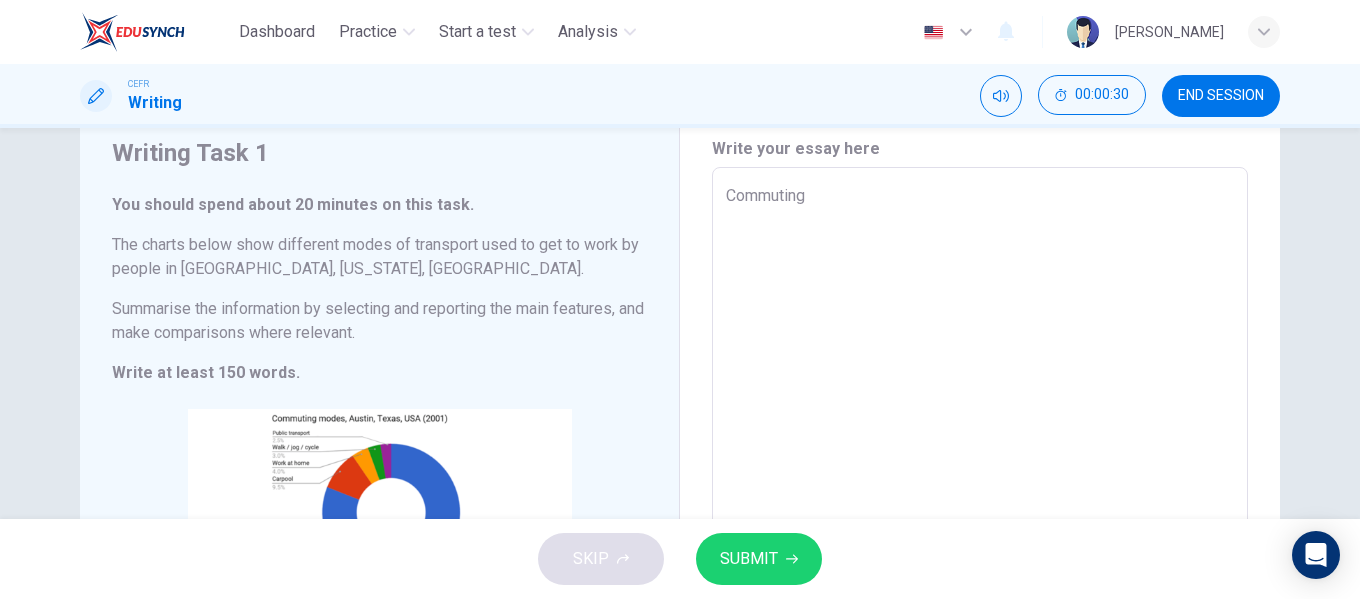 type on "x" 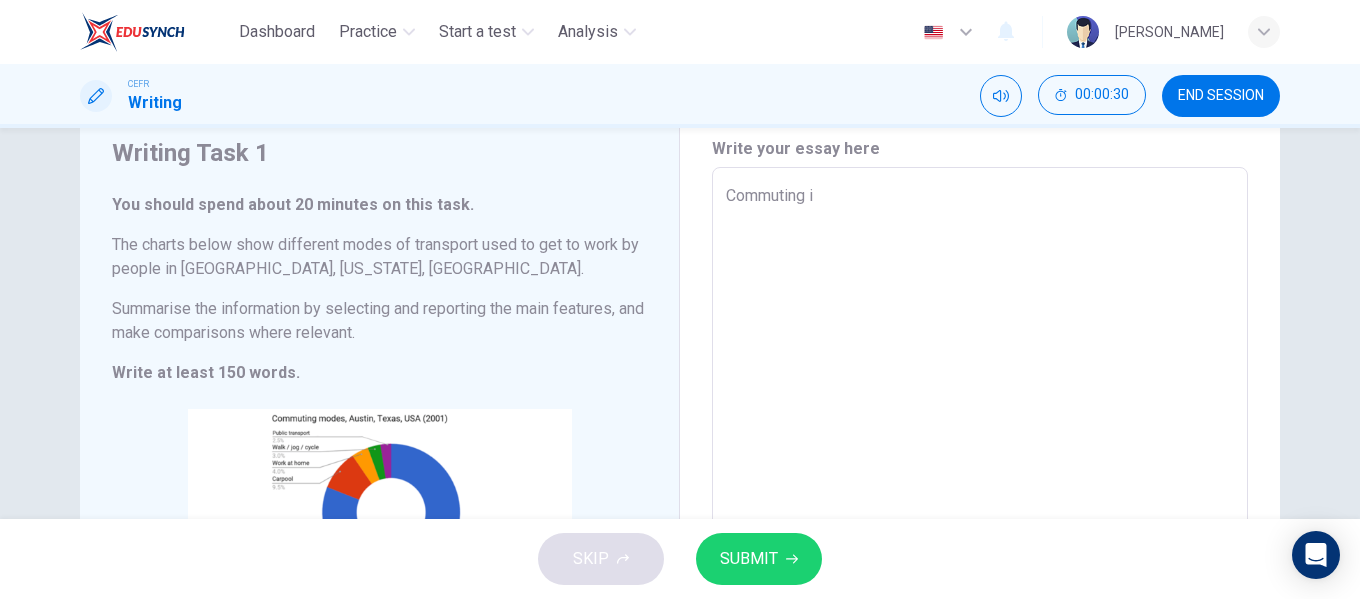 type on "x" 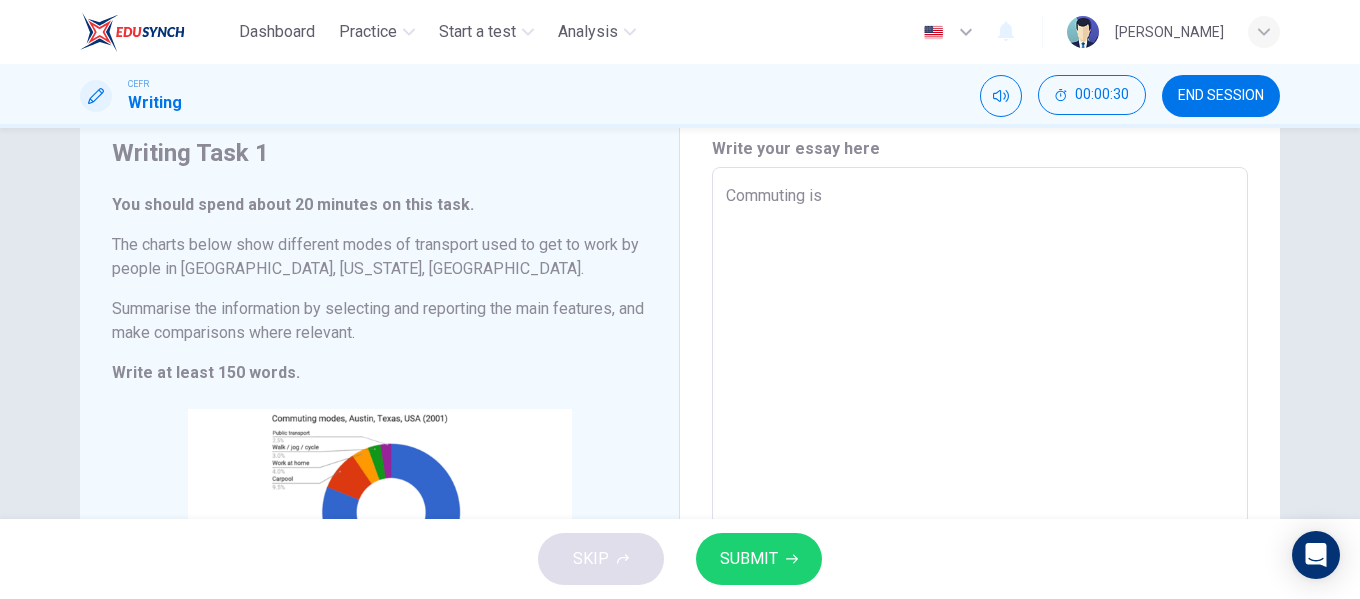 type on "Commuting is" 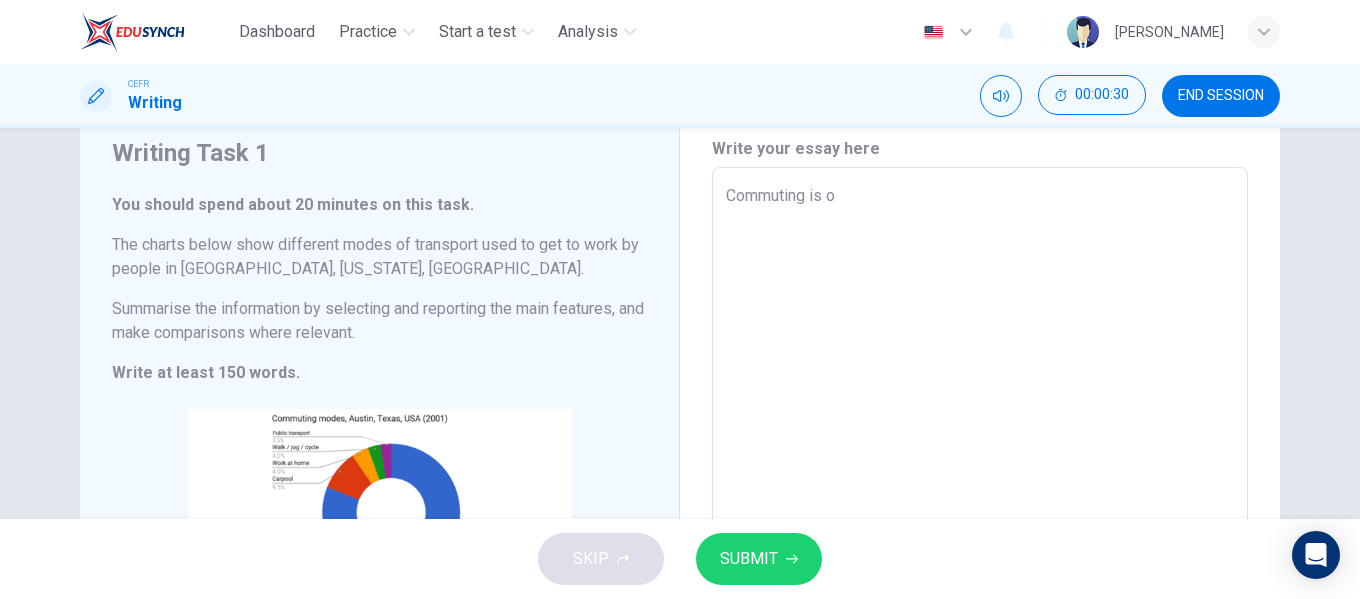 type on "x" 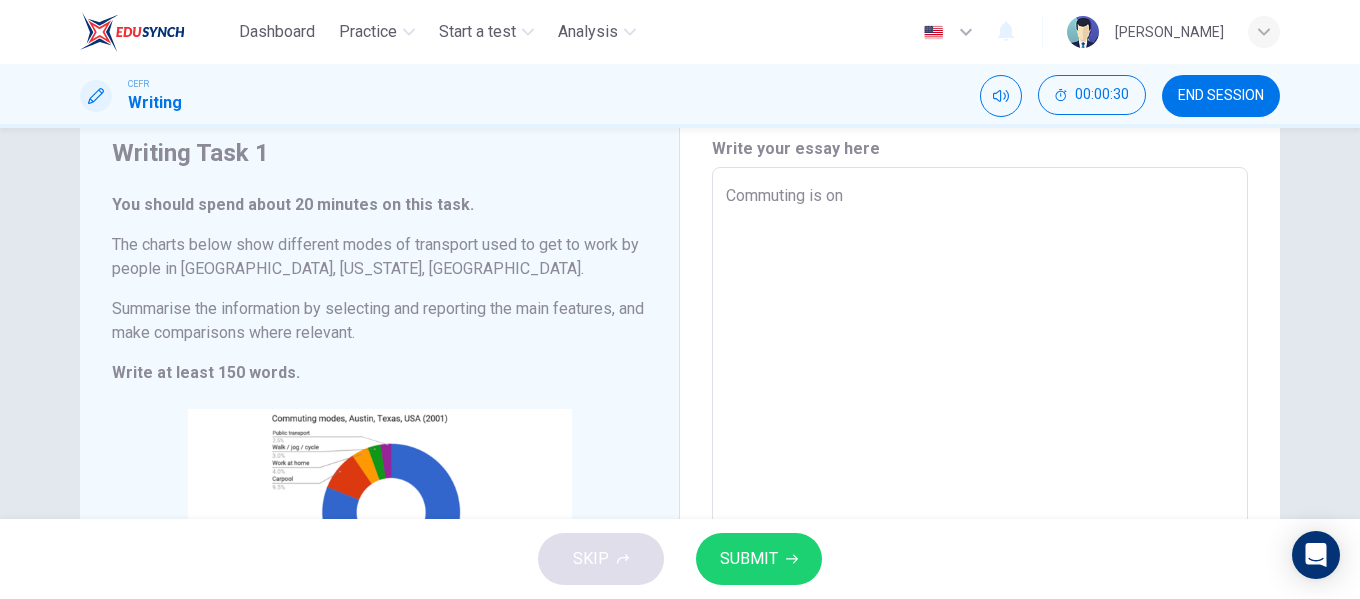 type on "x" 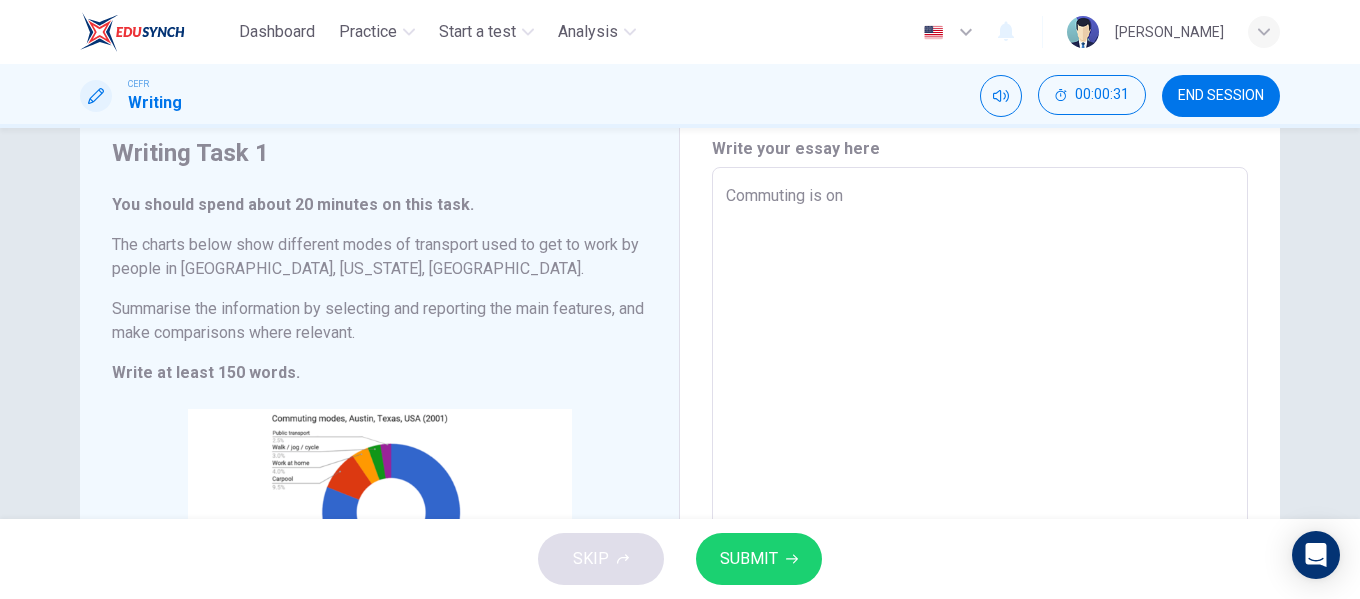 type on "Commuting is on" 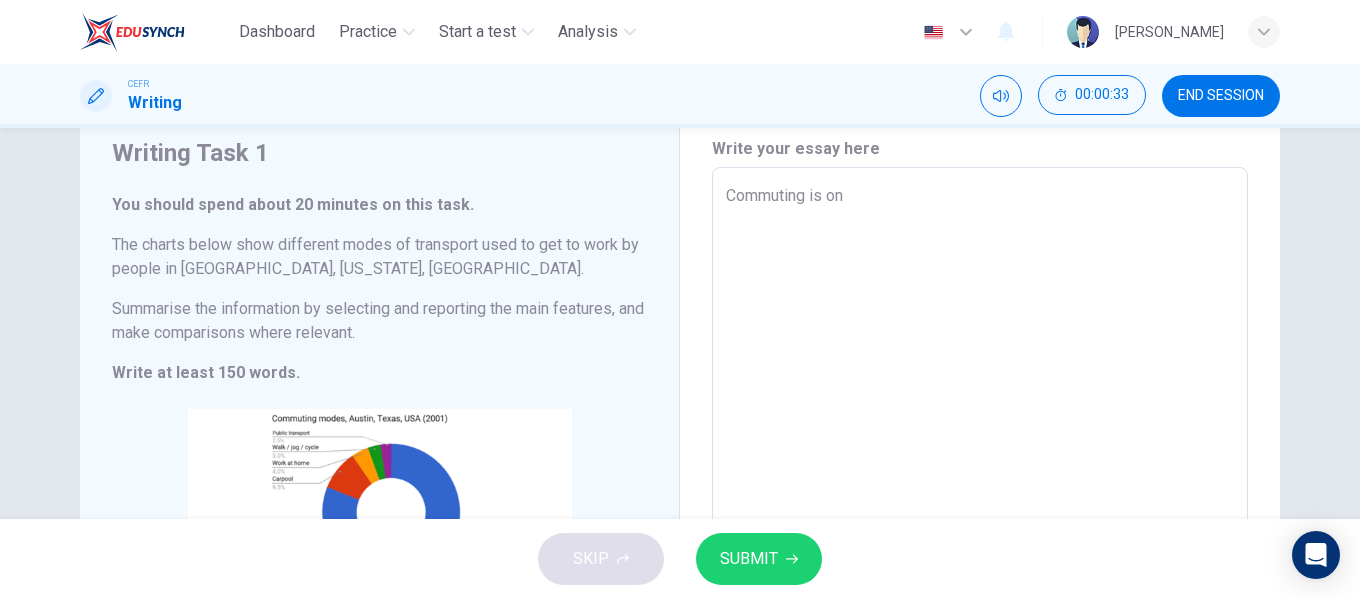 type on "Commuting is one" 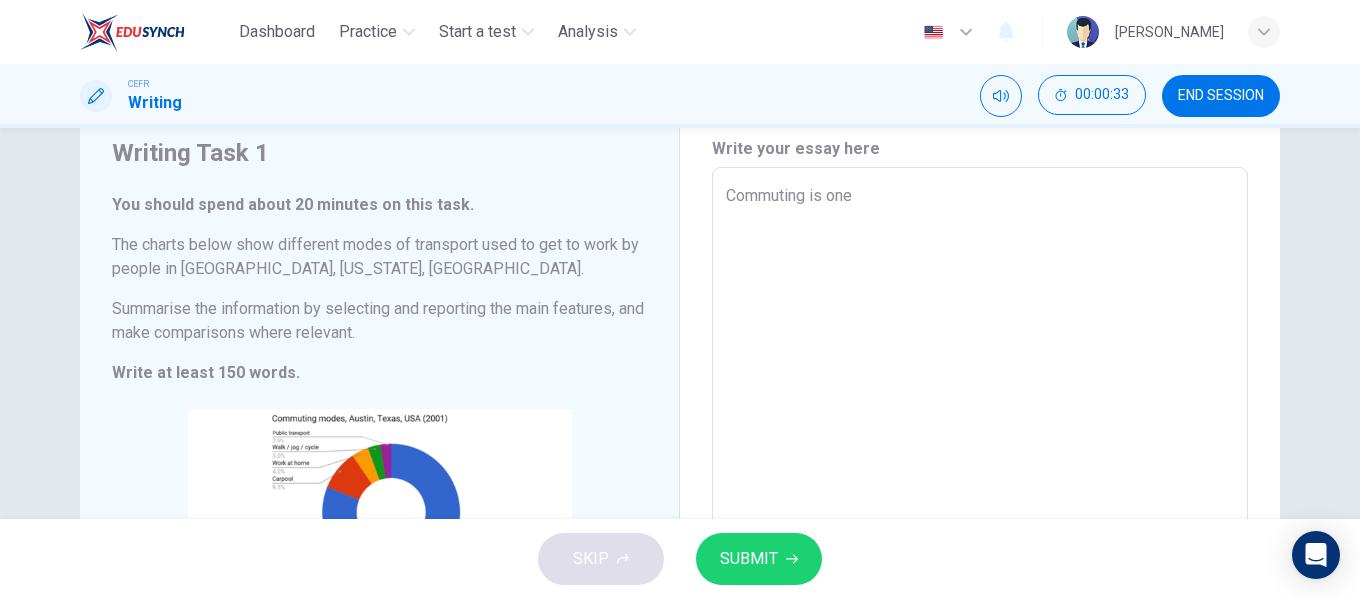 type on "Commuting is one" 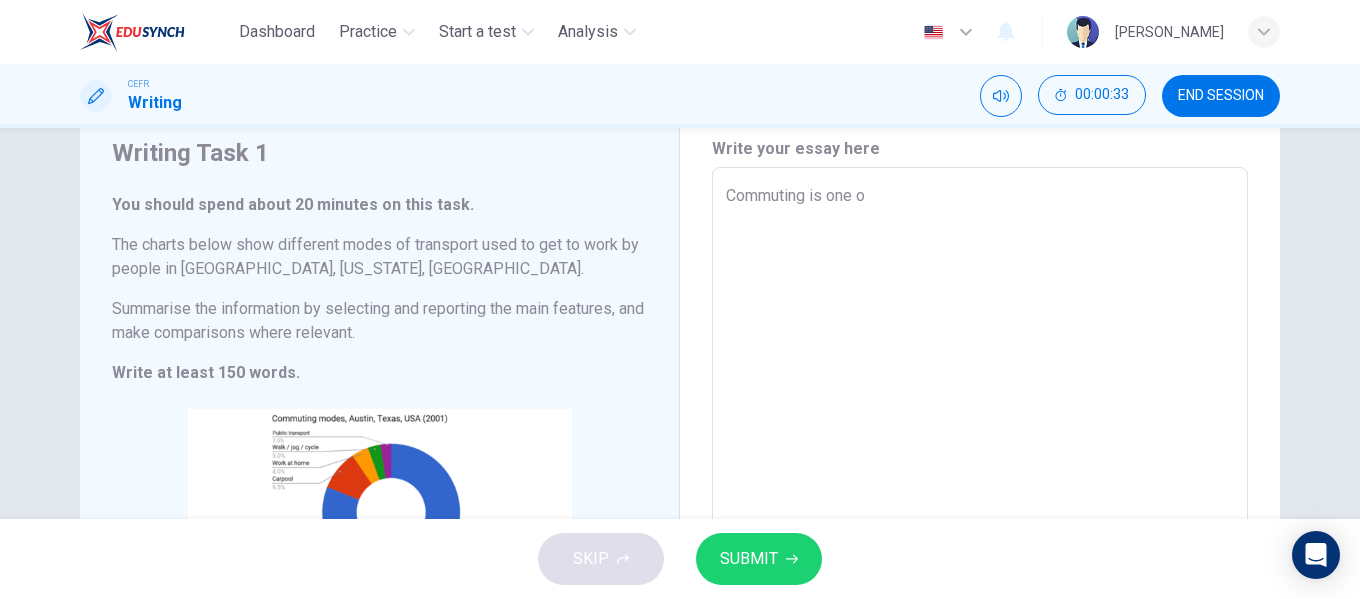 type on "Commuting is one of" 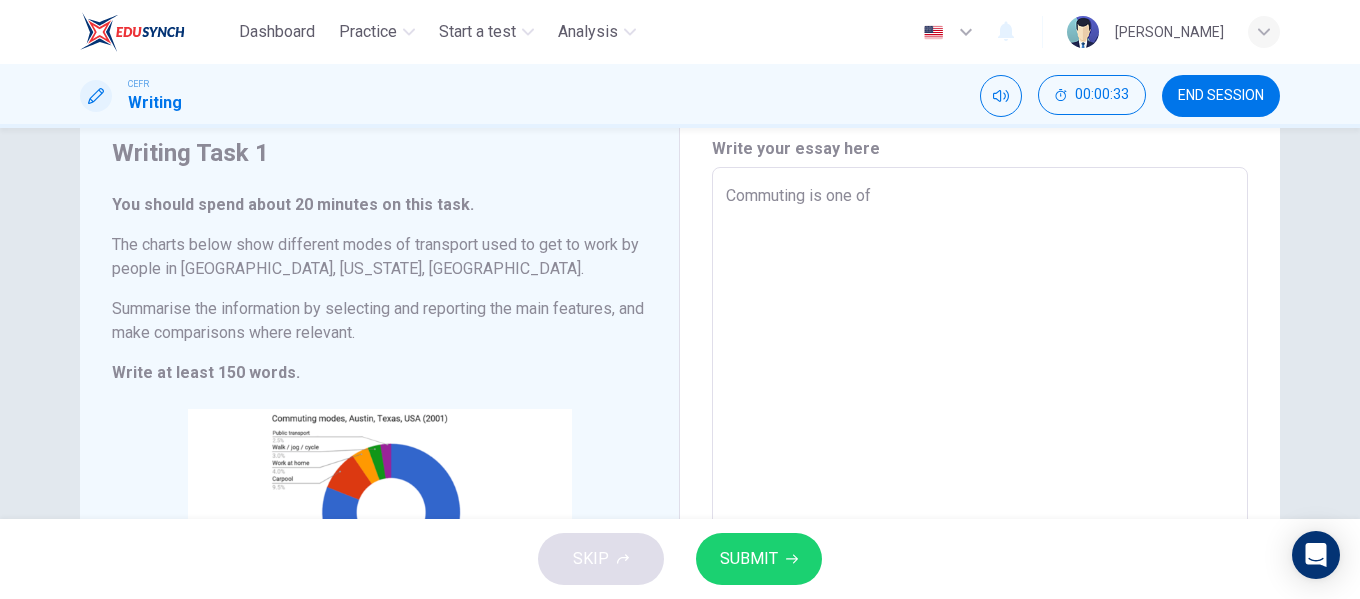 type on "x" 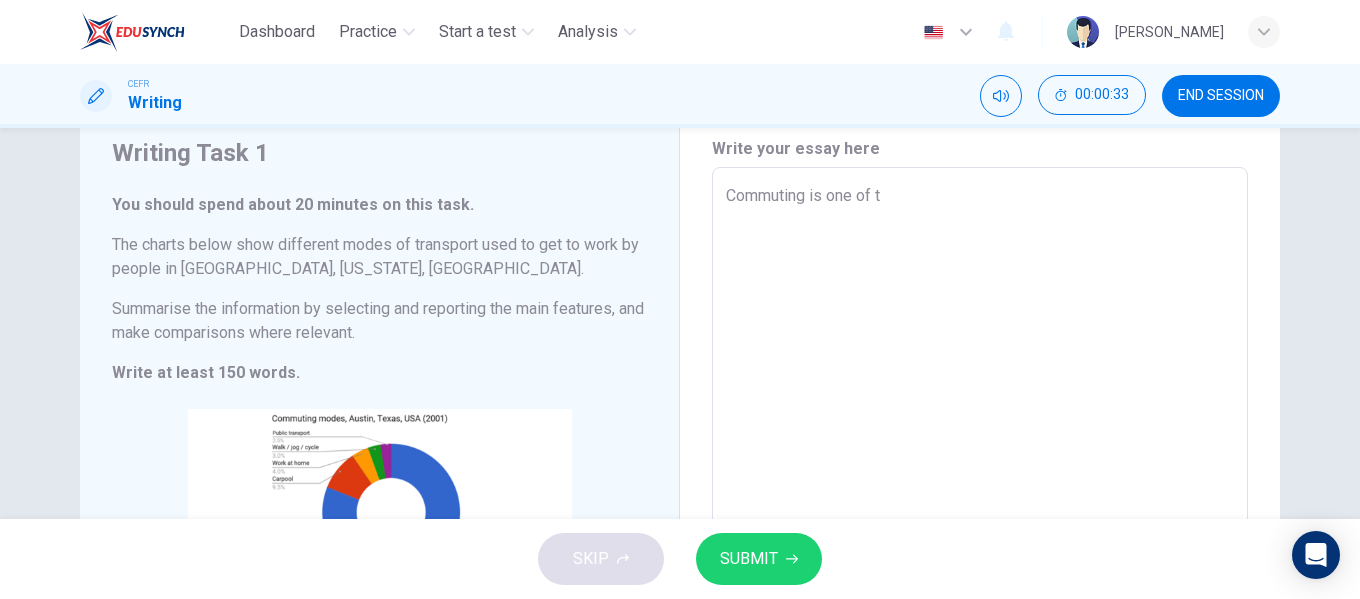 type on "x" 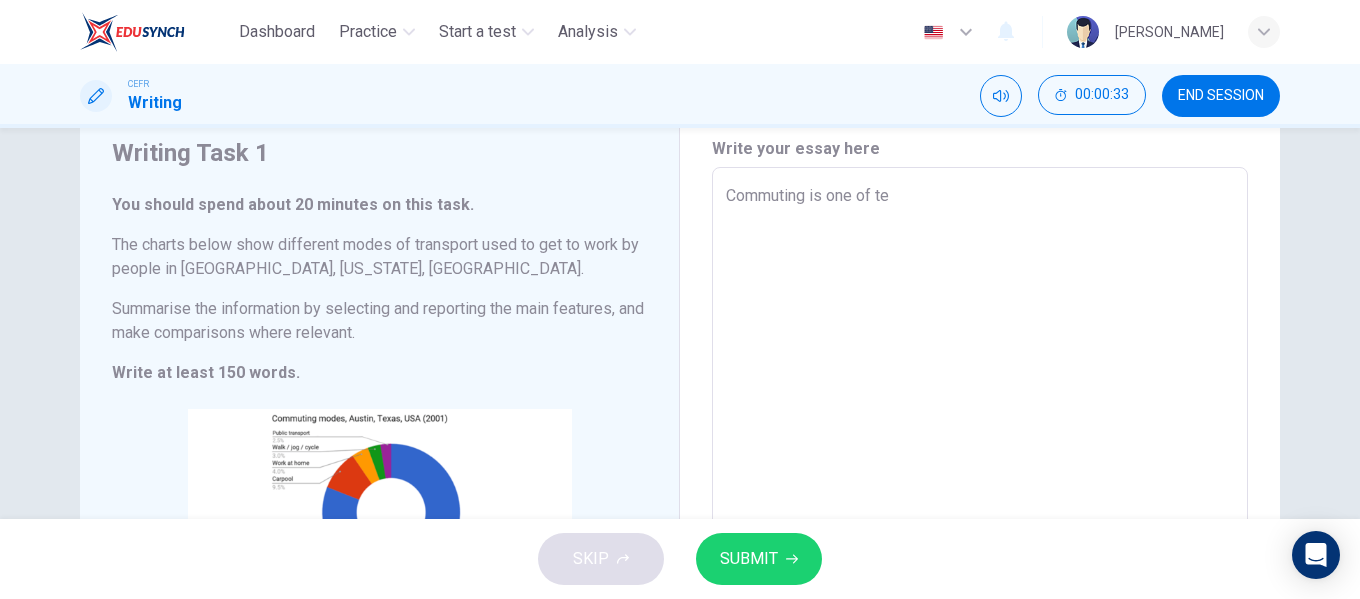 type on "x" 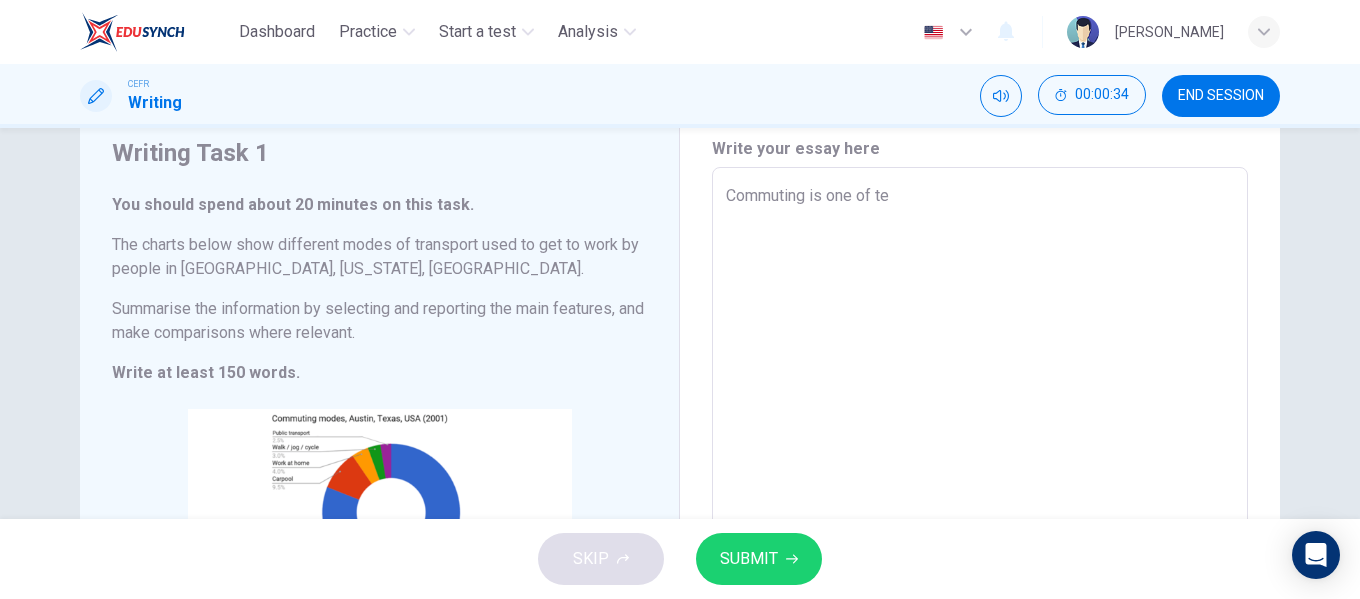 type on "Commuting is one of t" 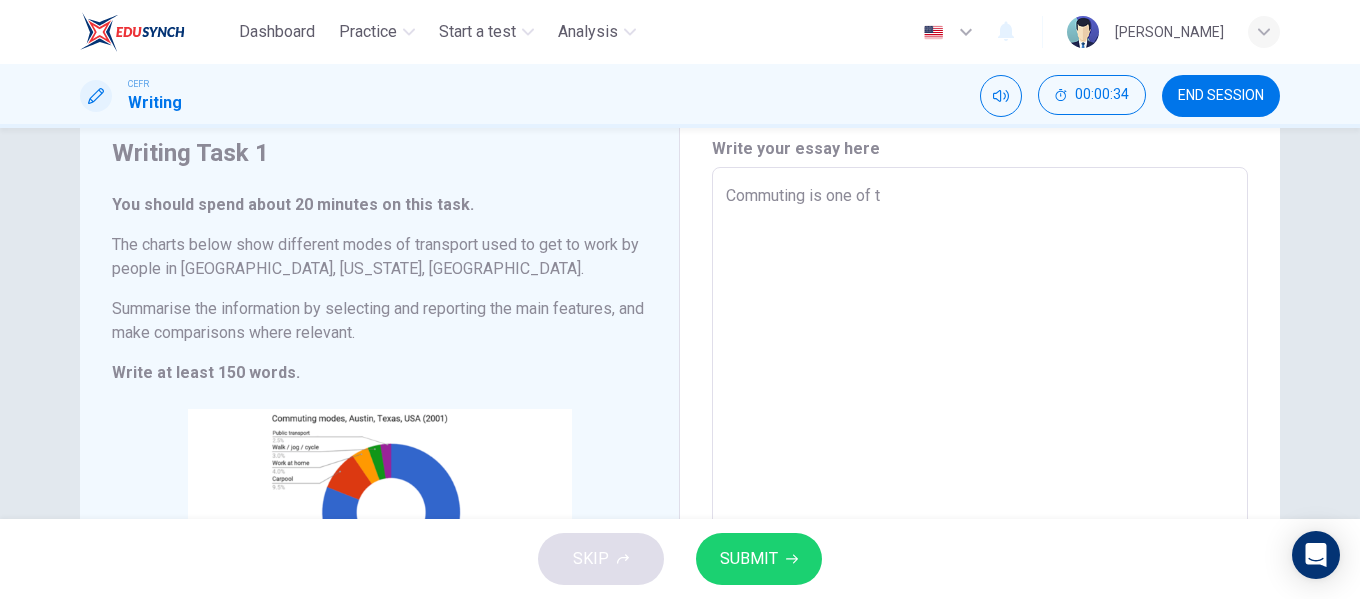 type on "Commuting is one of th" 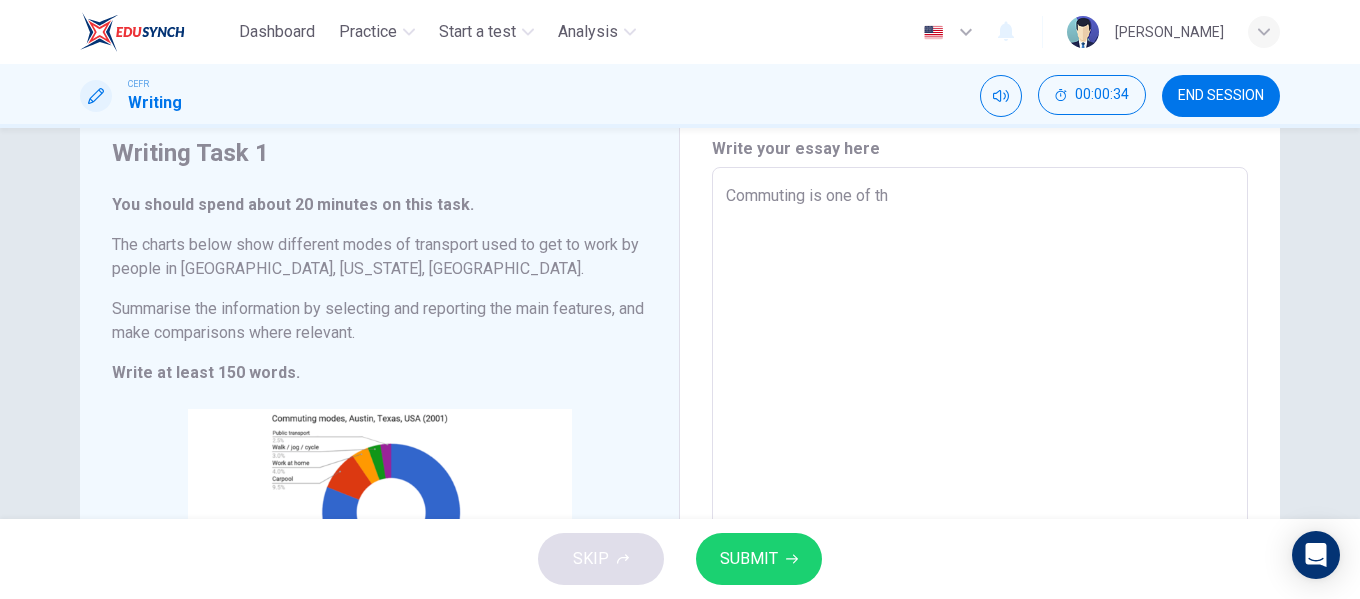 type on "x" 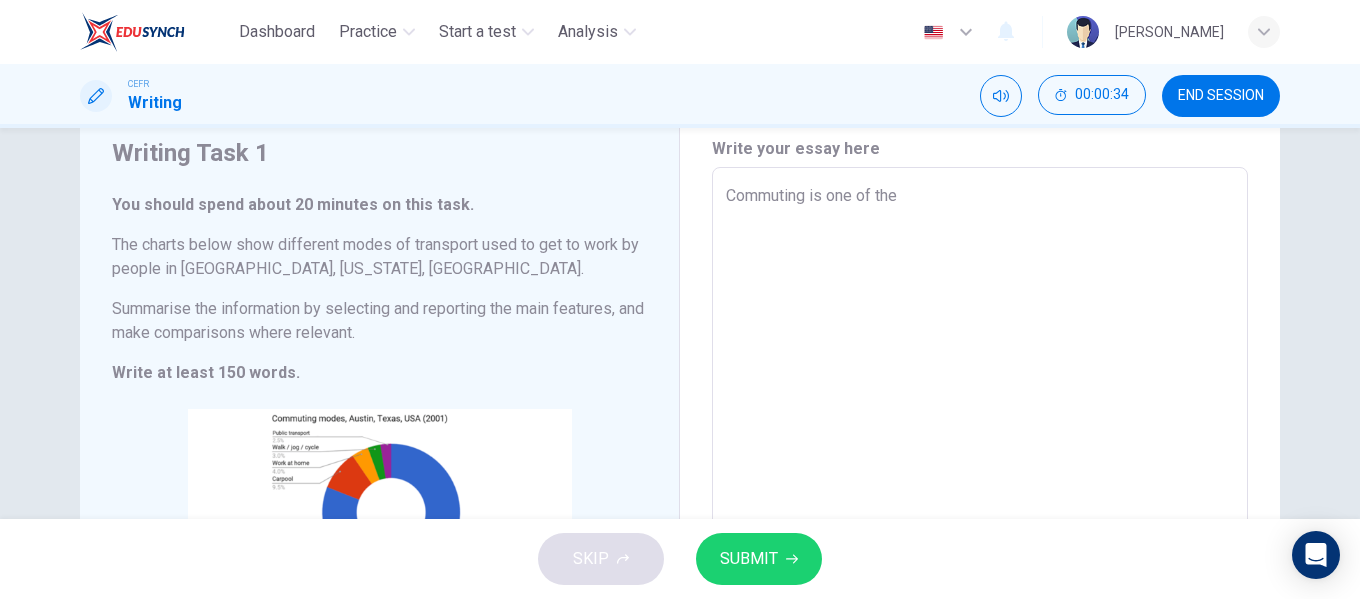 type on "x" 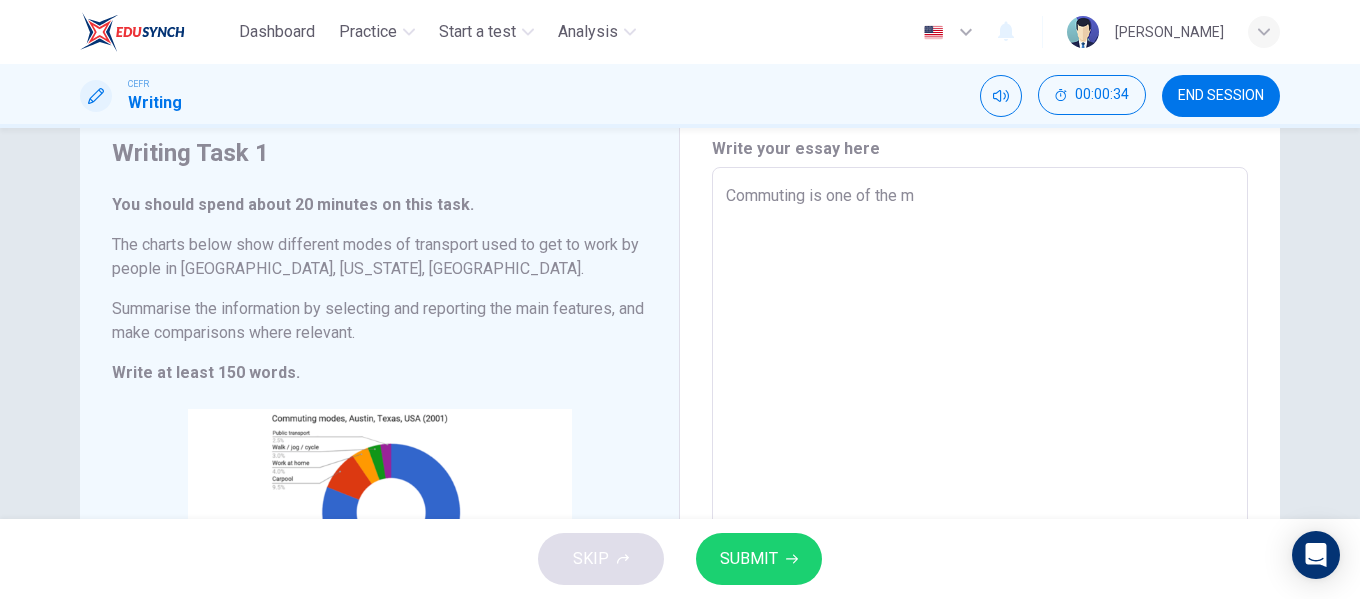 type on "x" 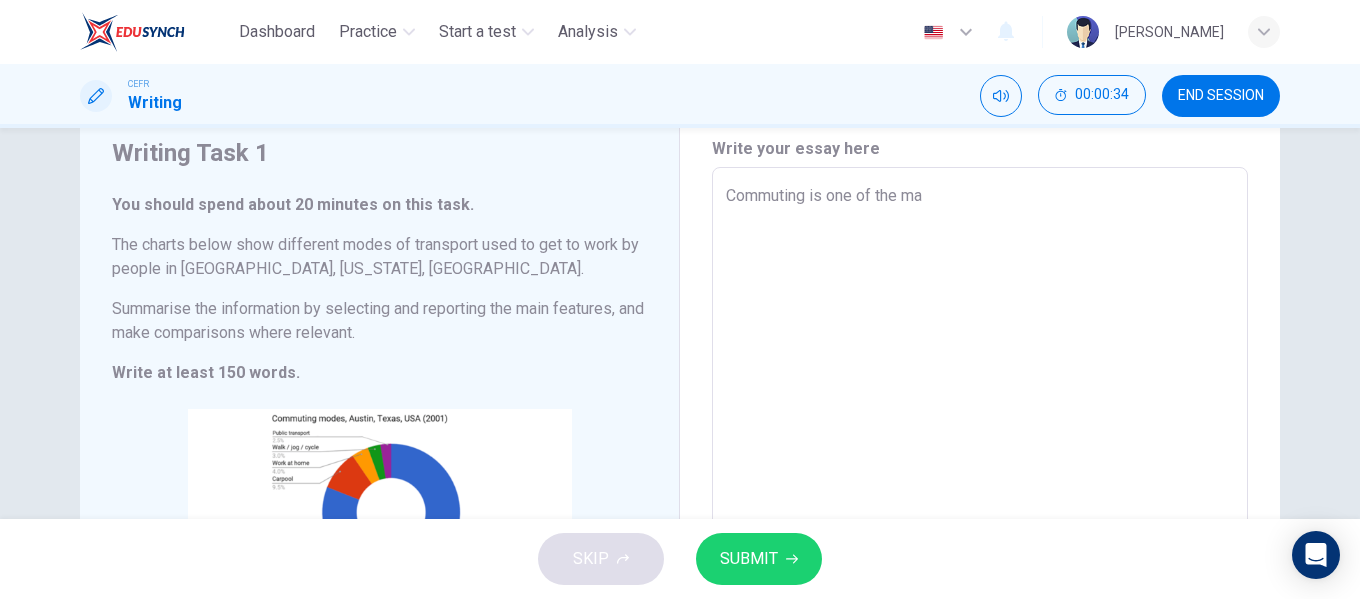 type on "x" 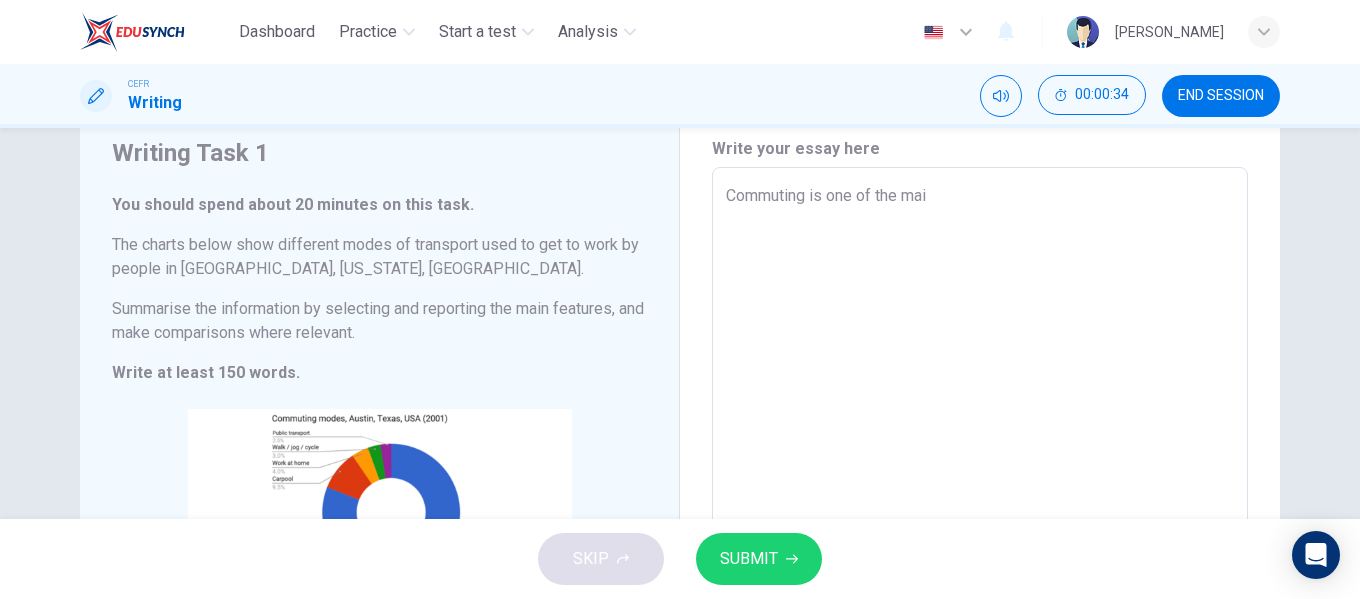 type on "x" 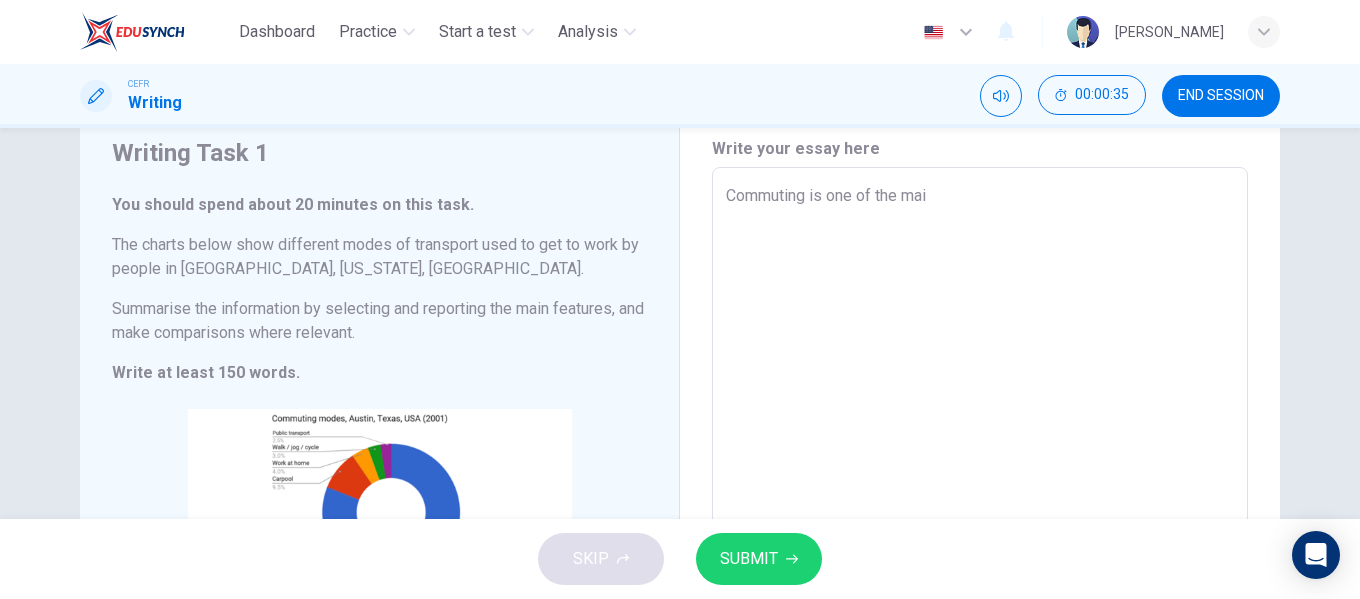 type on "Commuting is one of the main" 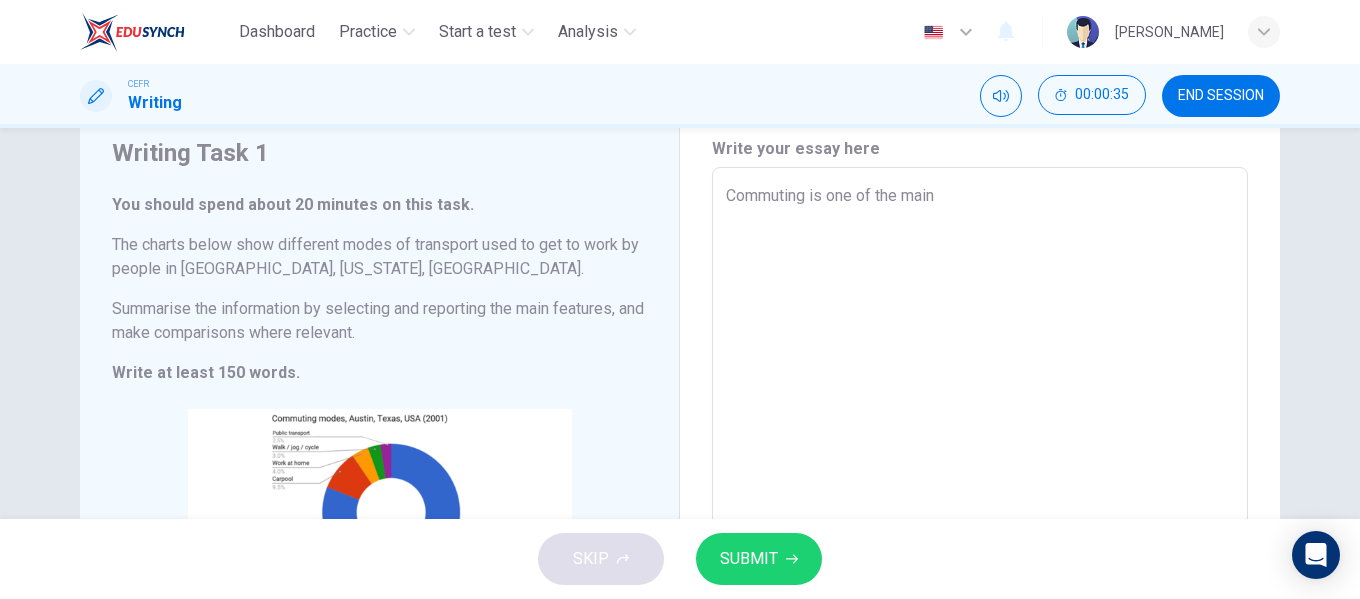 type on "x" 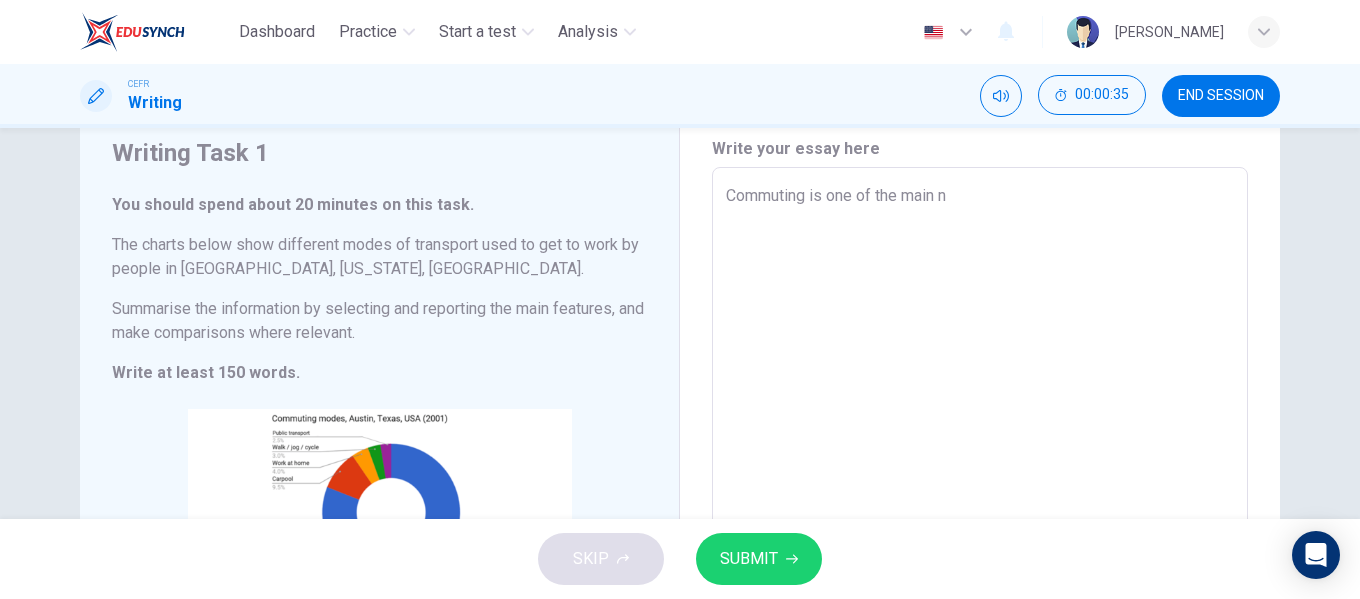 type on "x" 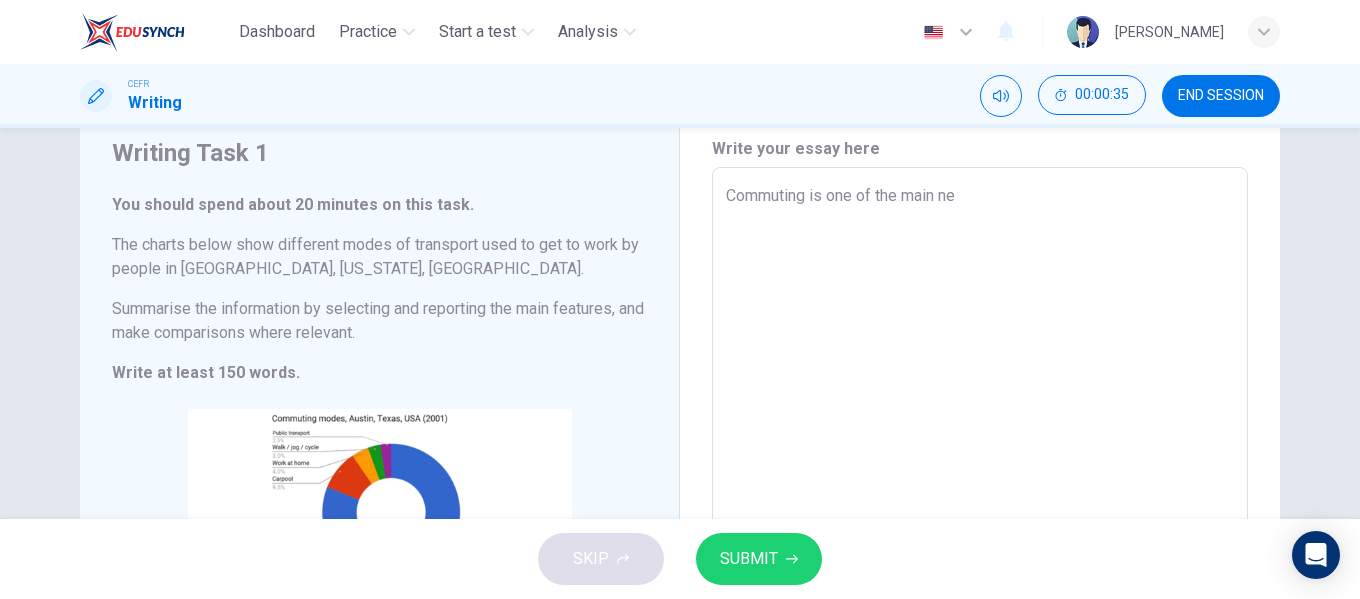 type on "x" 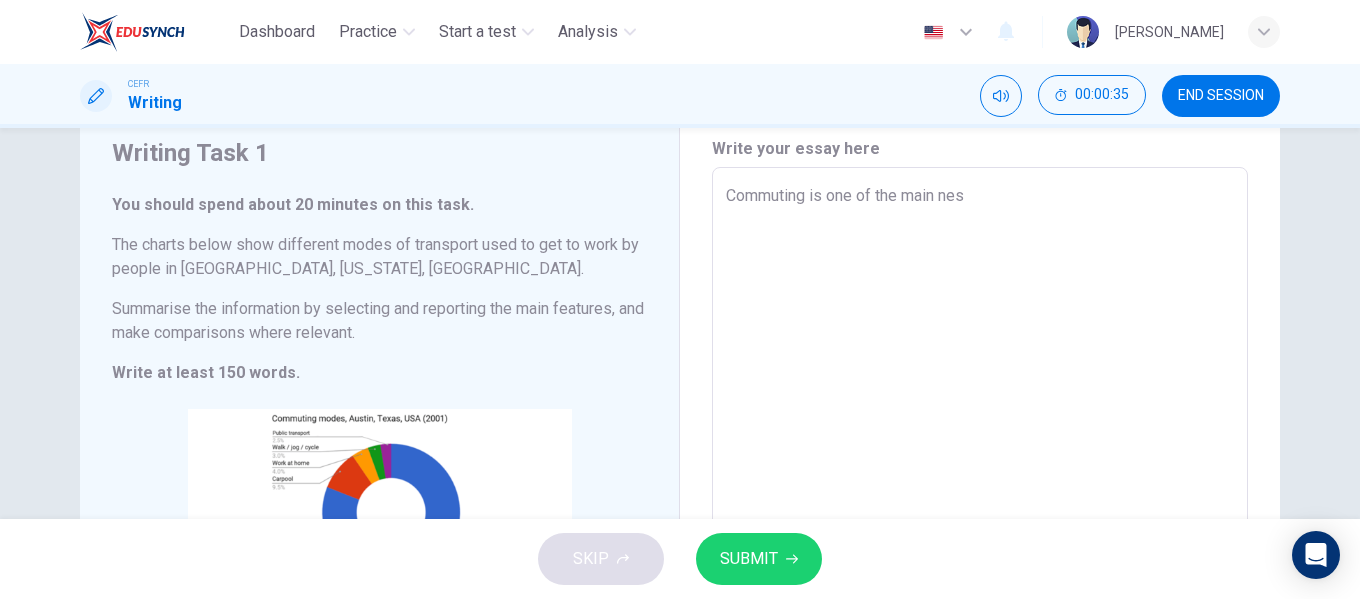 type on "x" 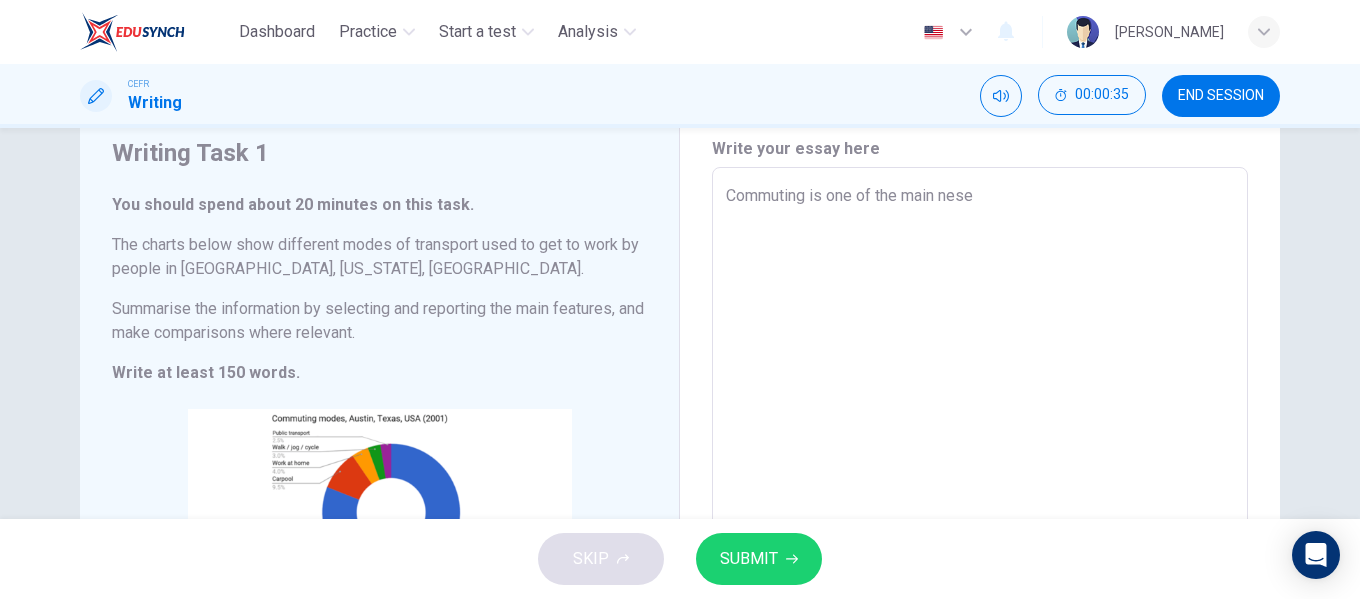 type on "x" 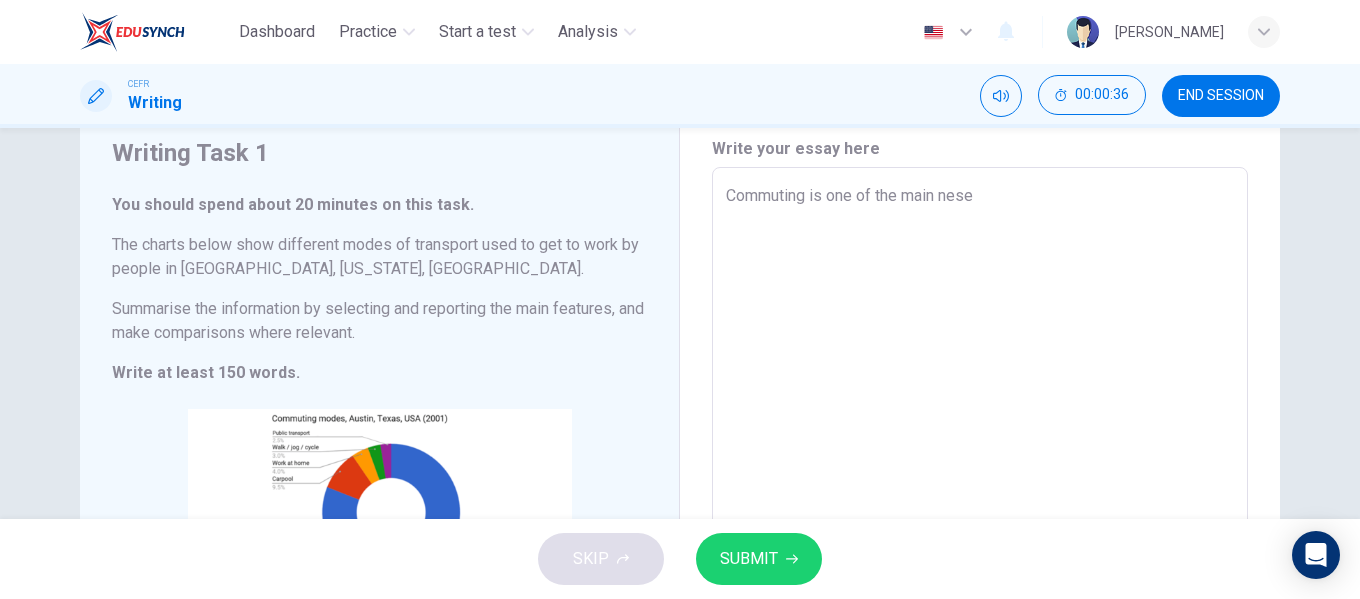 type on "Commuting is one of the main neses" 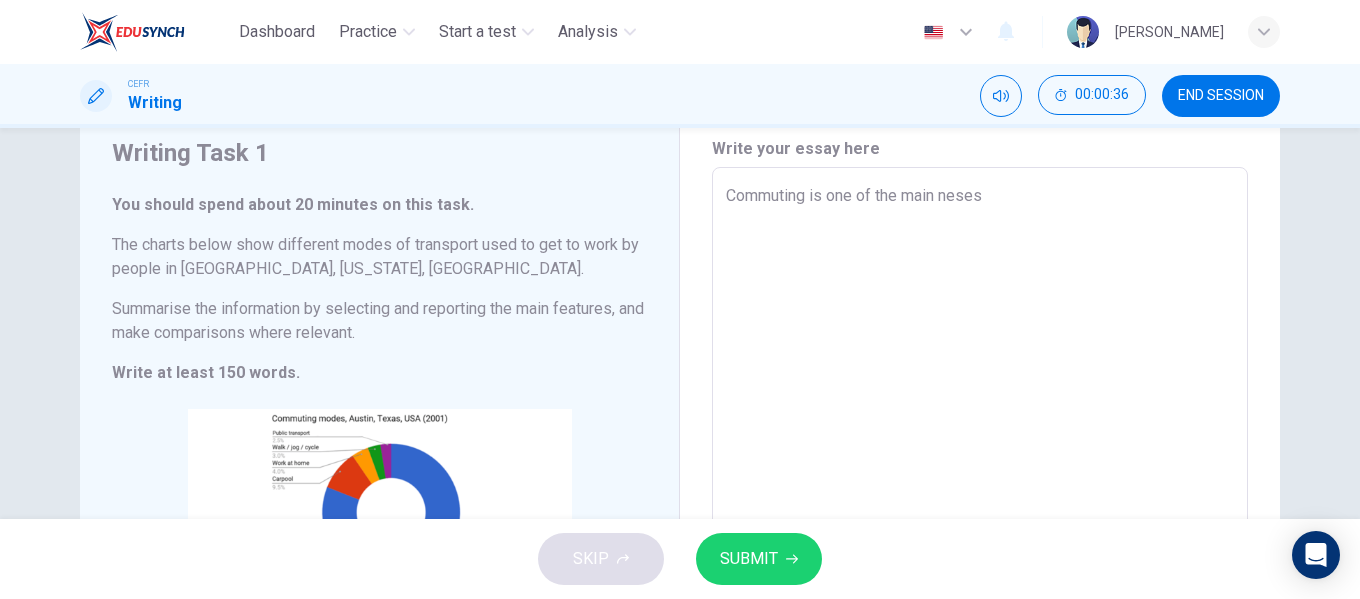 type on "Commuting is one of the main nesess" 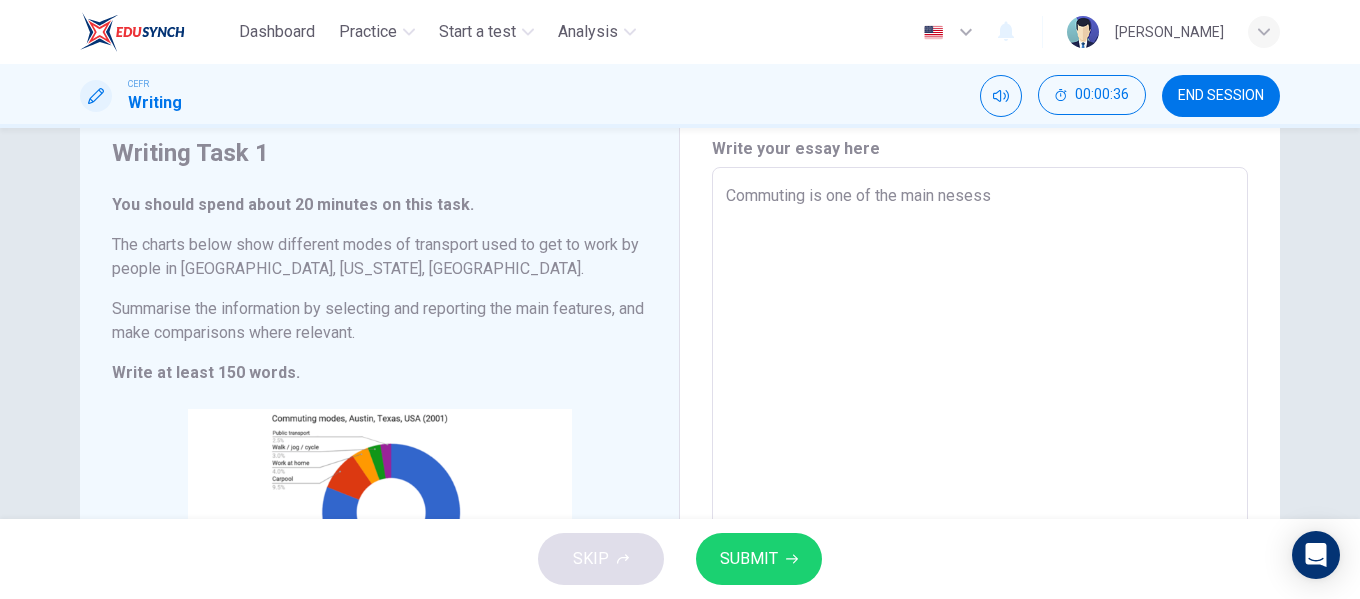 type on "x" 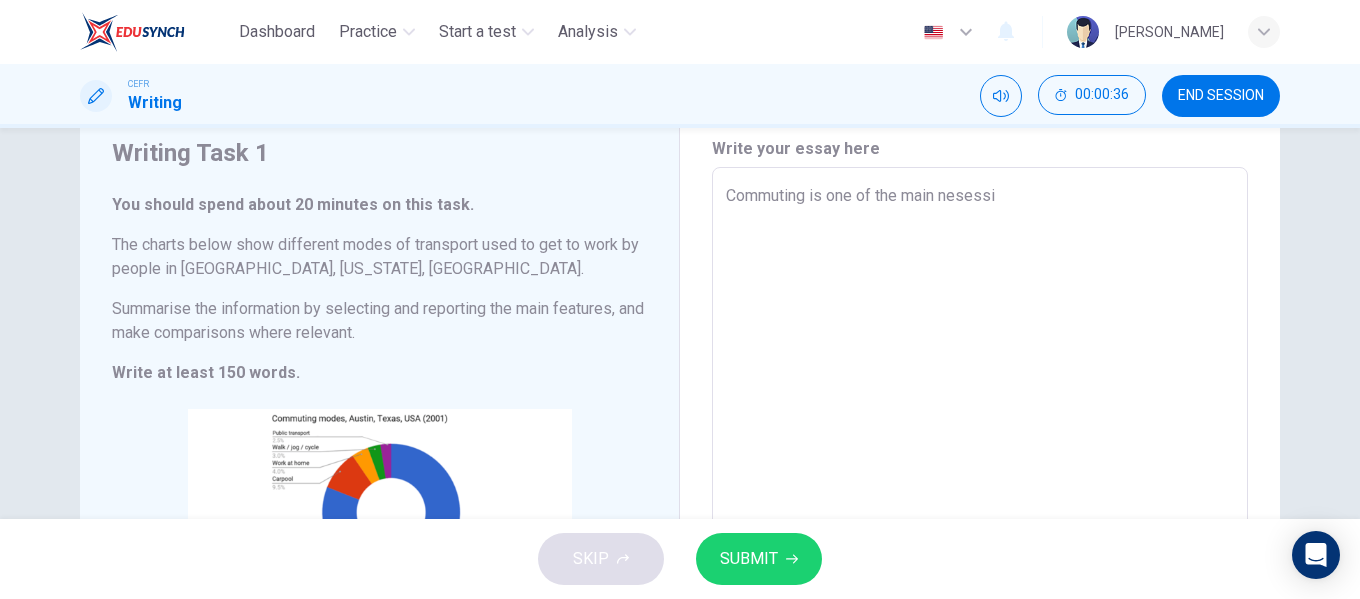 type on "x" 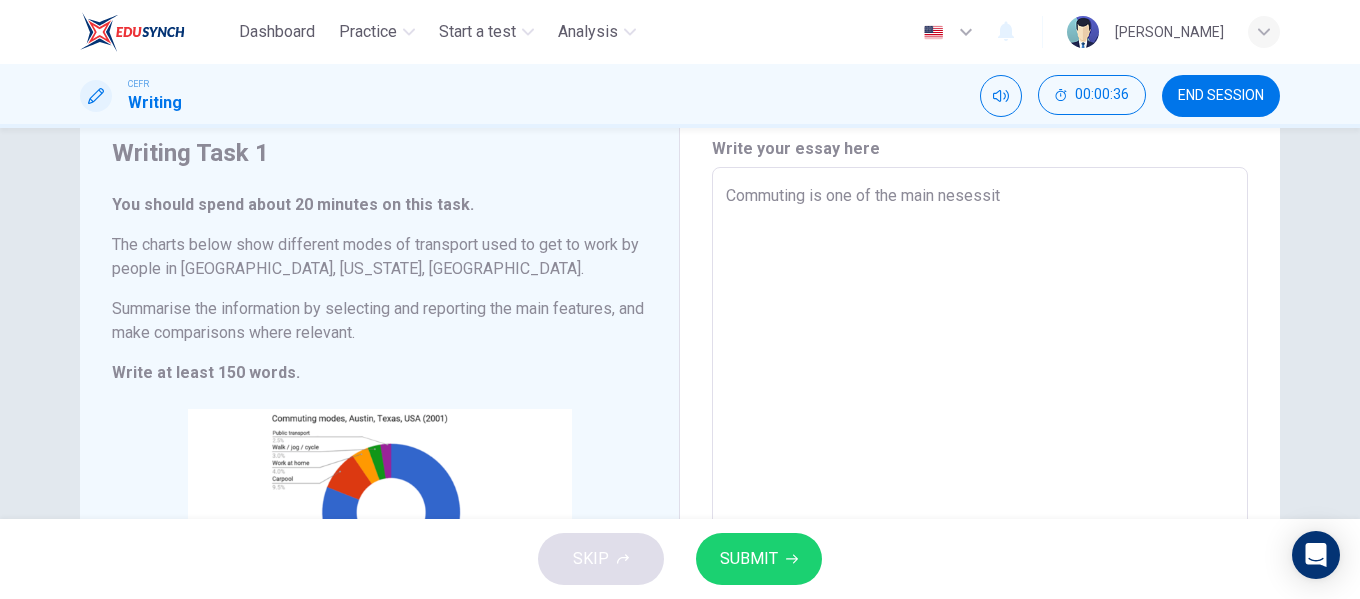type on "x" 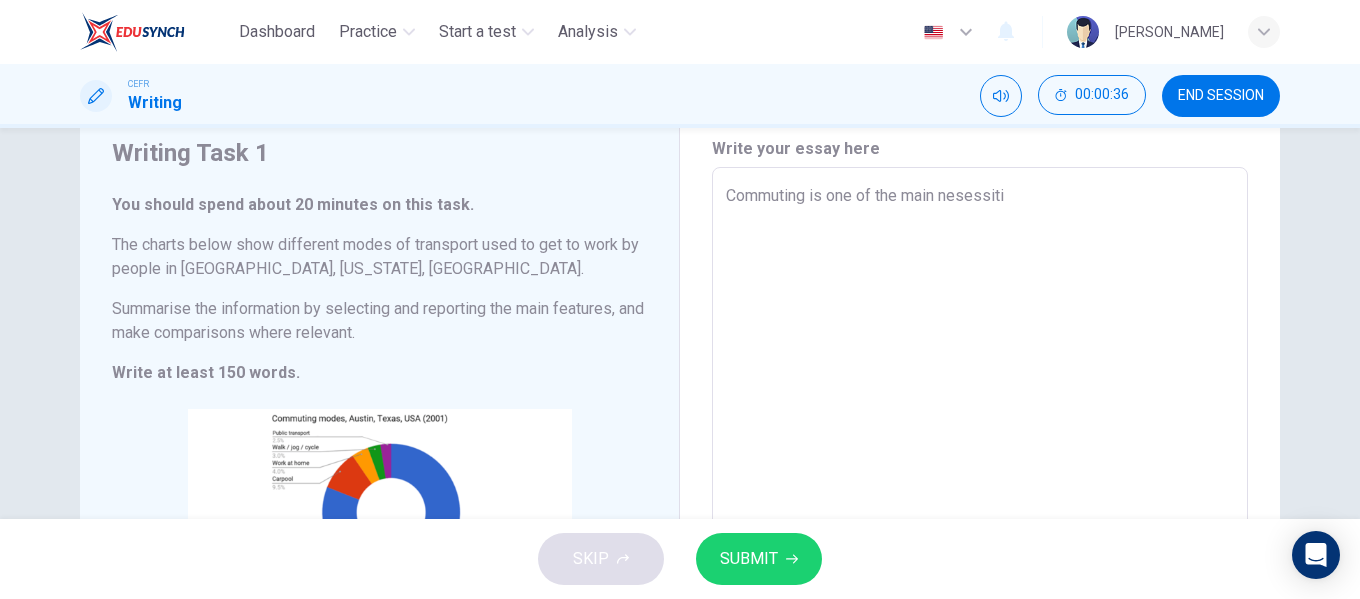 type on "x" 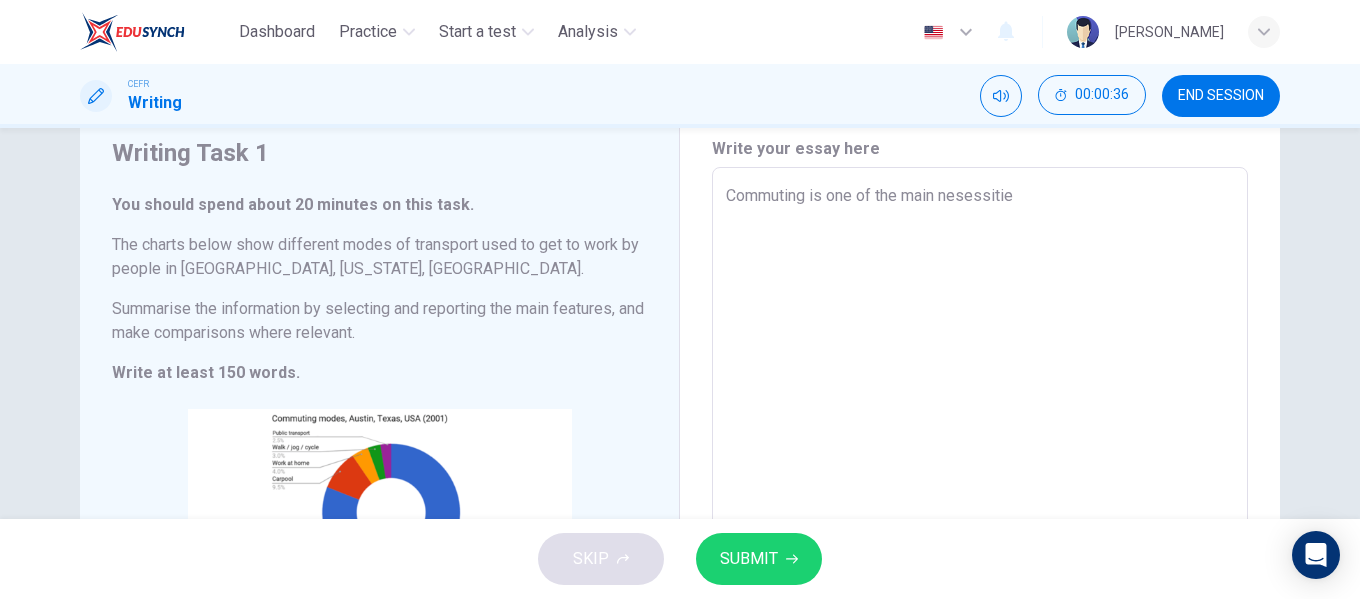 type on "x" 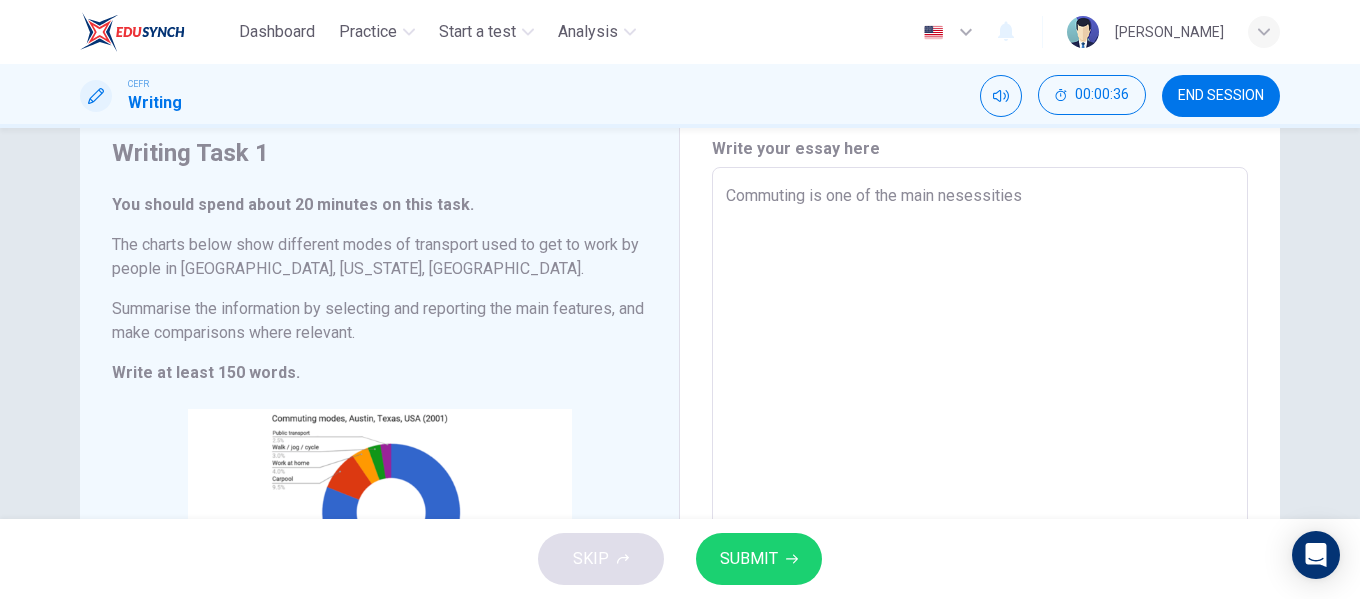 type on "x" 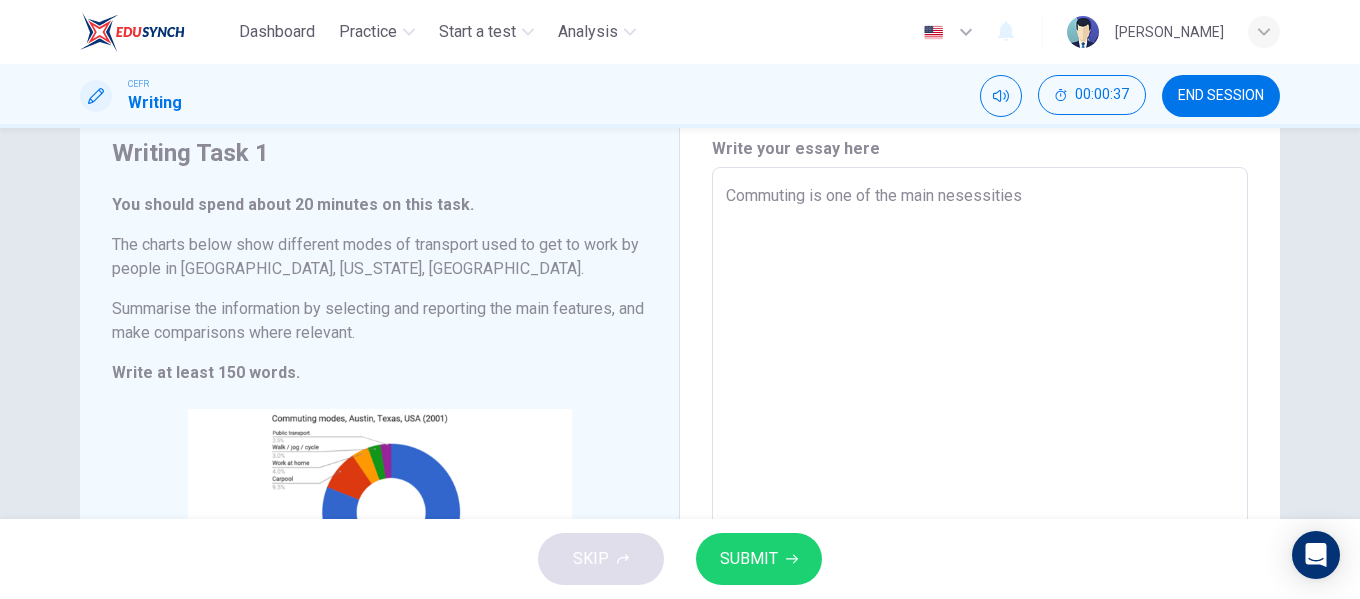 type on "Commuting is one of the main nesessities" 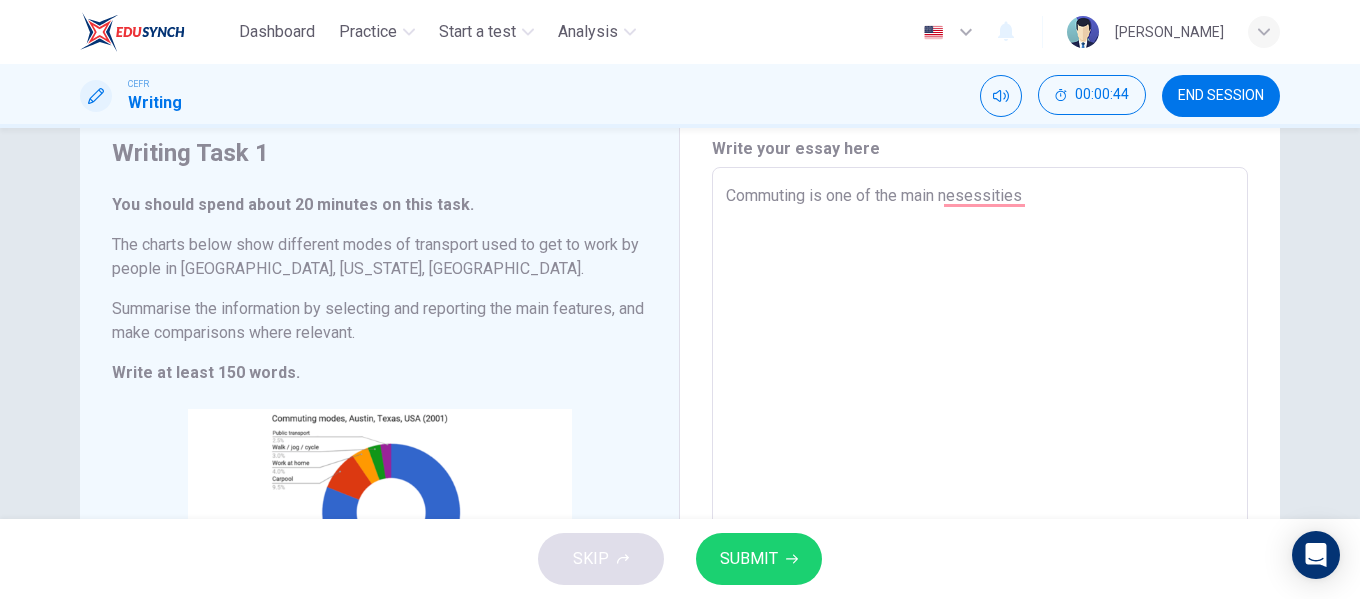 drag, startPoint x: 722, startPoint y: 193, endPoint x: 804, endPoint y: 196, distance: 82.05486 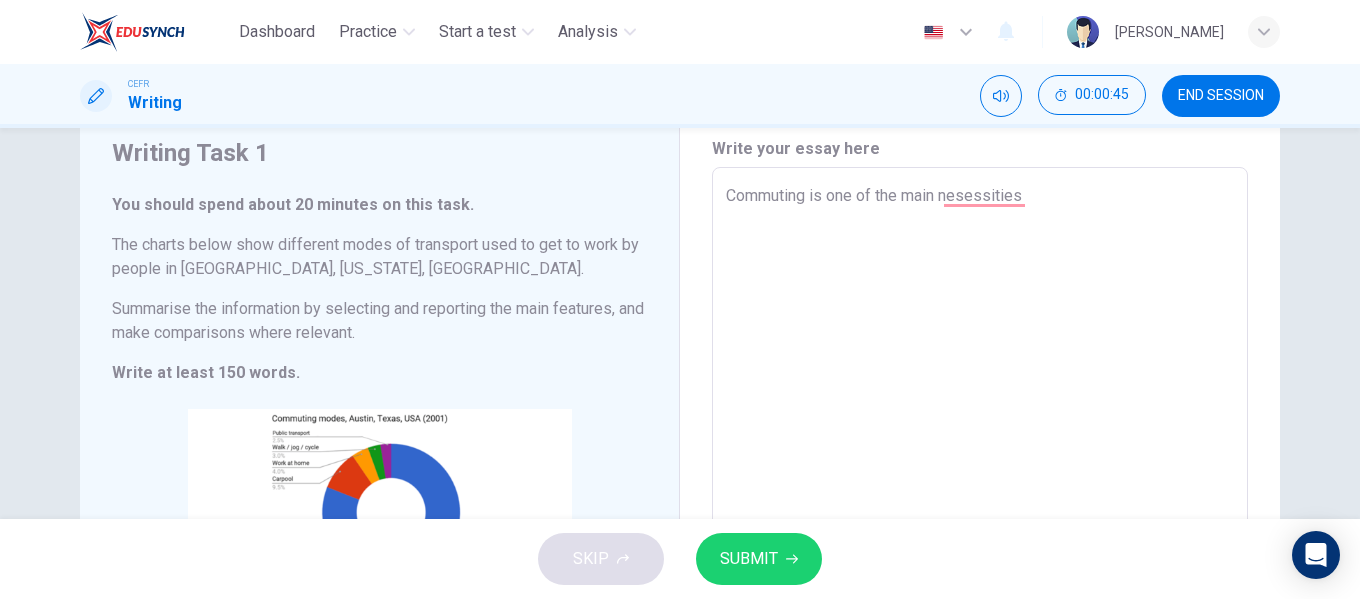 type on "t is one of the main nesessities" 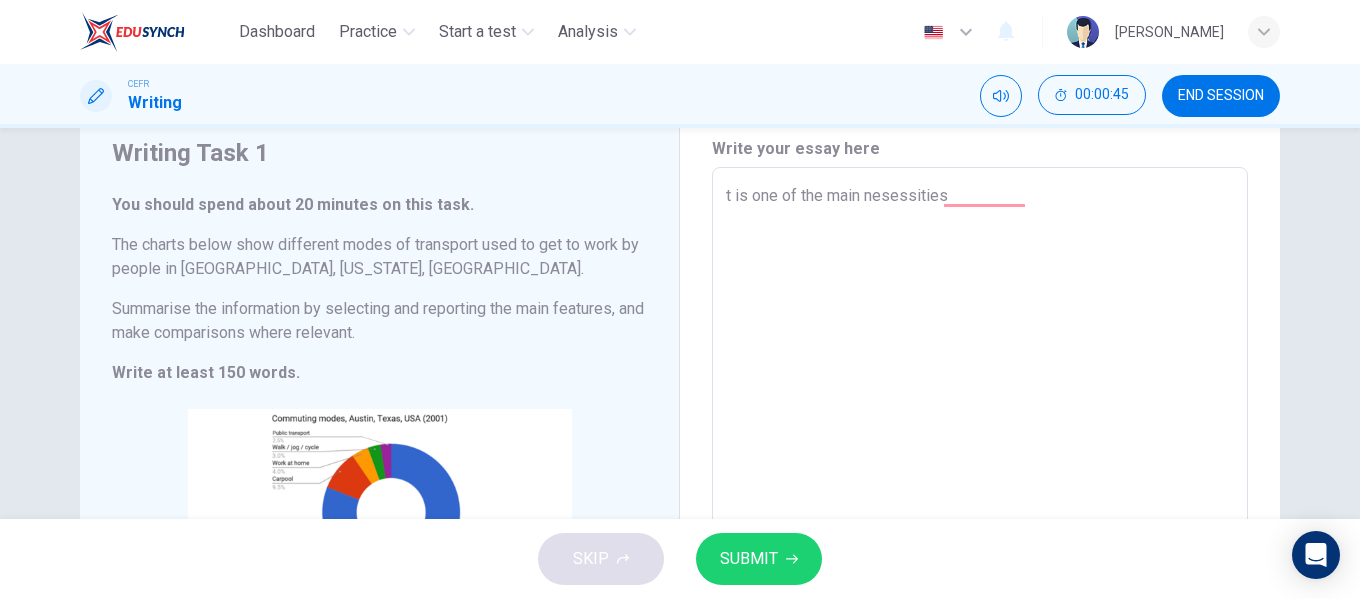 type on "x" 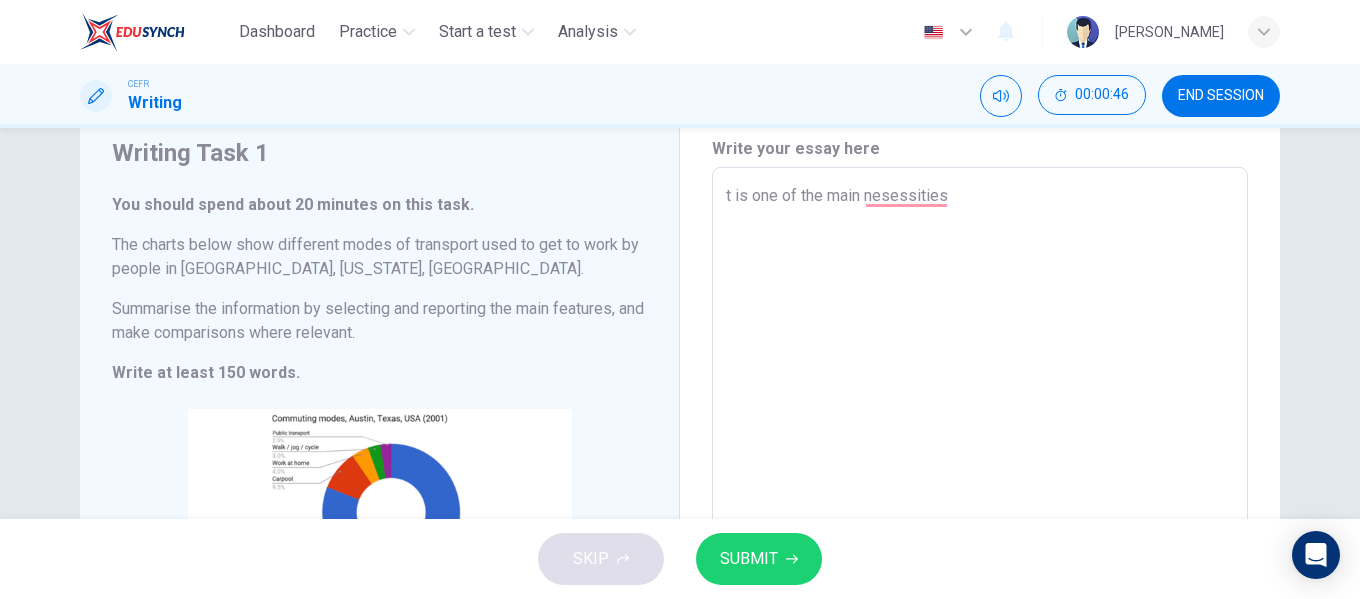 type on "is one of the main nesessities" 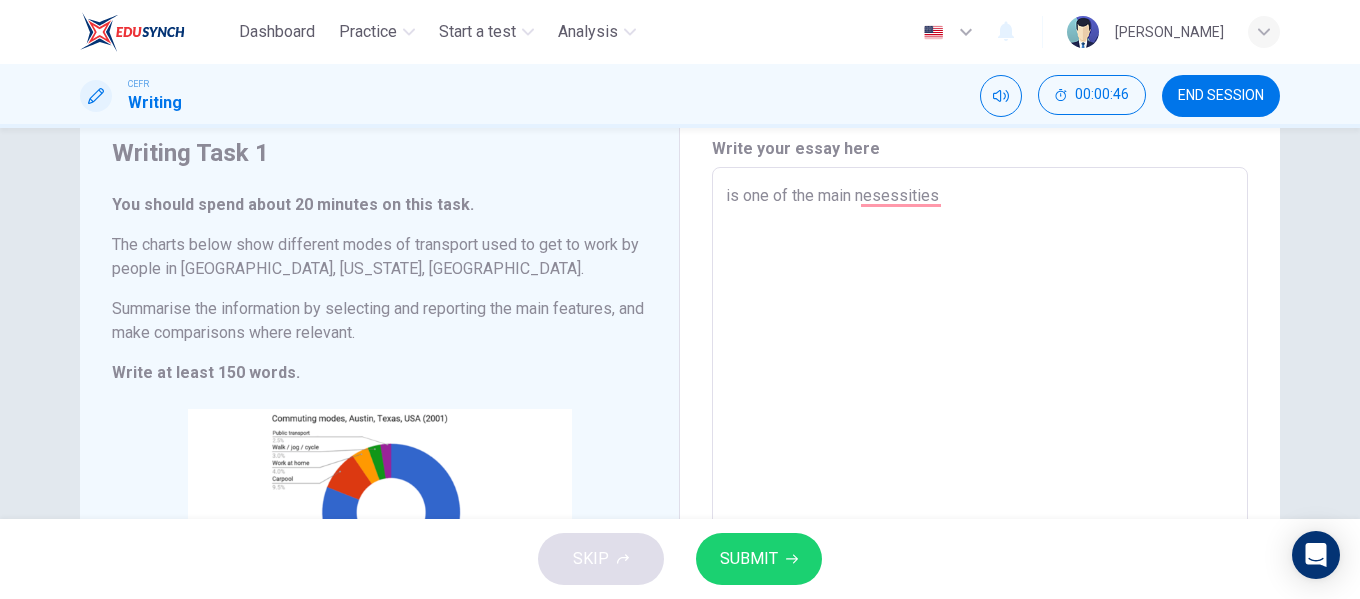 type on "t is one of the main nesessities" 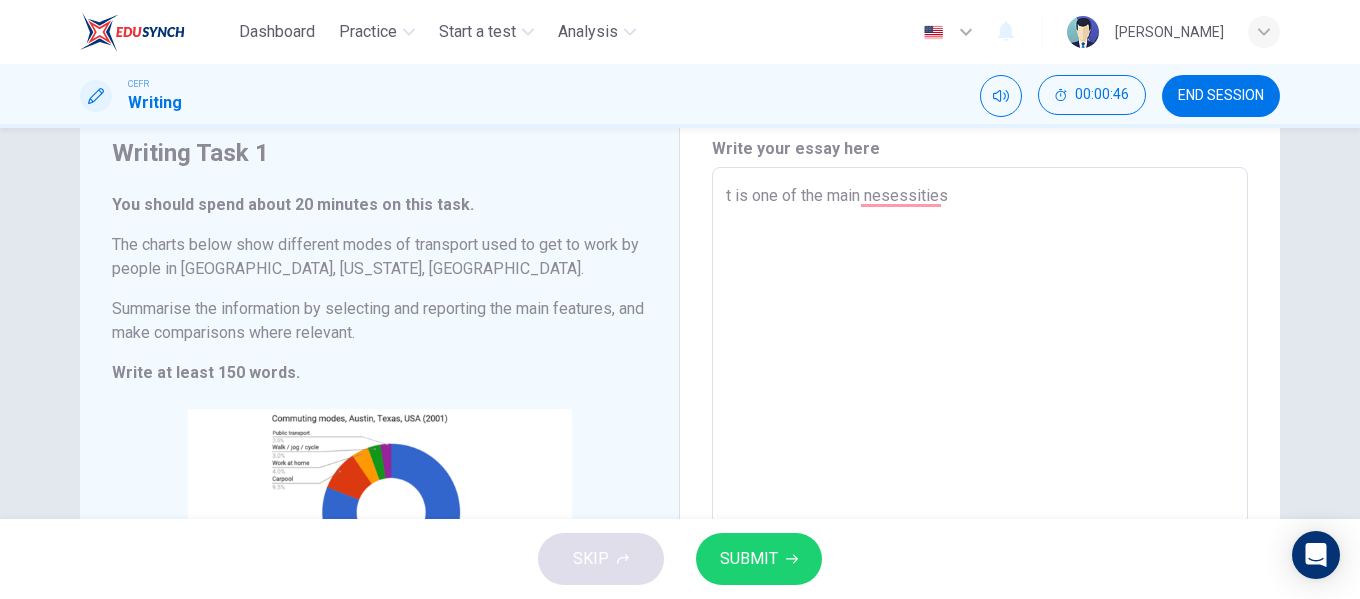 type on "x" 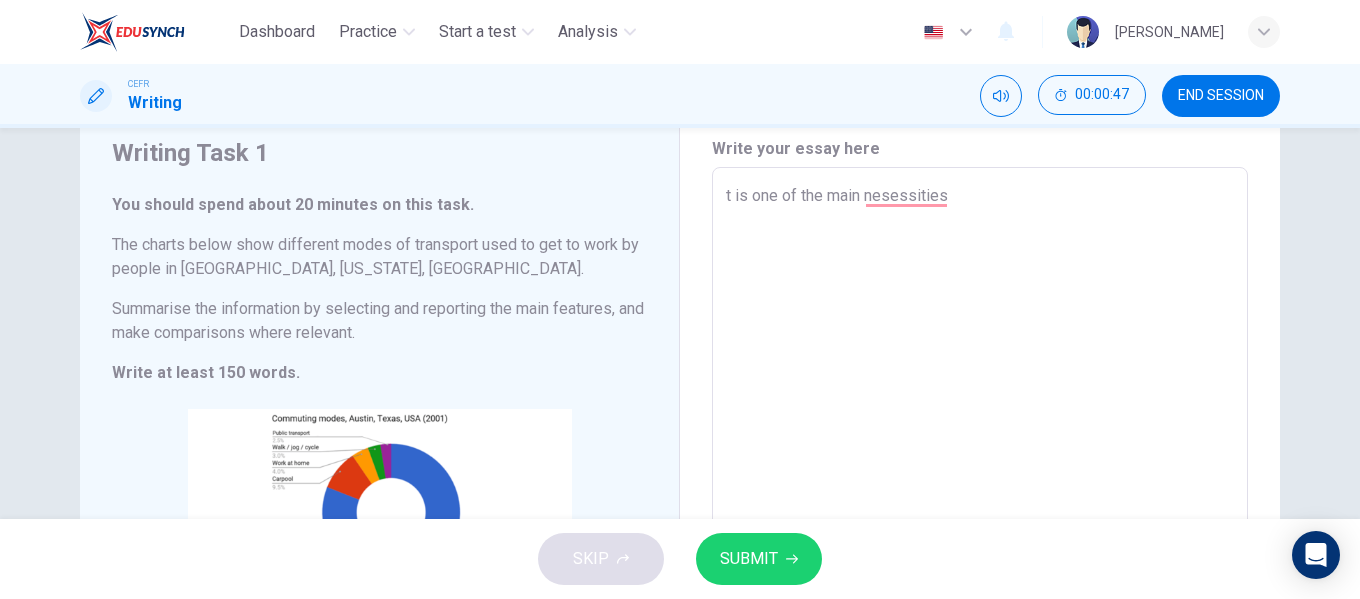 type on "is one of the main nesessities" 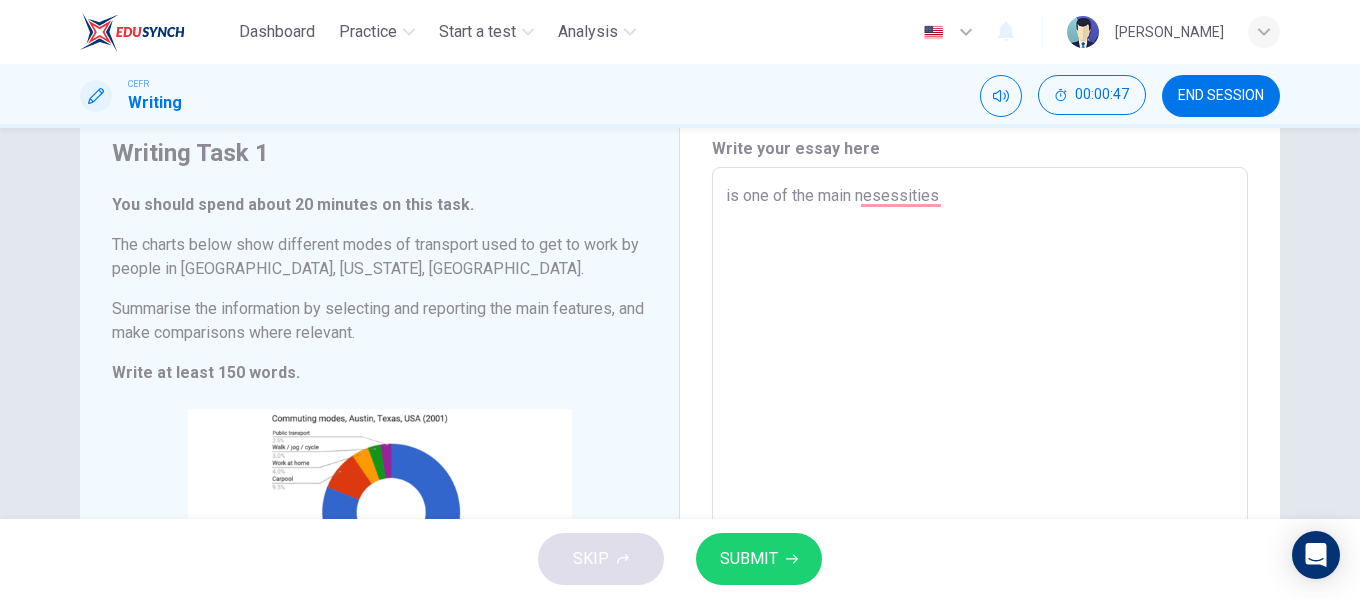 type on "T is one of the main nesessities" 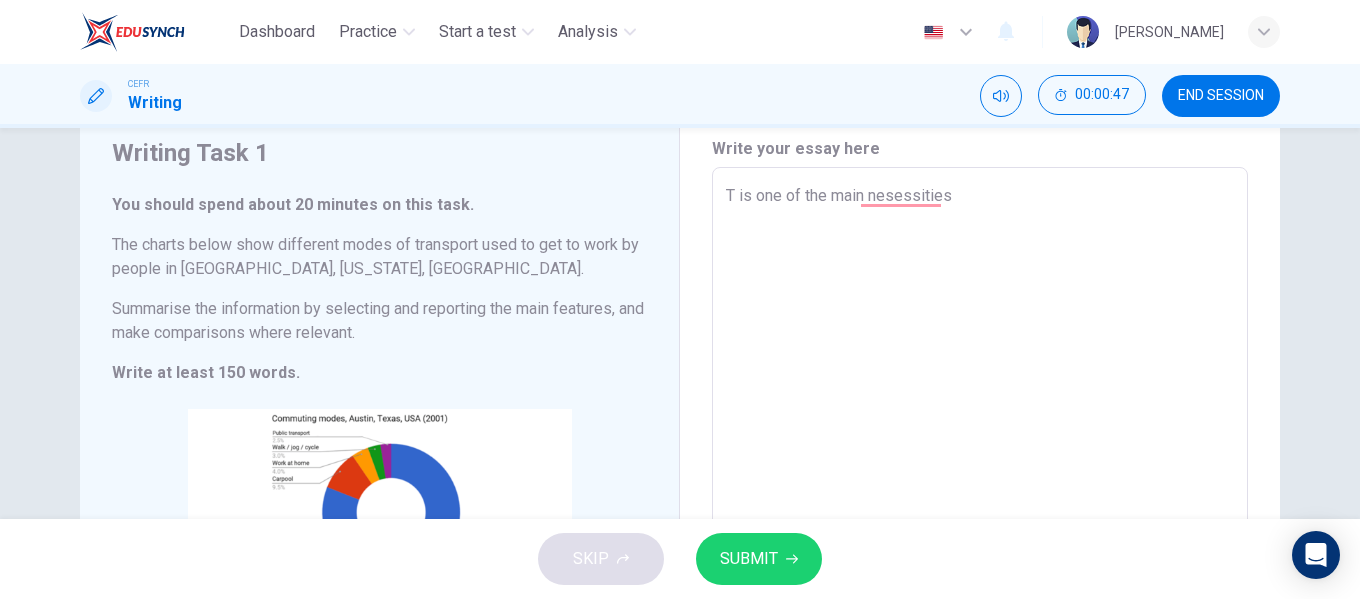type on "x" 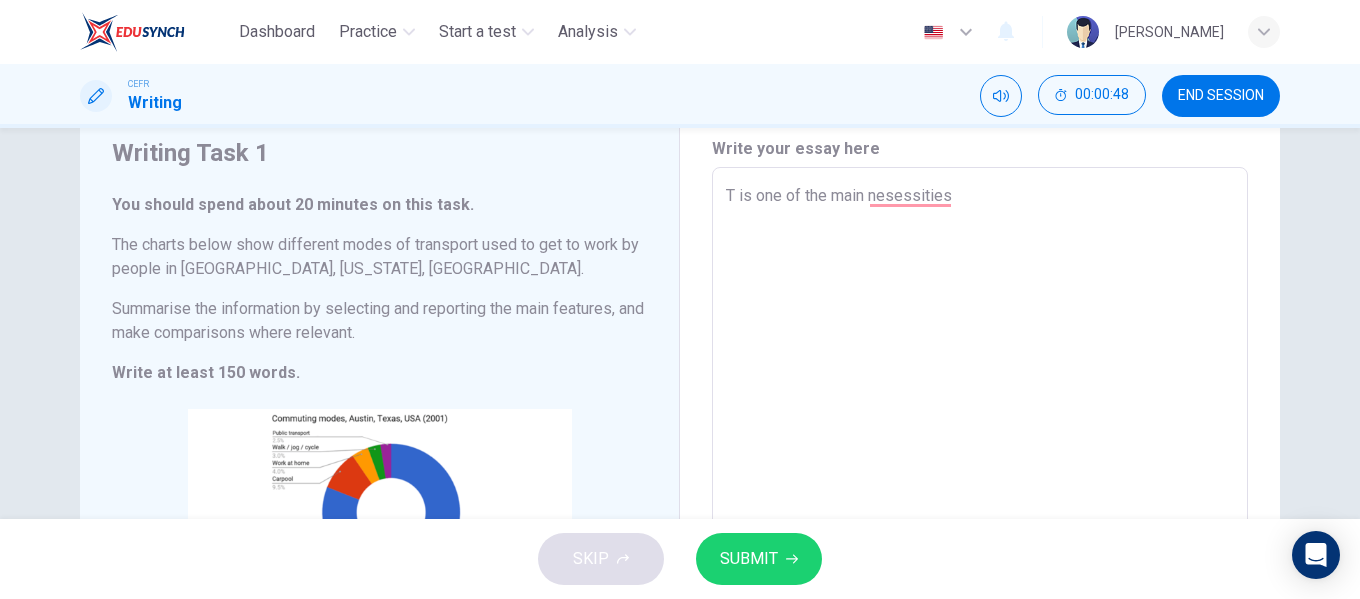 type on "Tr is one of the main nesessities" 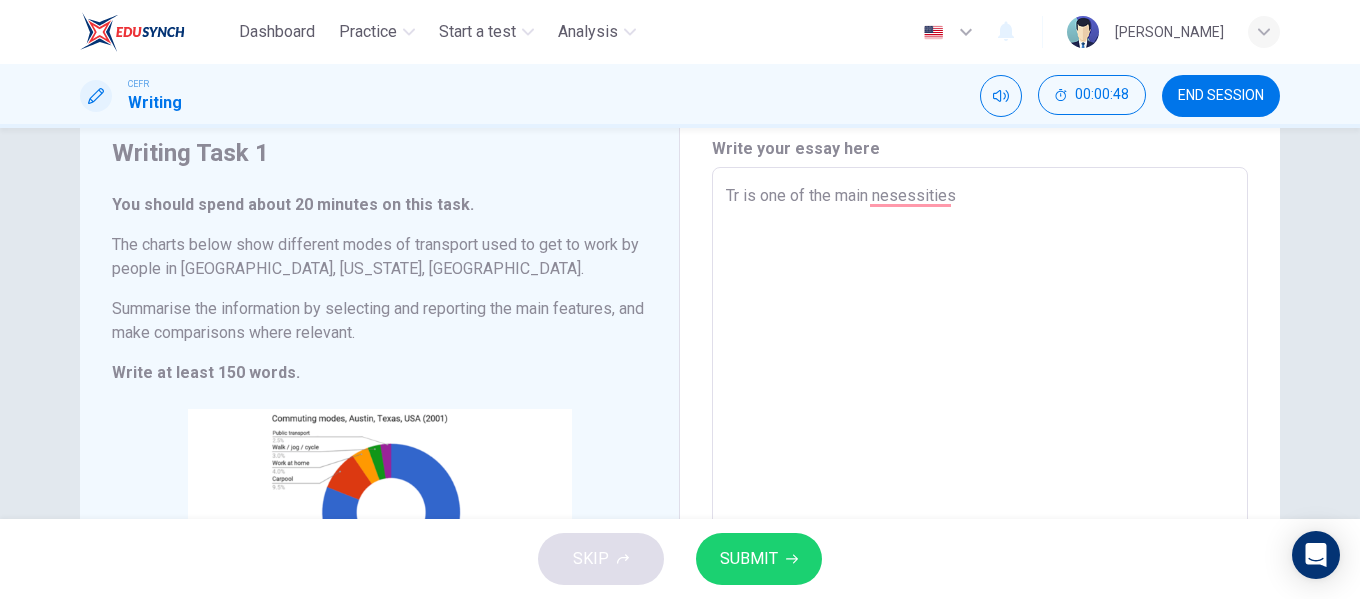 type on "Tra is one of the main nesessities" 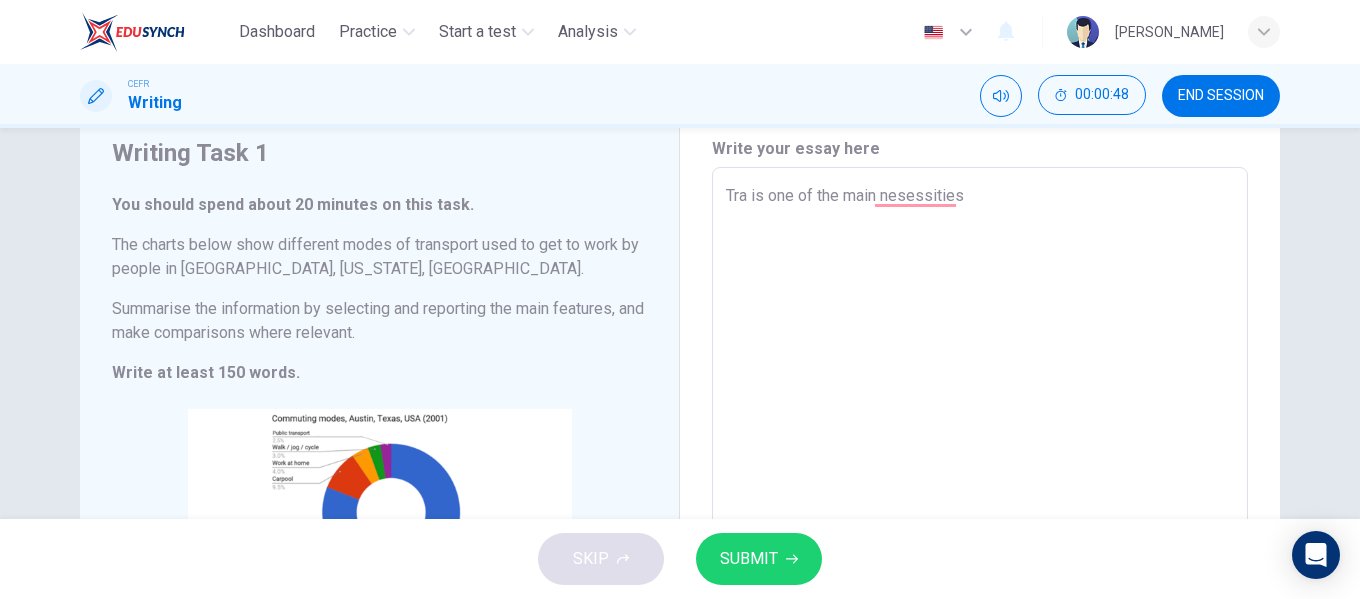 type on "x" 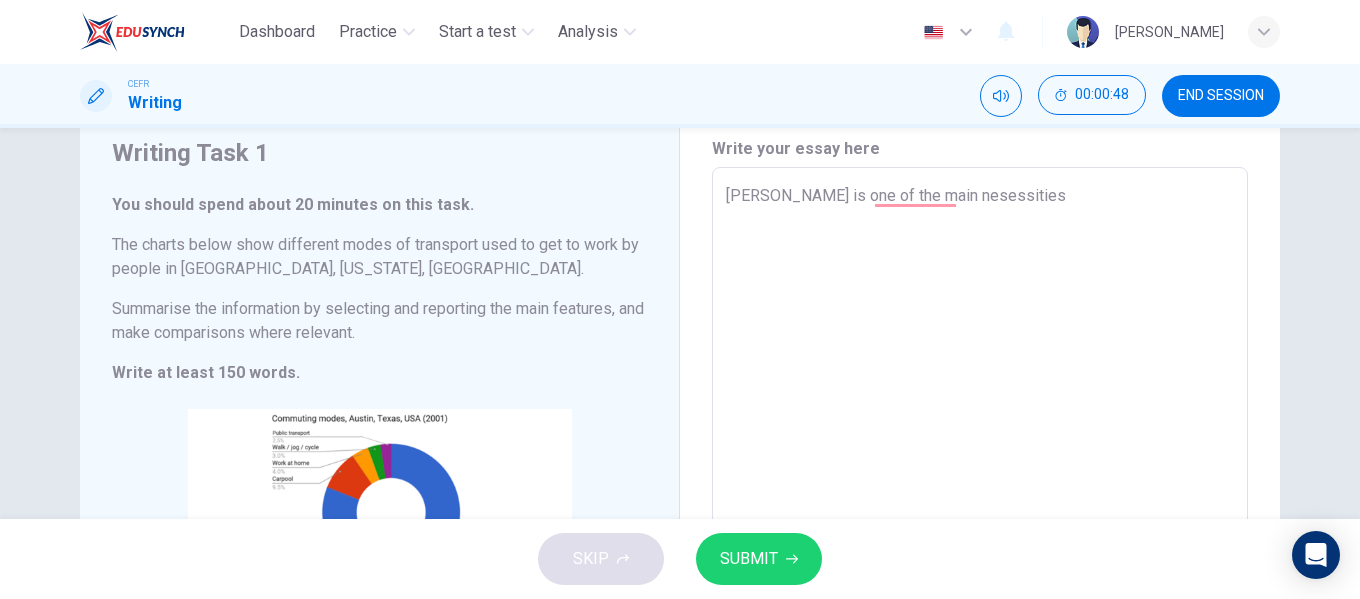 type on "x" 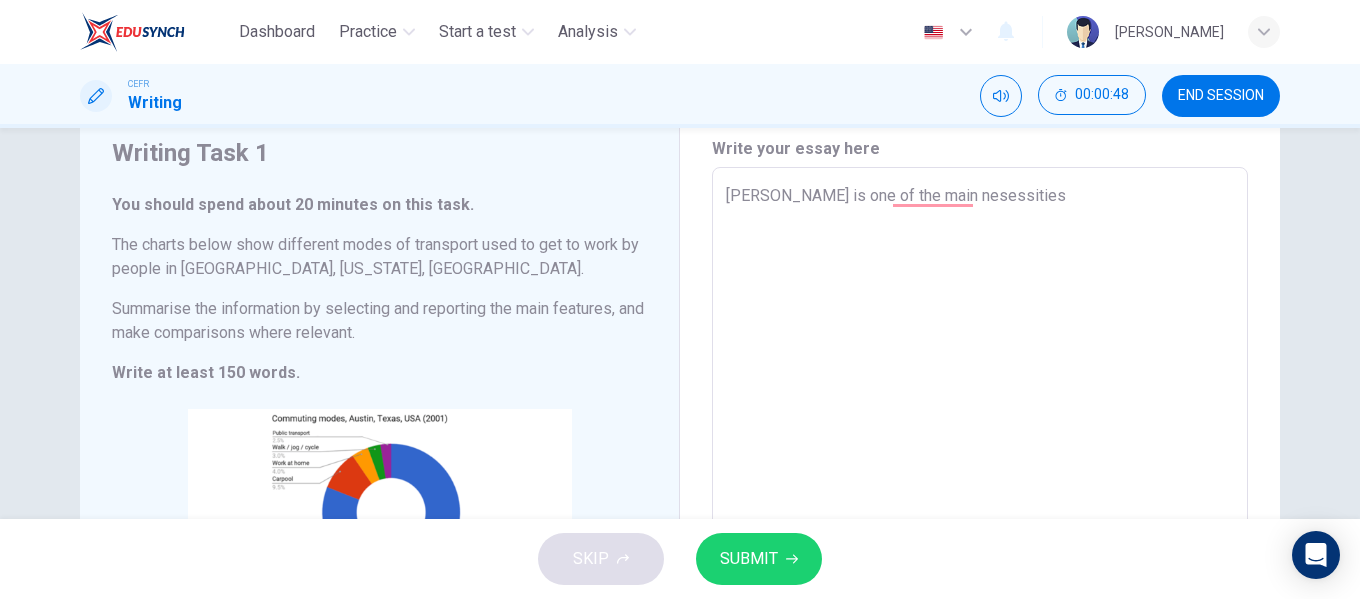type on "Trans is one of the main nesessities" 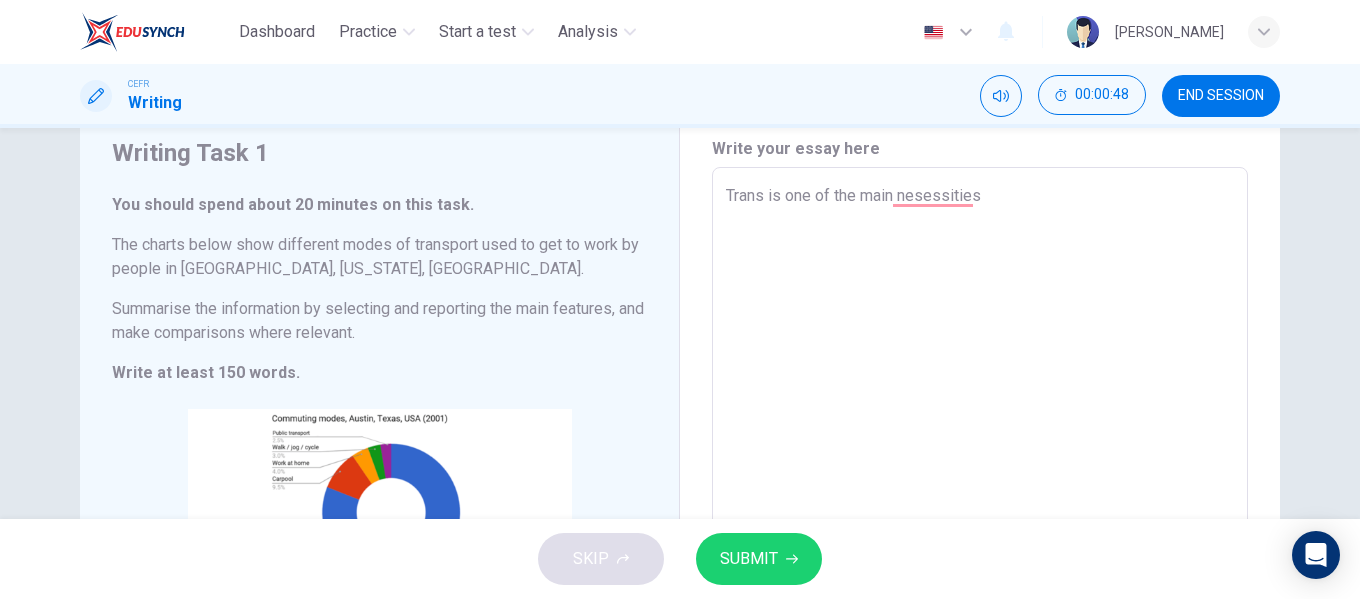 type on "x" 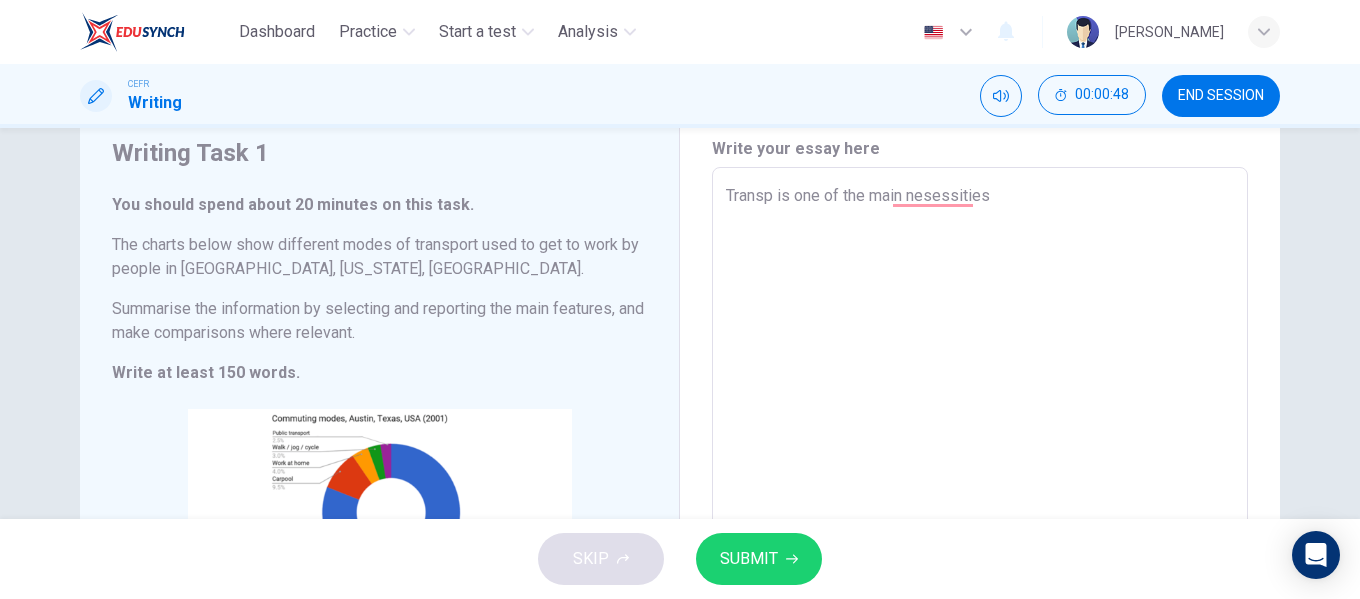 type on "x" 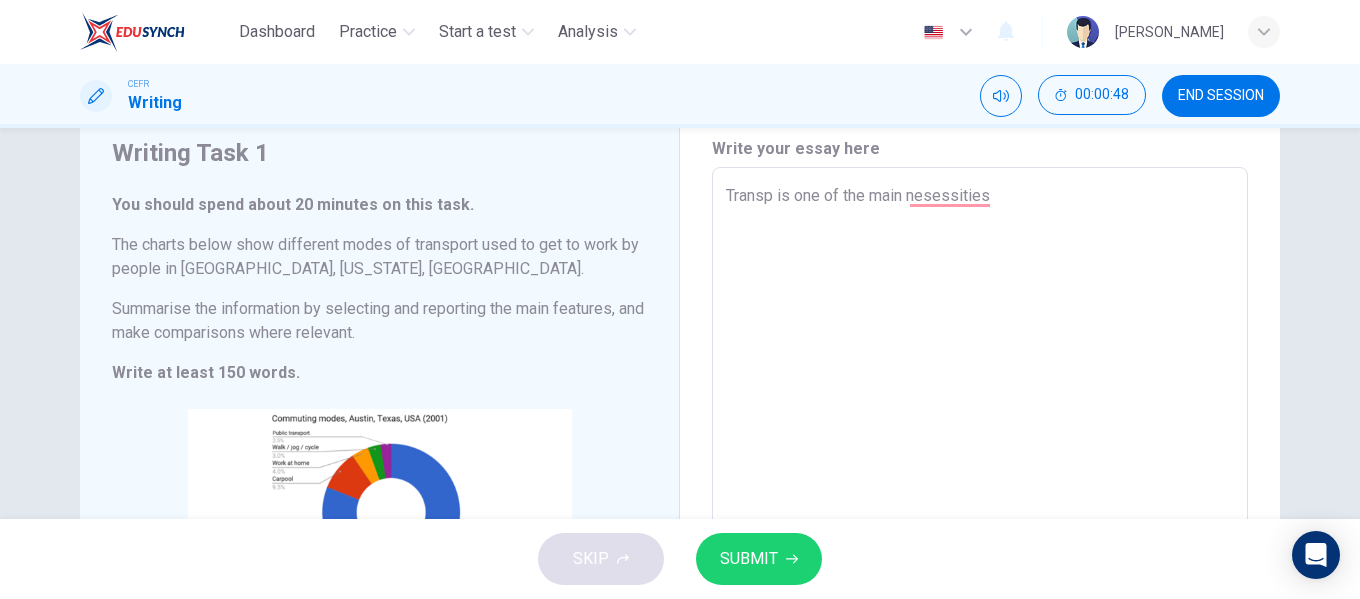 type on "Transpo is one of the main nesessities" 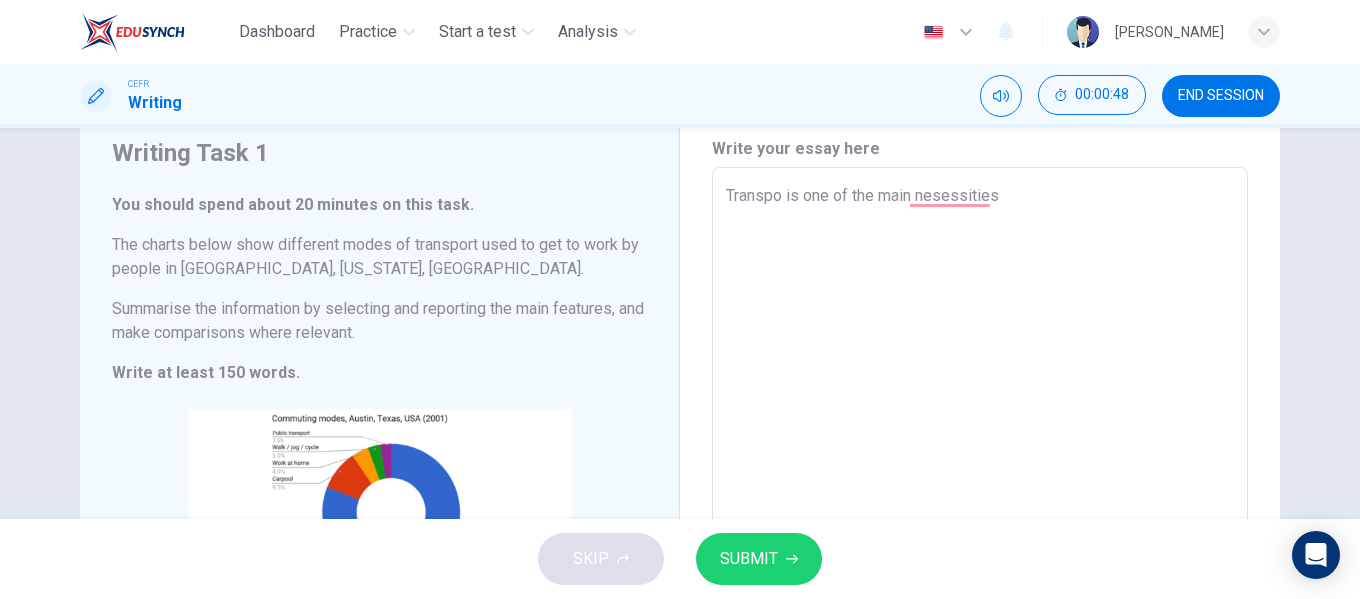 type on "x" 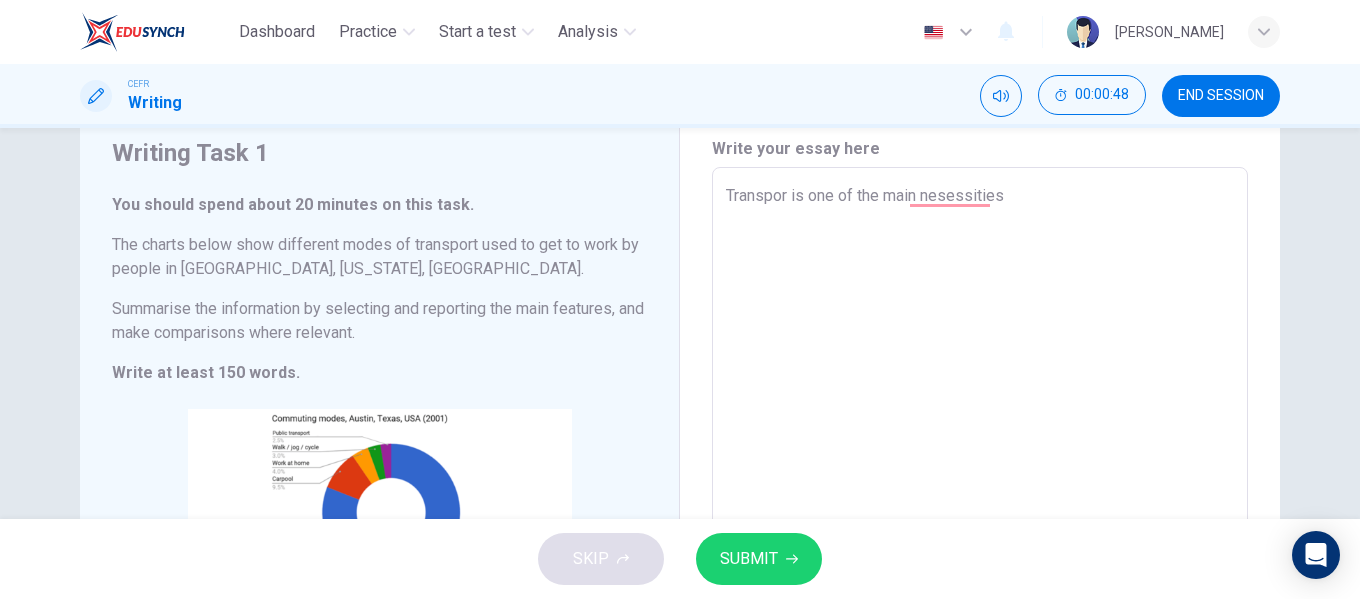type on "x" 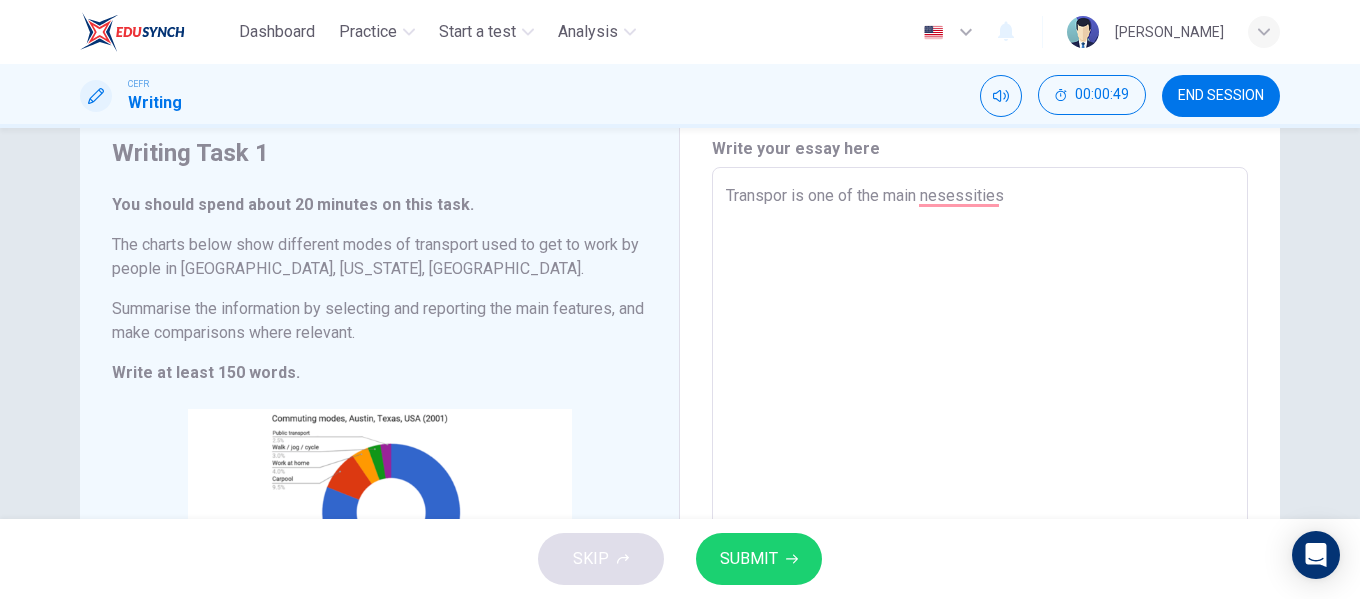 type on "Transport is one of the main nesessities" 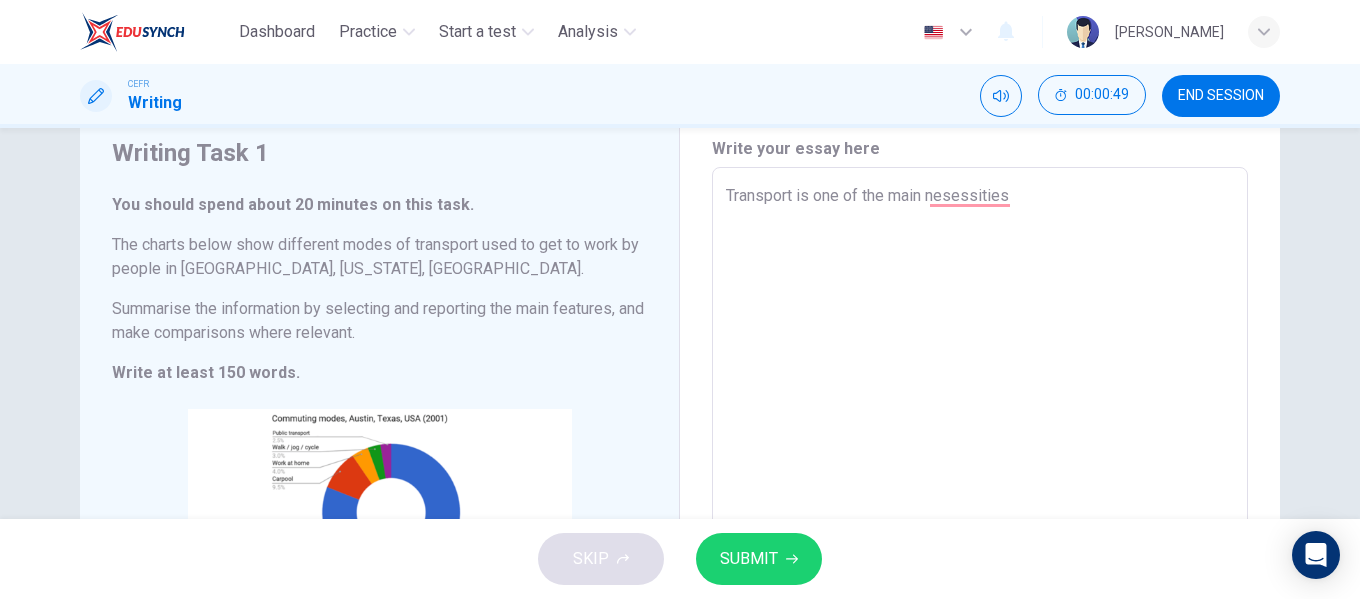 type on "Transporta is one of the main nesessities" 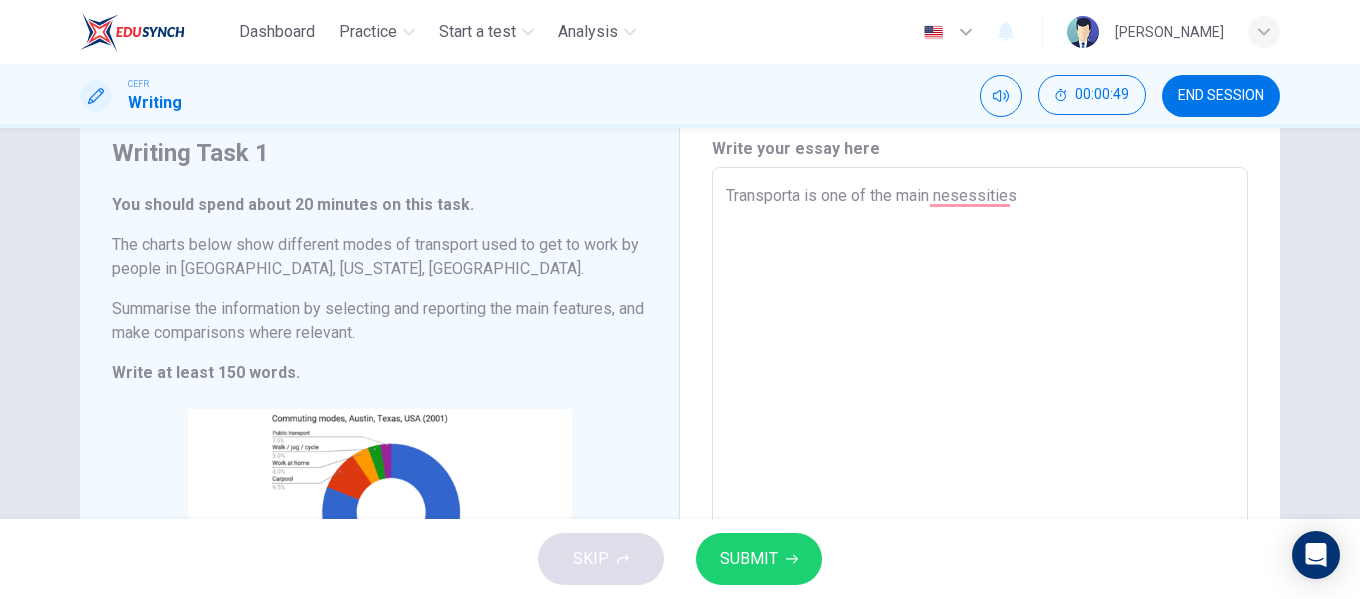 type on "x" 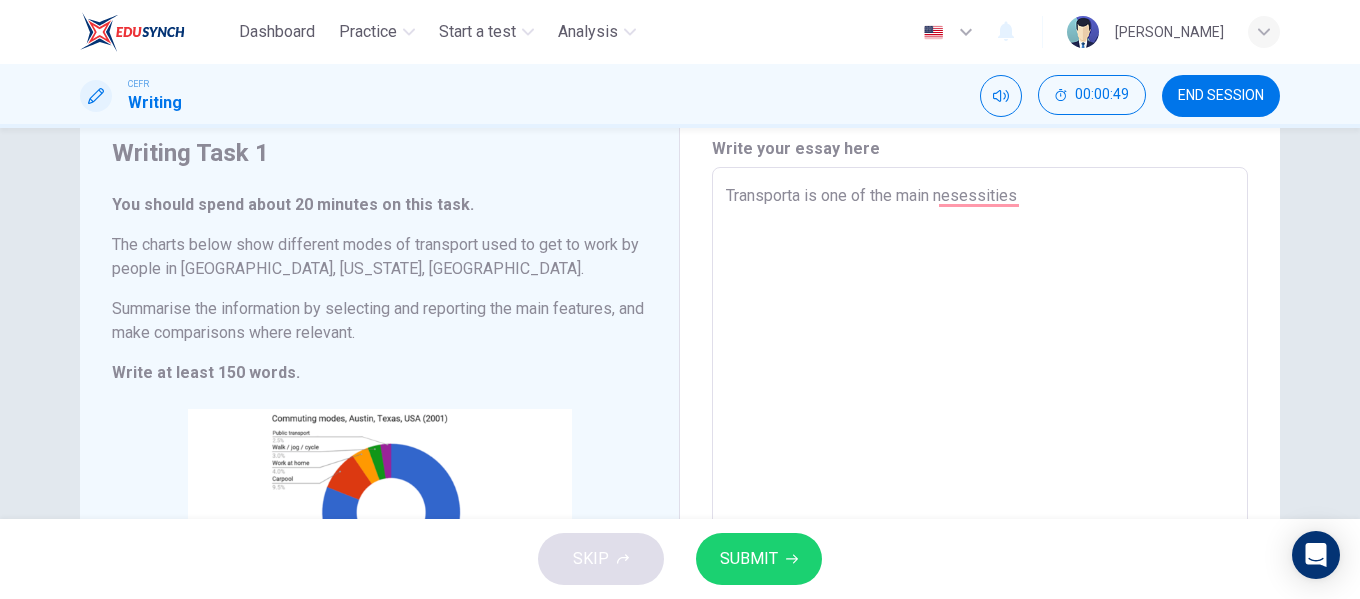 type on "Transportat is one of the main nesessities" 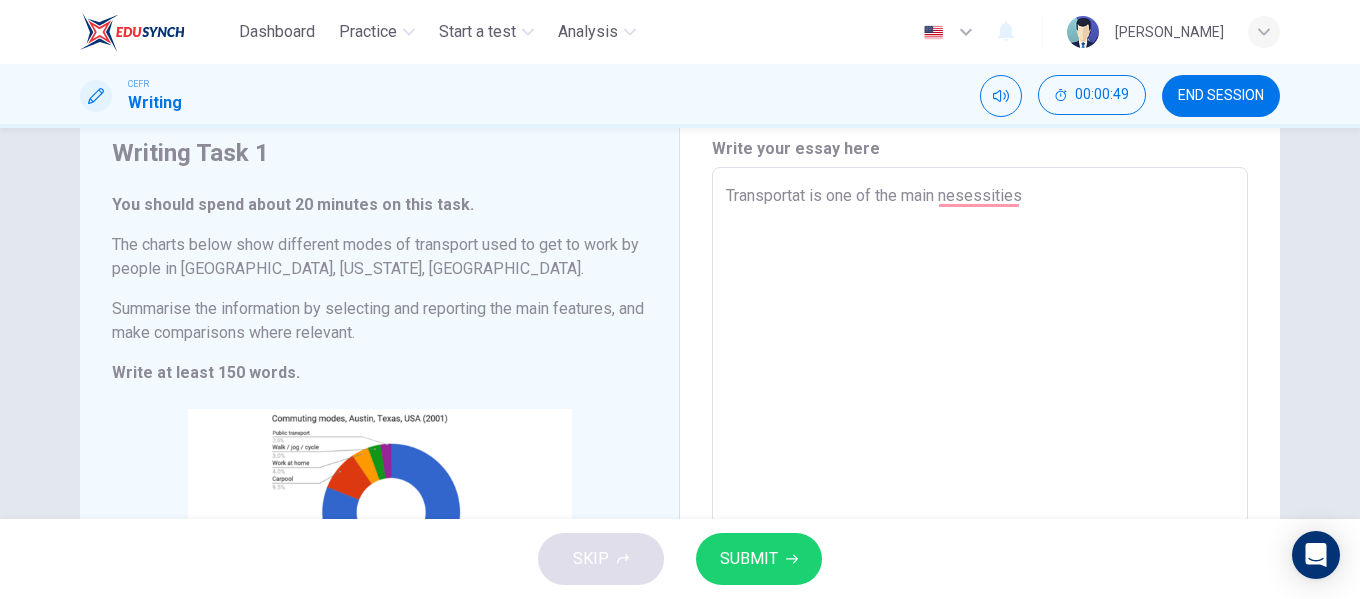 type on "Transportati is one of the main nesessities" 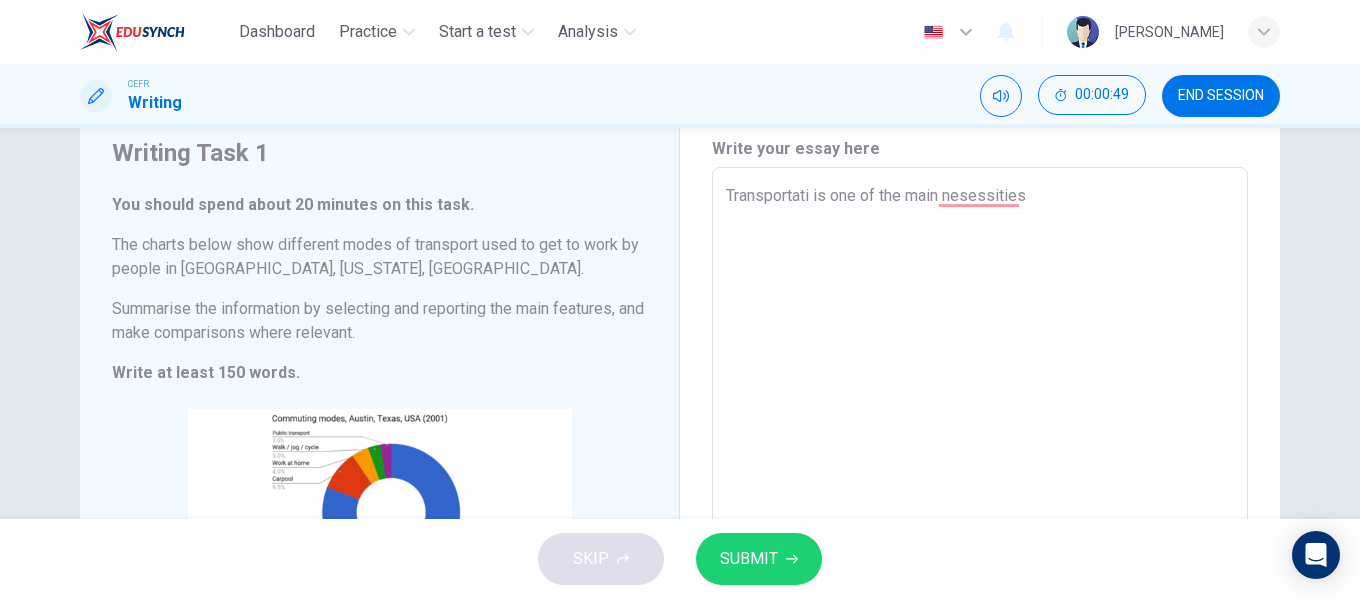 type on "x" 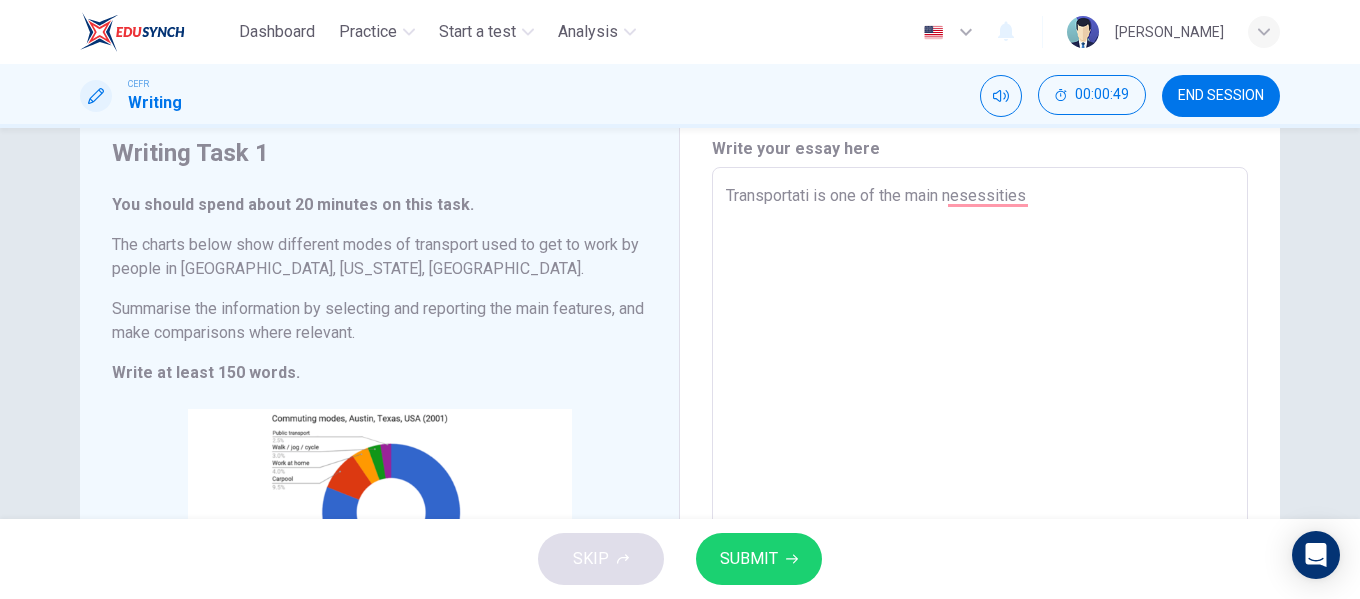type on "Transportatio is one of the main nesessities" 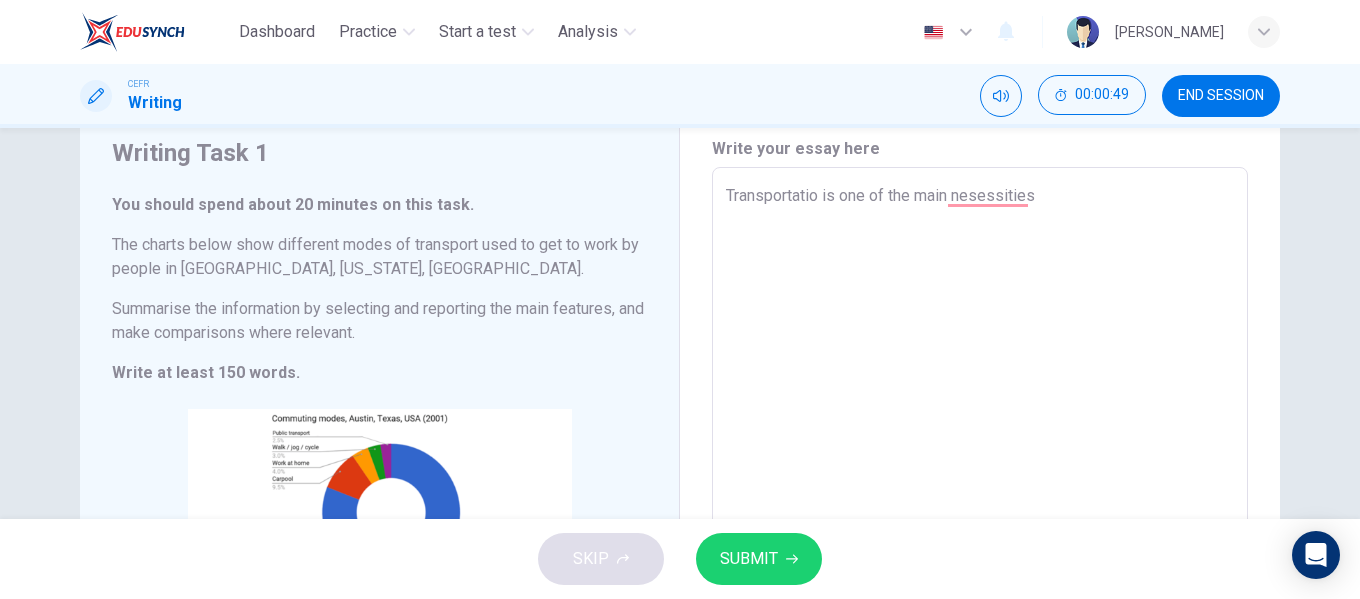 type on "x" 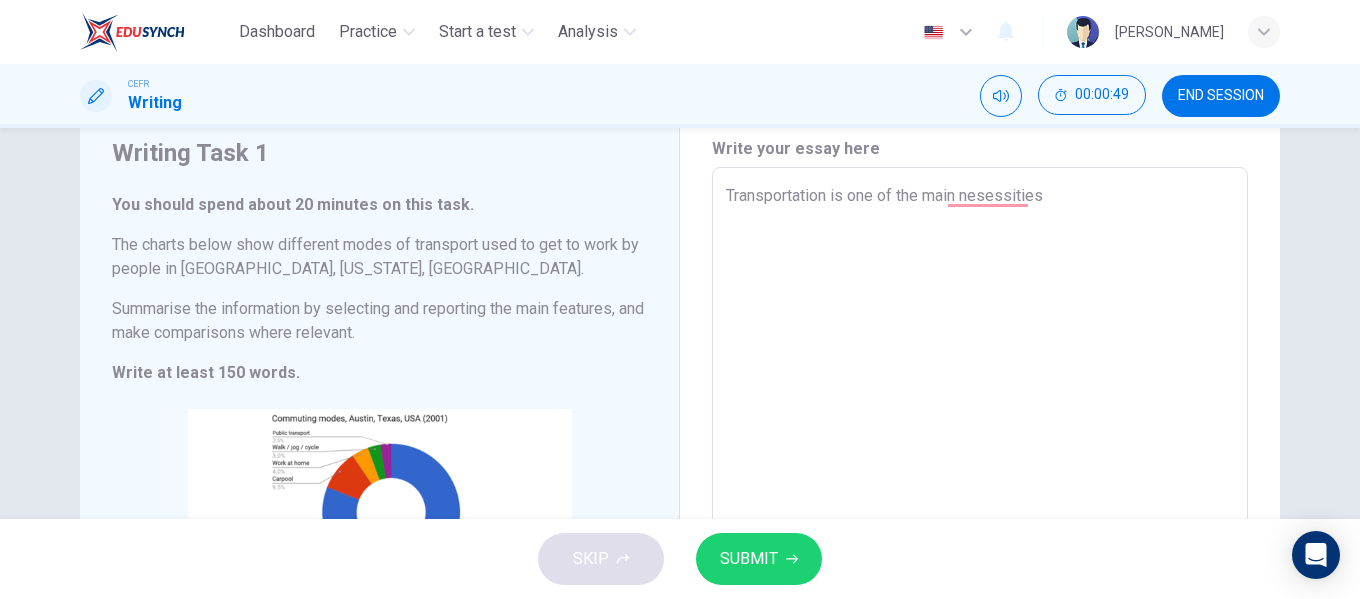 type on "x" 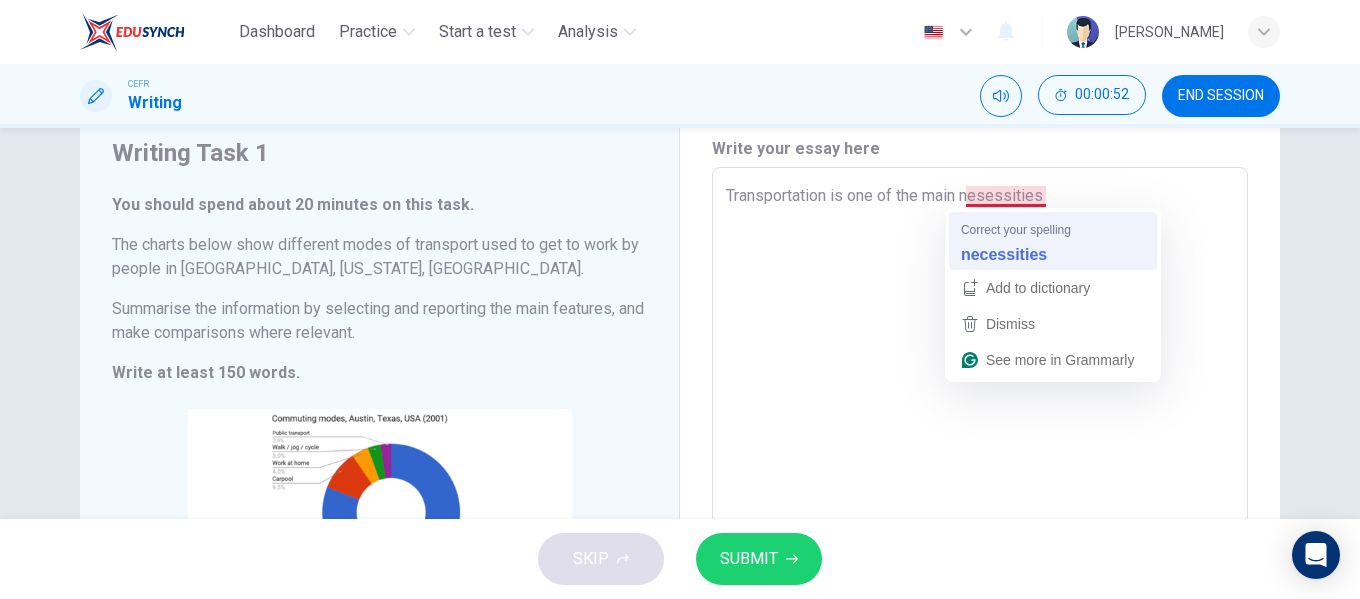 type on "Transportation is one of the main necessities" 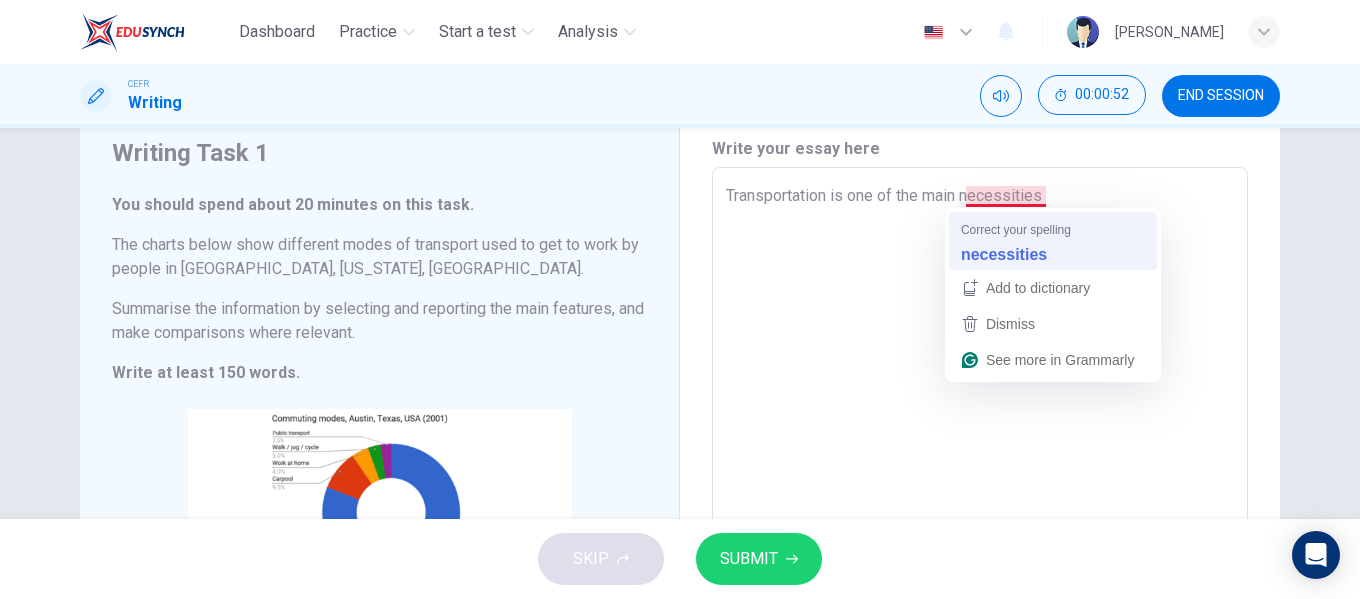 type on "x" 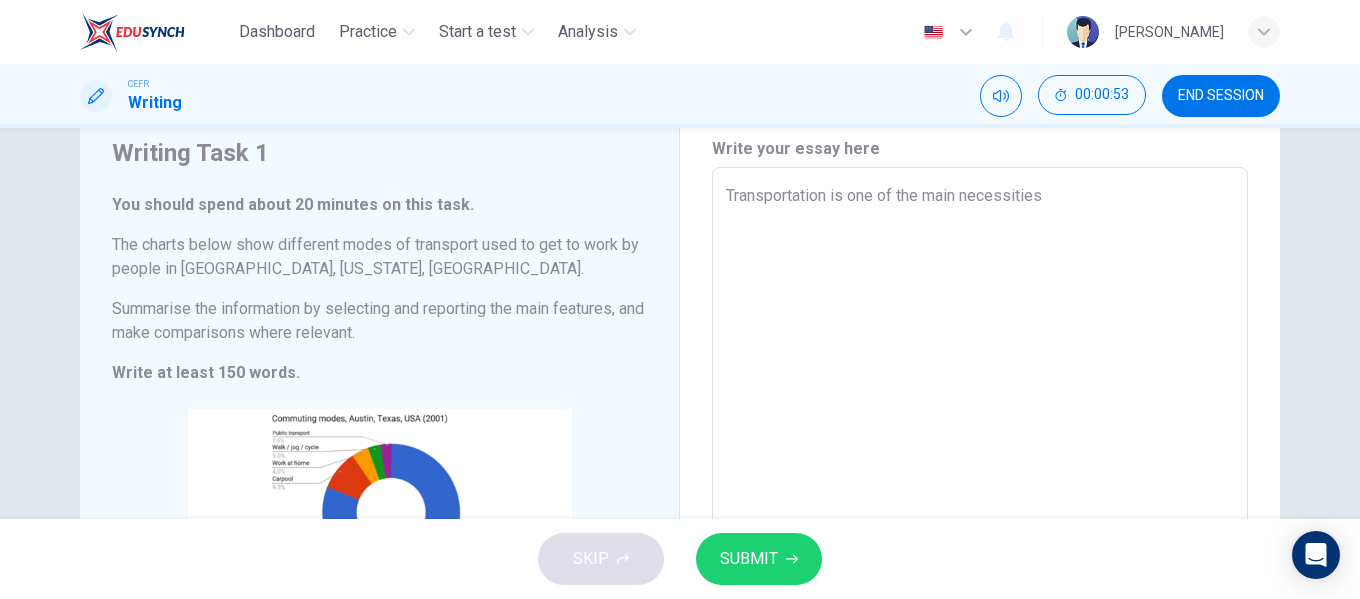 click on "Transportation is one of the main necessities" at bounding box center (980, 463) 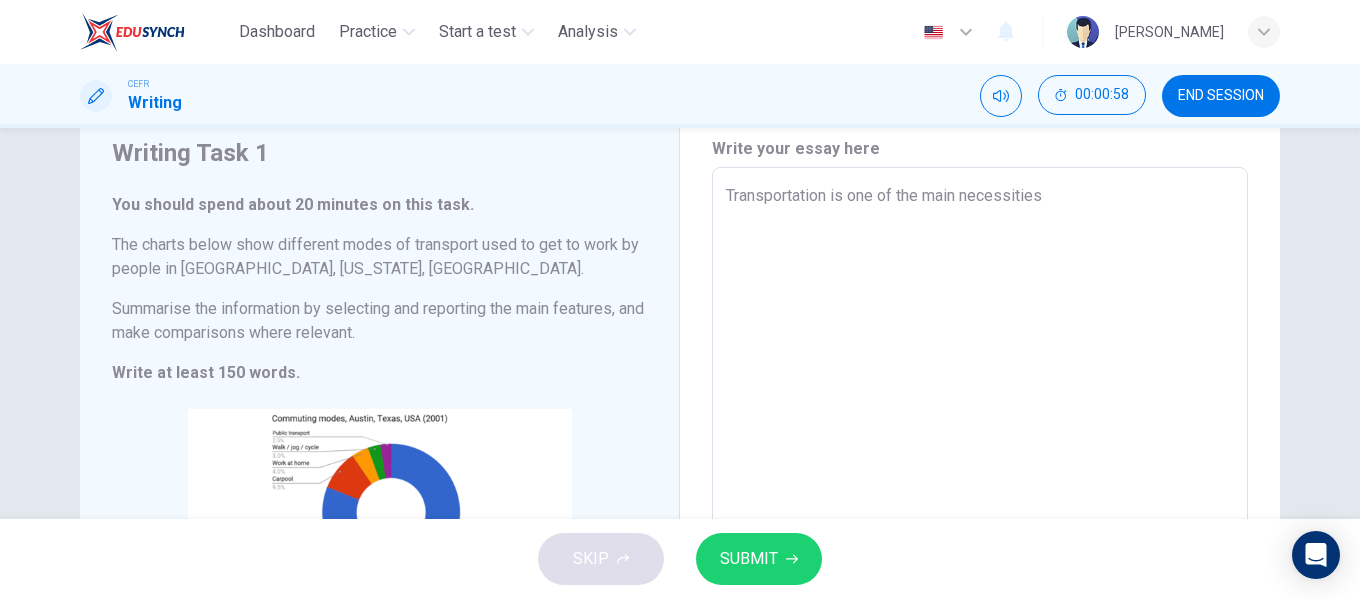 type on "Transportation is one of the main necessities f" 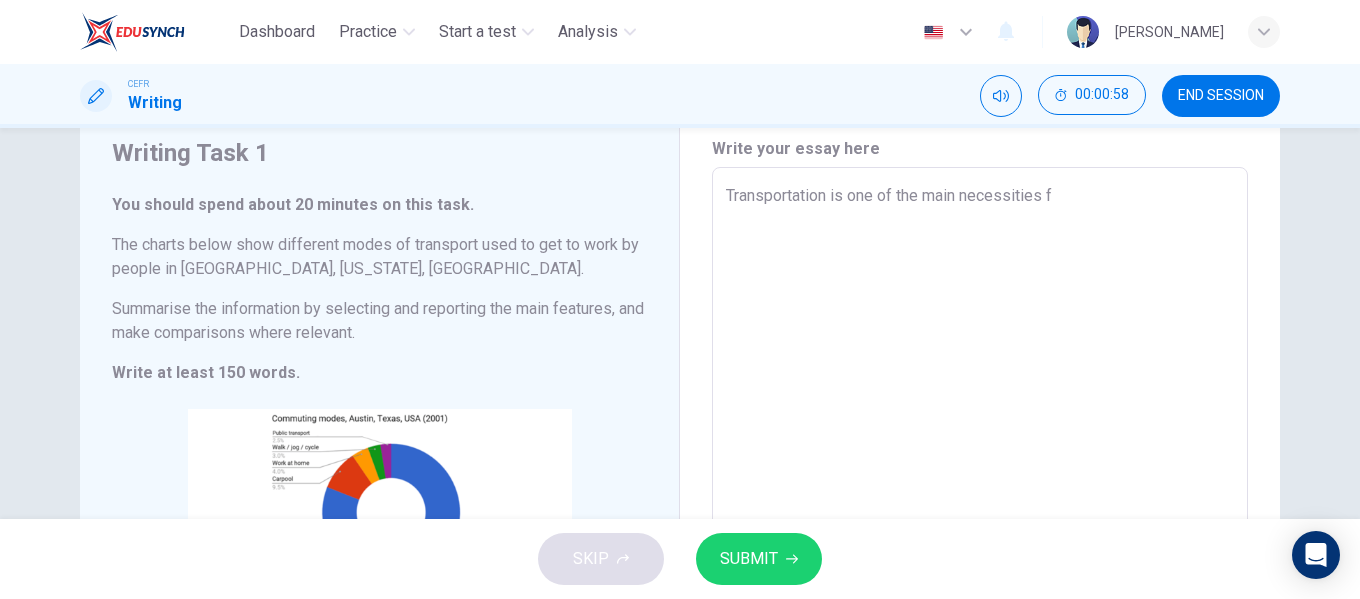 type on "Transportation is one of the main necessities fo" 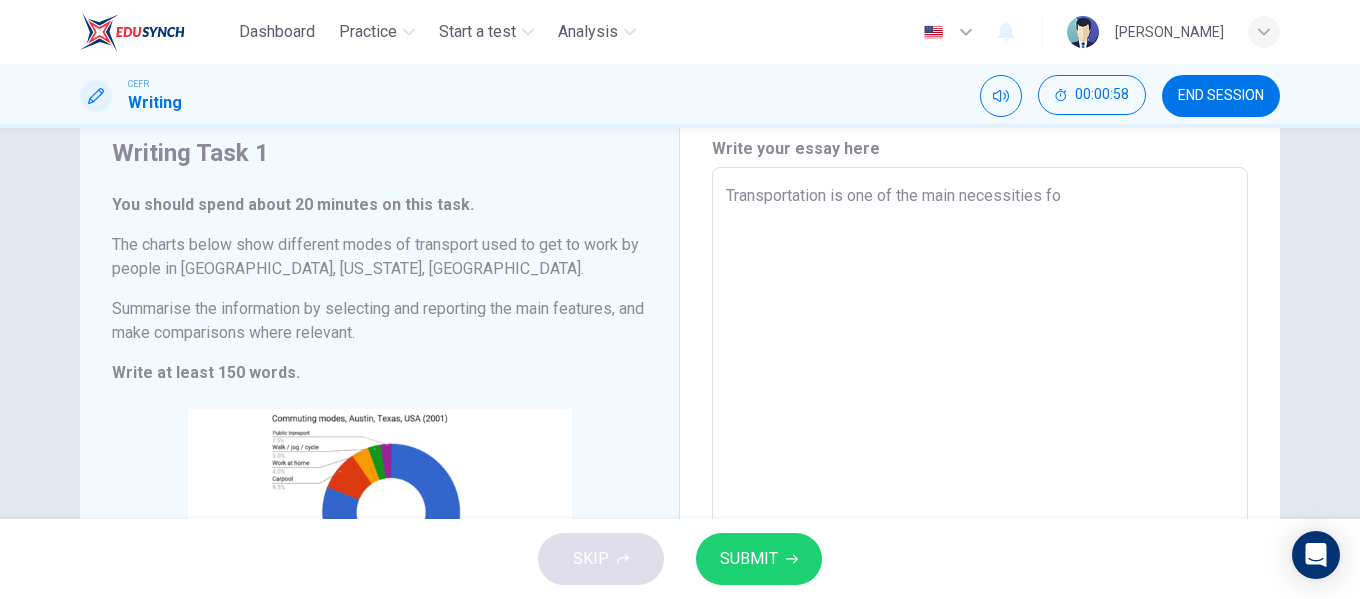 type on "Transportation is one of the main necessities for" 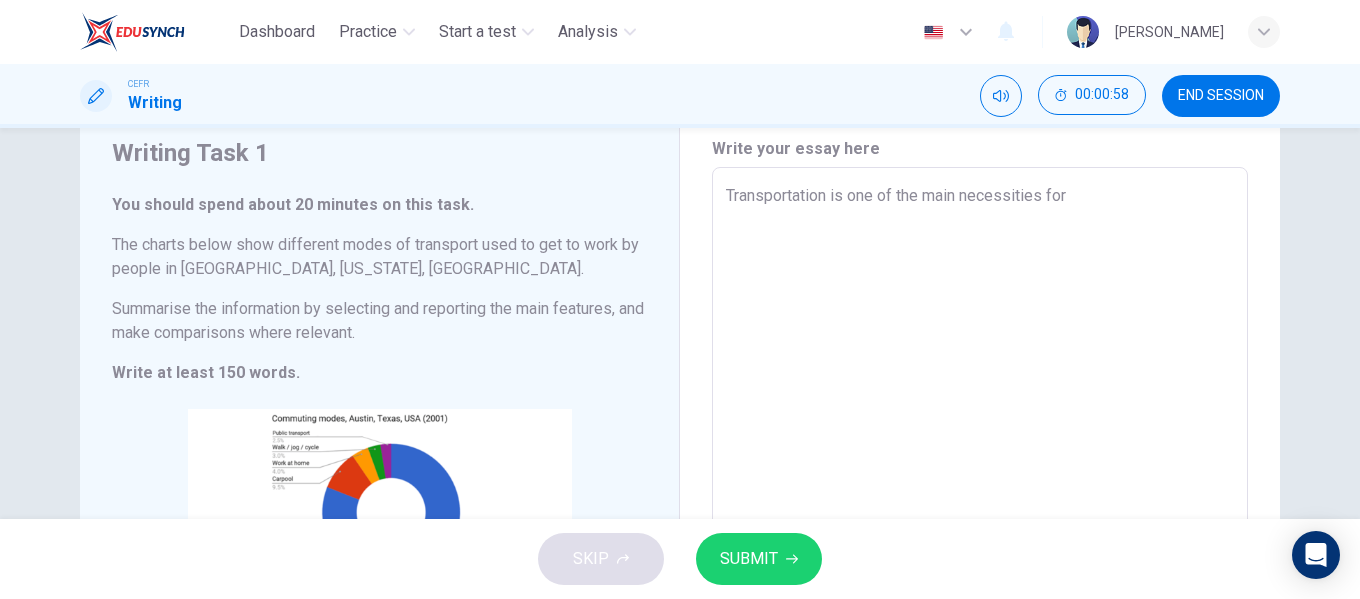 type on "x" 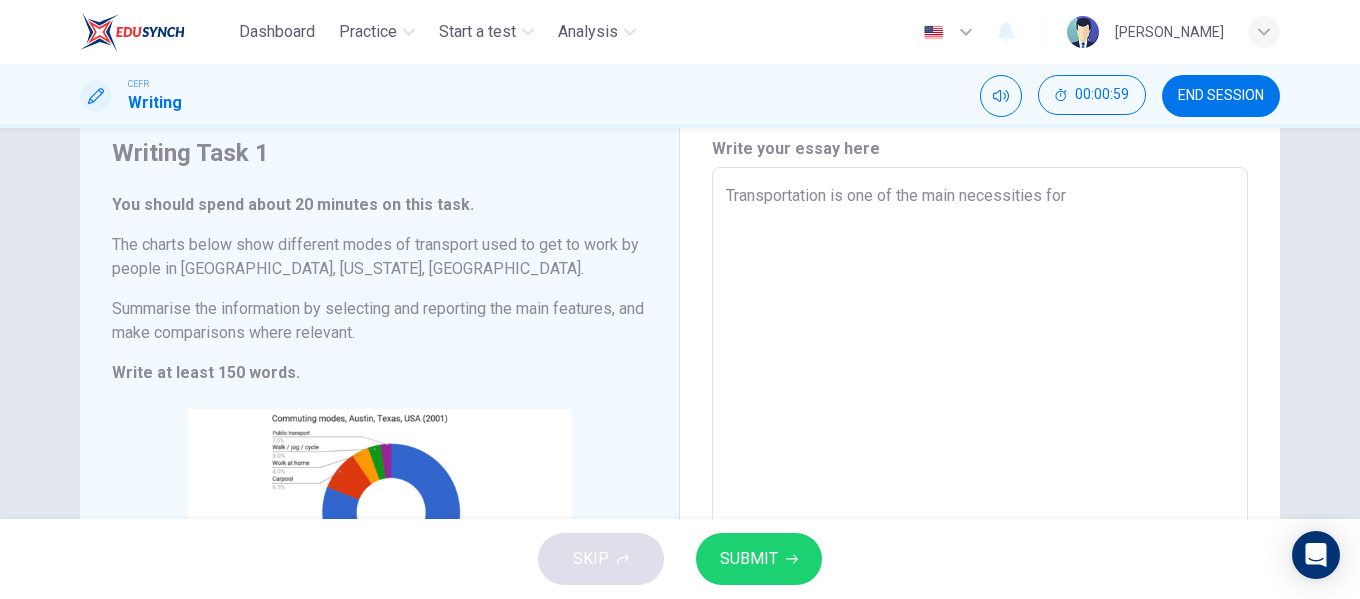 type on "x" 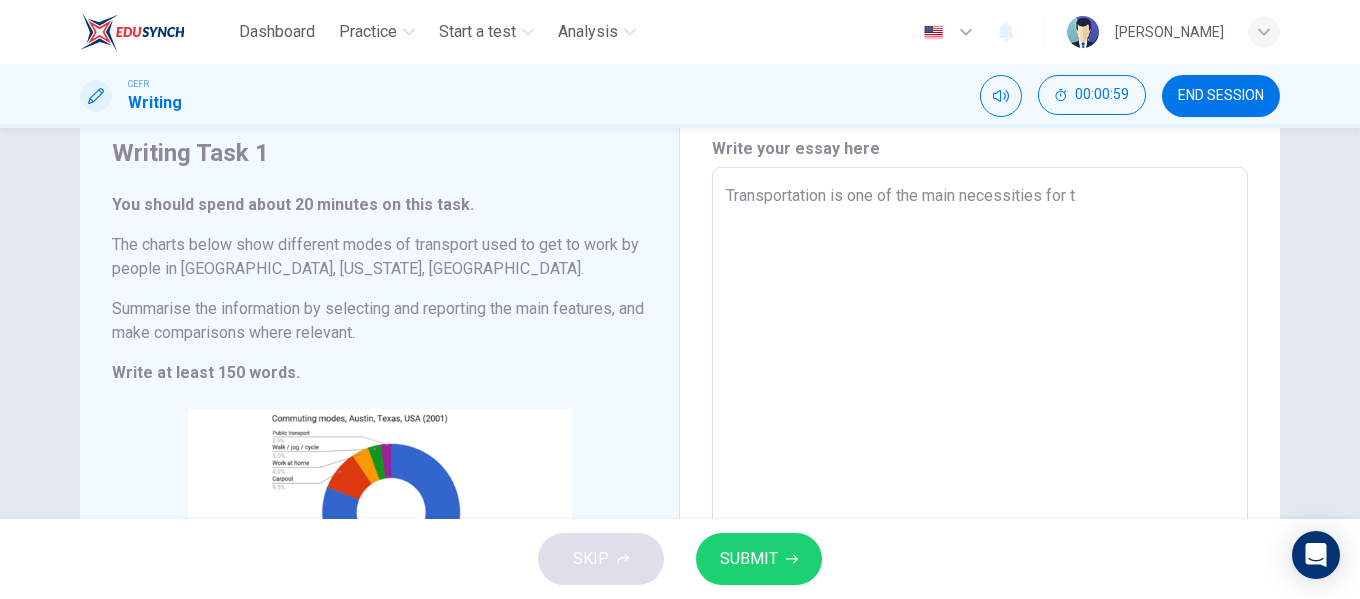 type on "Transportation is one of the main necessities for th" 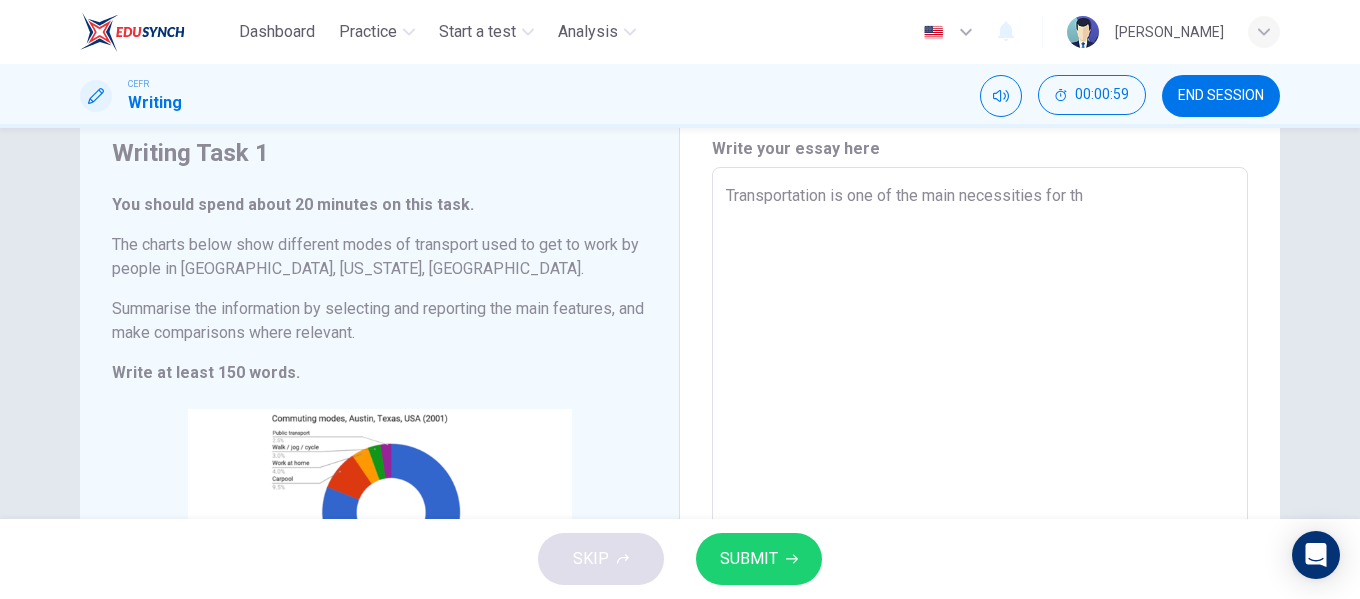 type on "x" 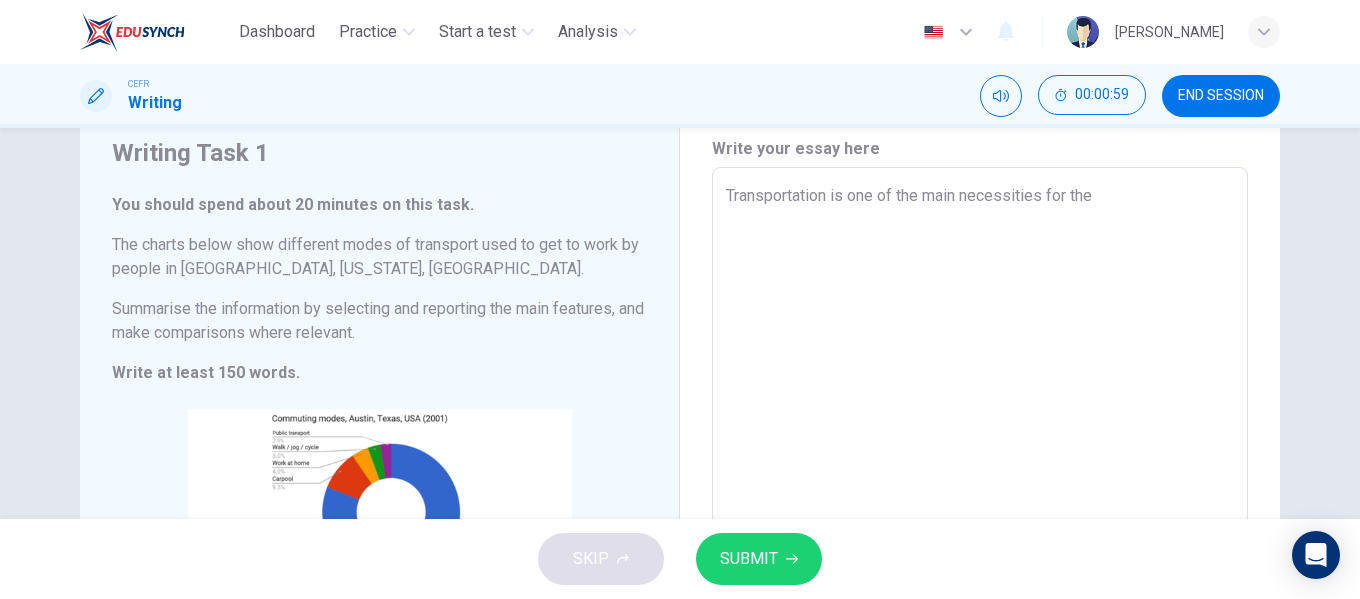 type on "Transportation is one of the main necessities for the" 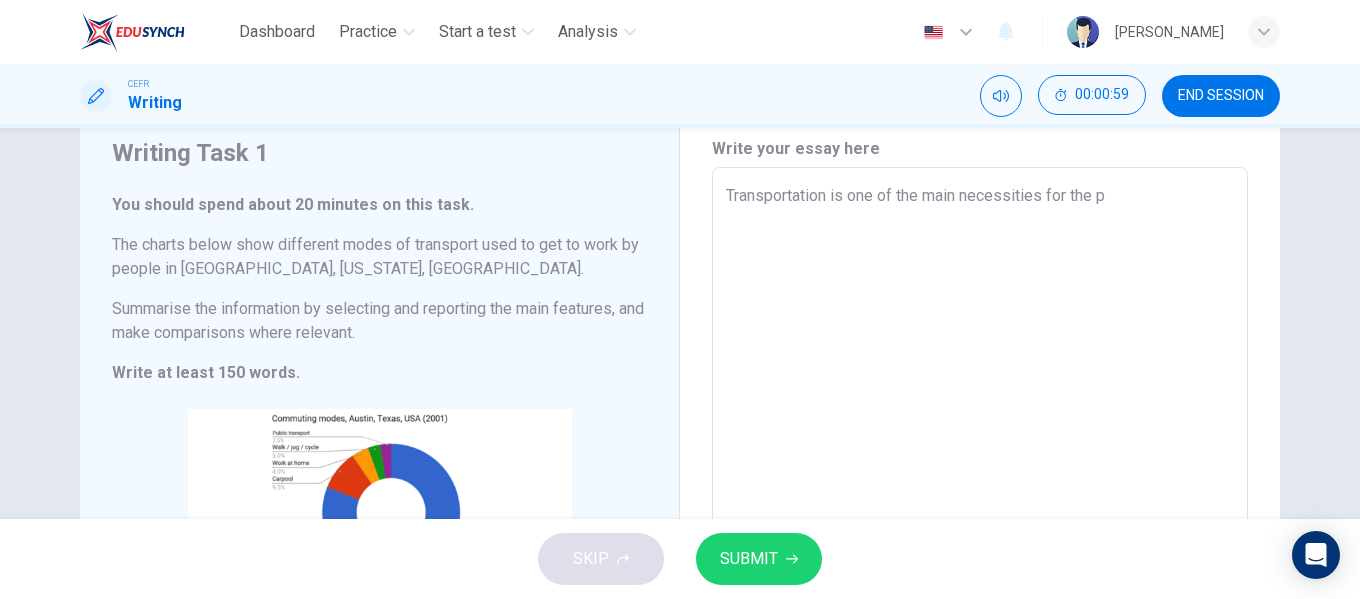 type on "x" 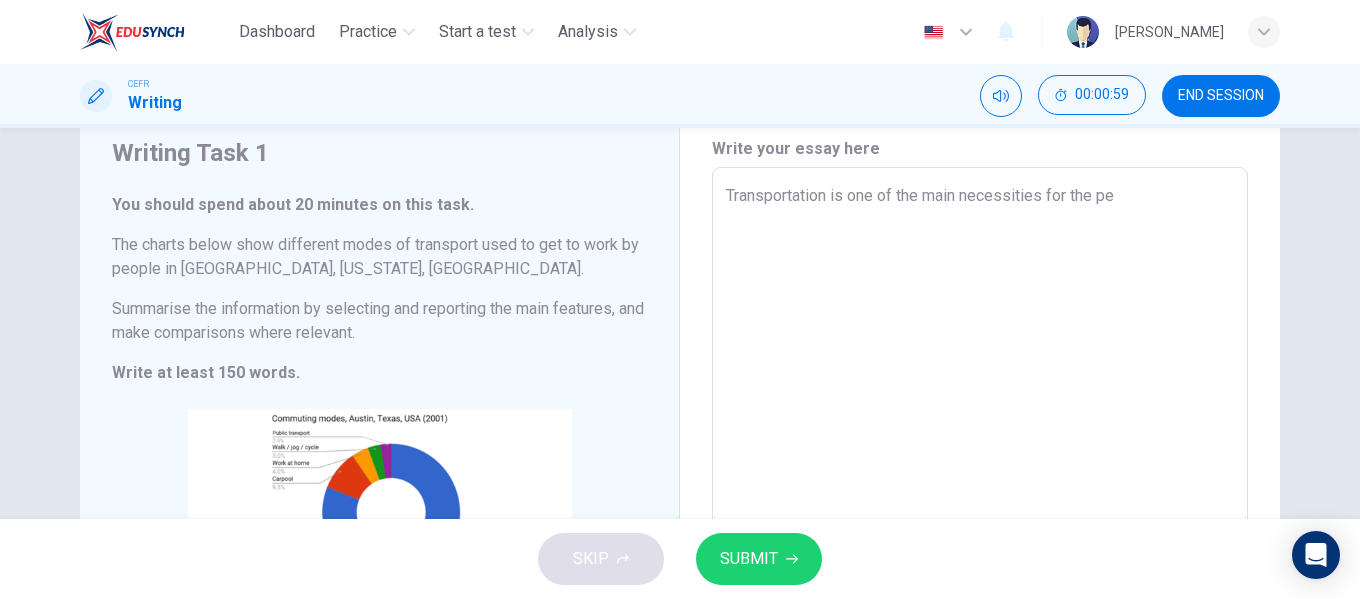 type on "x" 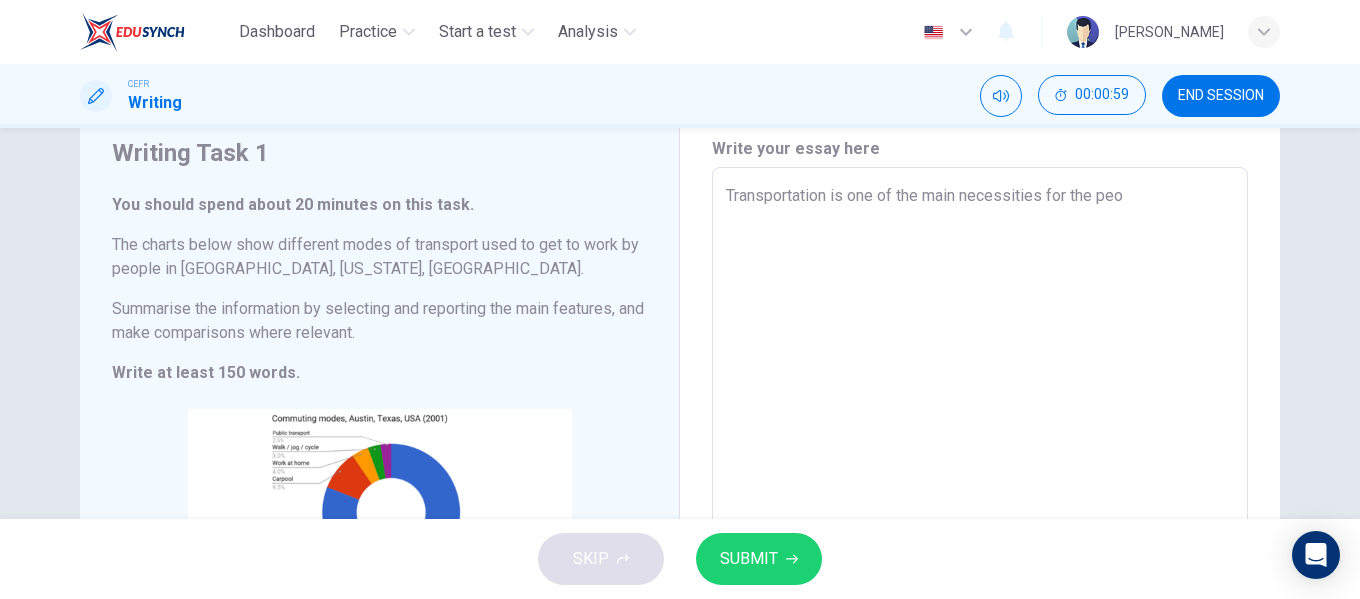 type on "x" 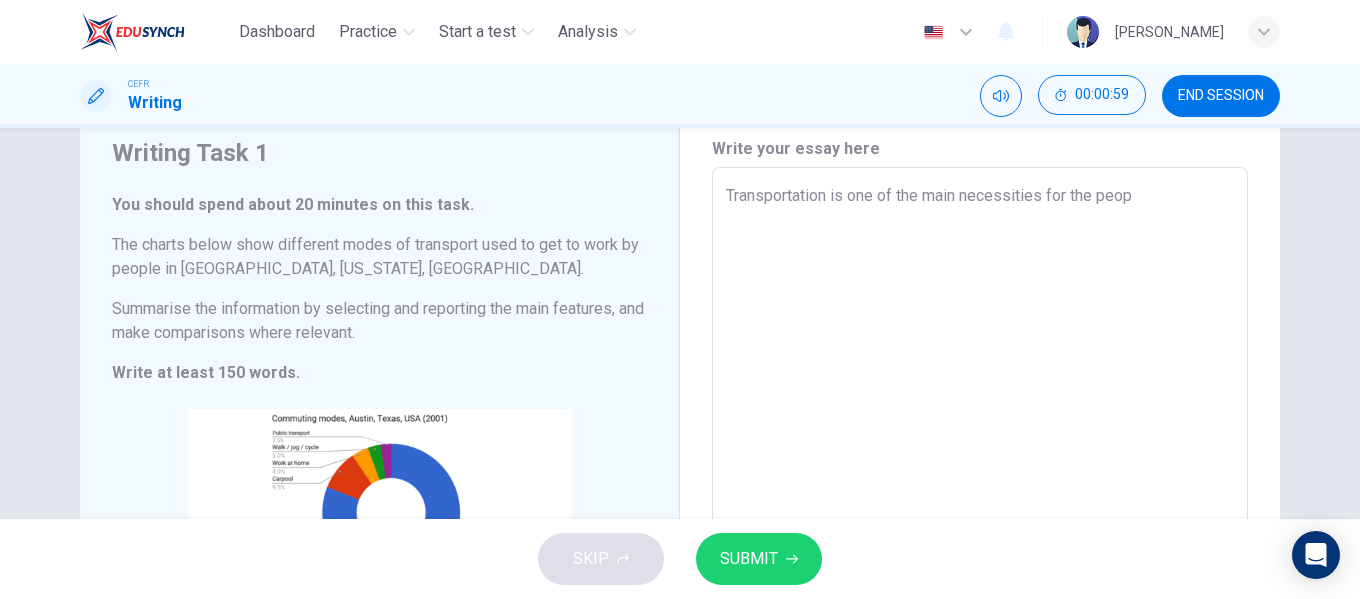 type on "x" 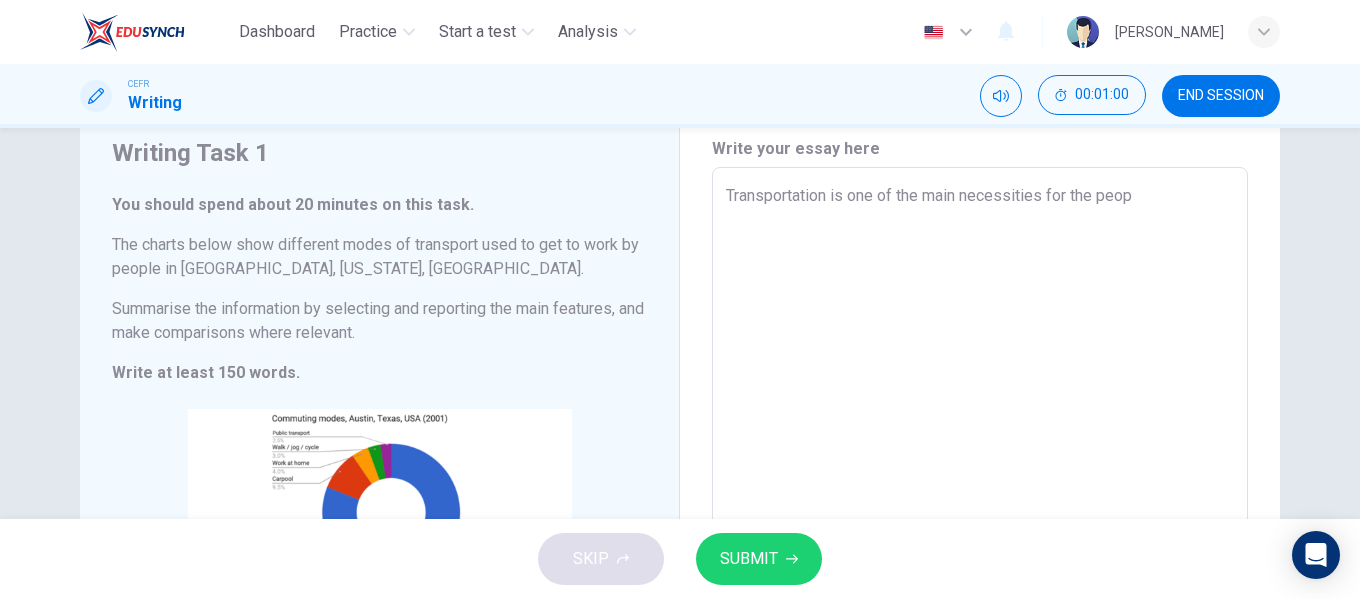 type on "Transportation is one of the main necessities for the peopl" 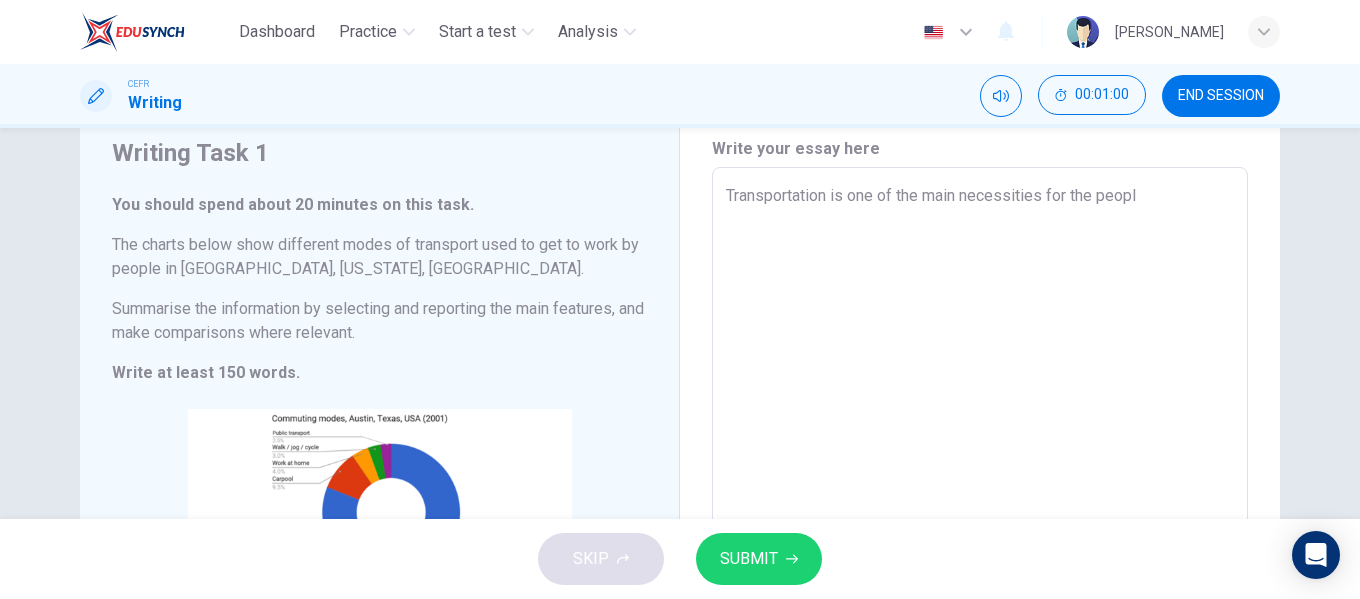 type on "Transportation is one of the main necessities for the people" 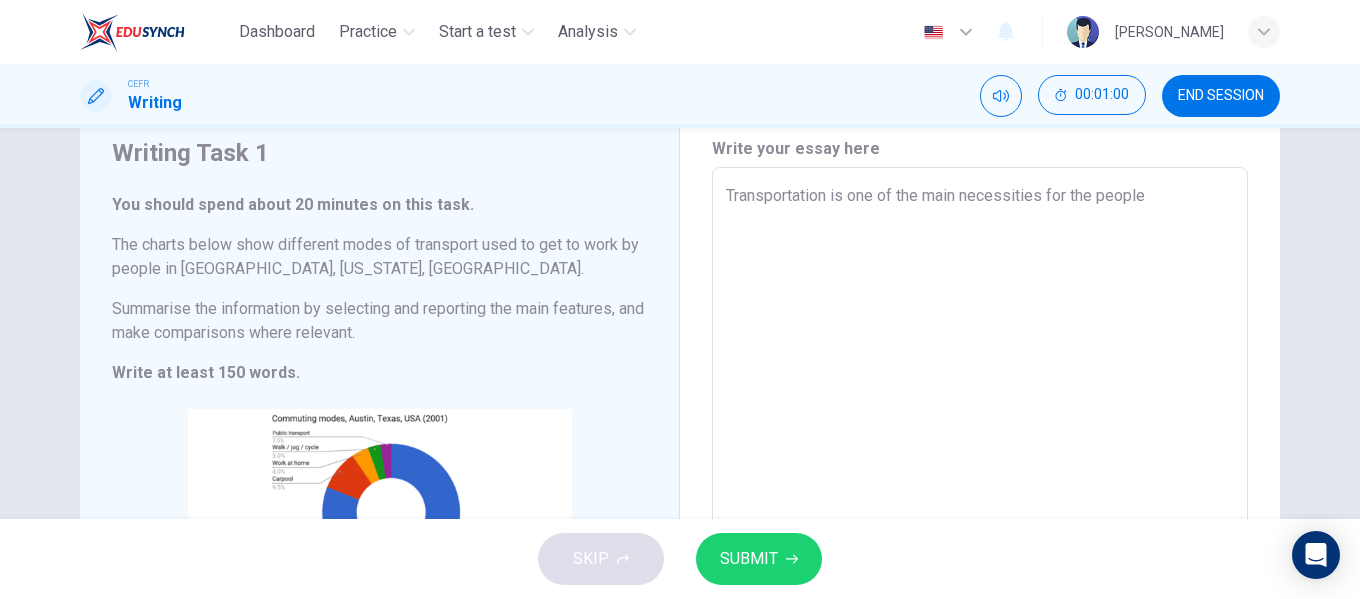 type on "x" 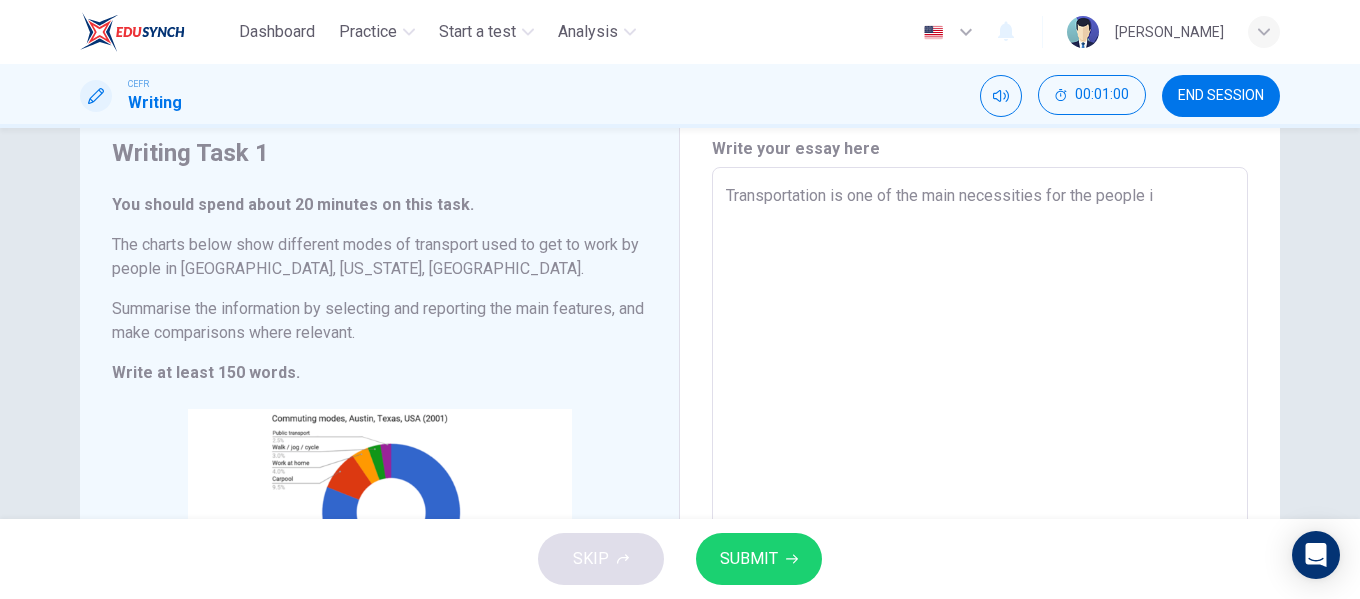 type on "x" 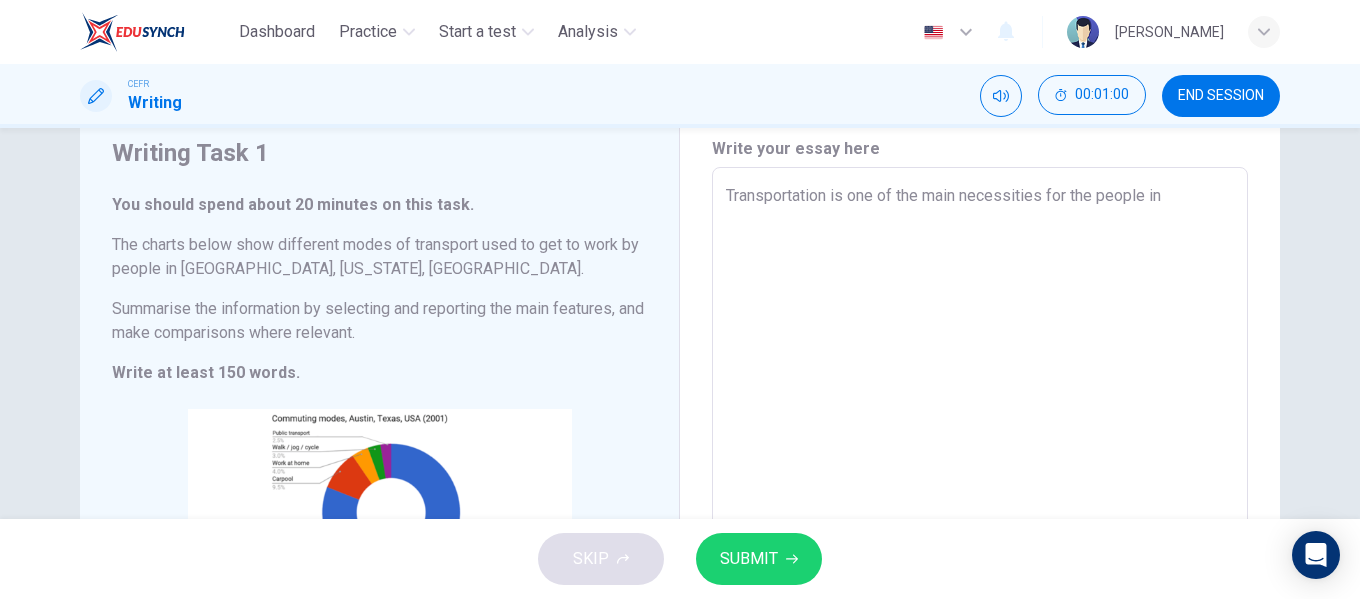 type on "Transportation is one of the main necessities for the people in" 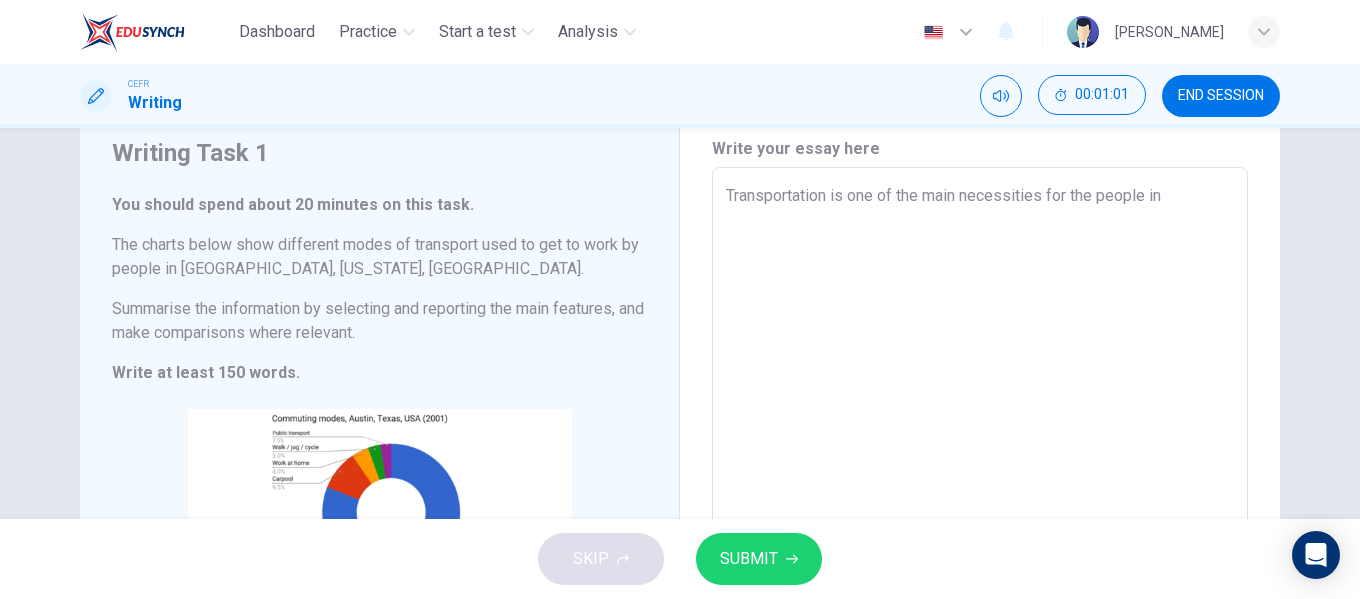 type on "Transportation is one of the main necessities for the people in a" 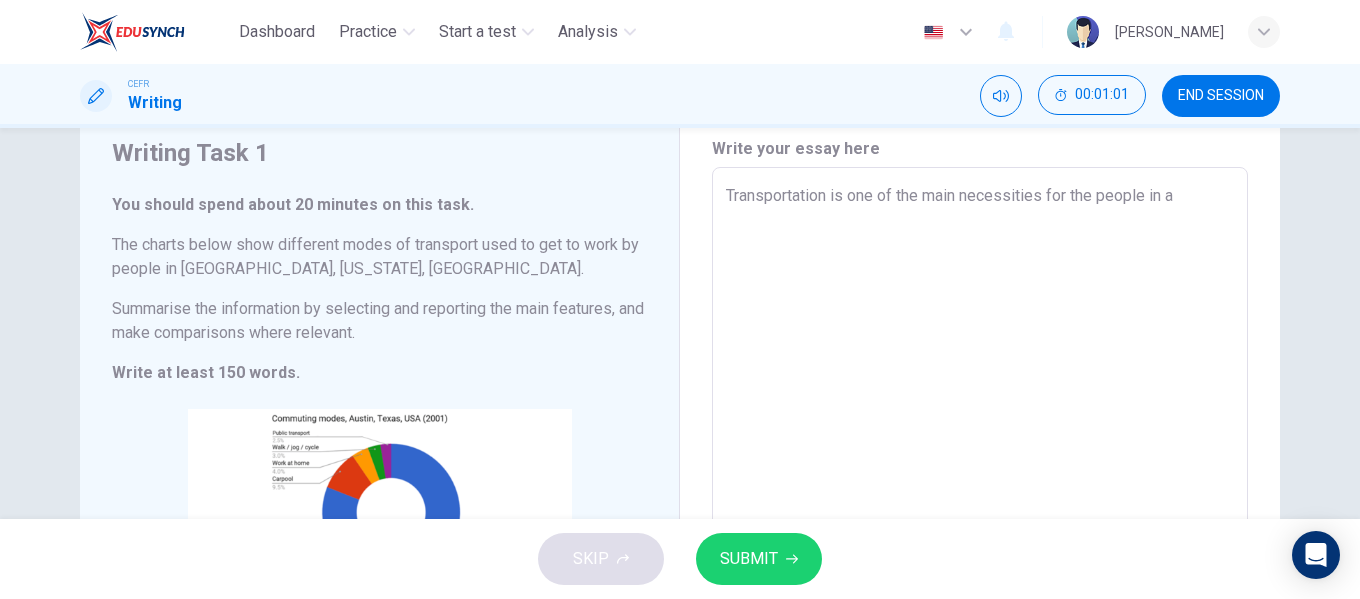 type on "x" 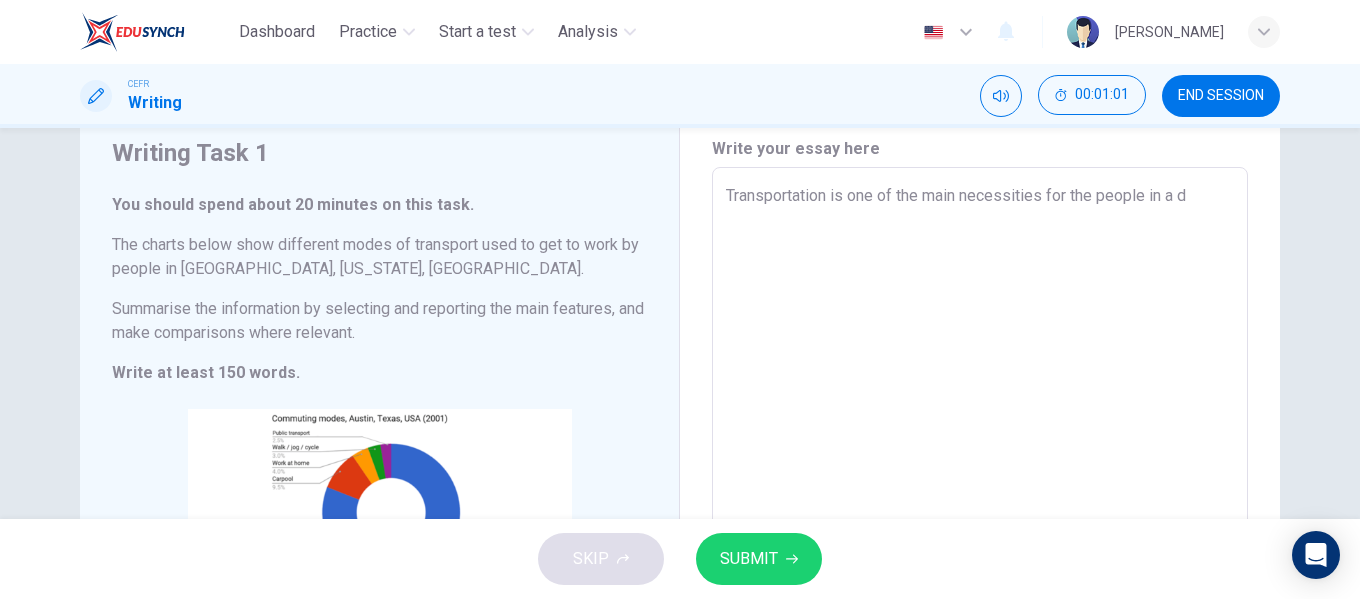 type on "x" 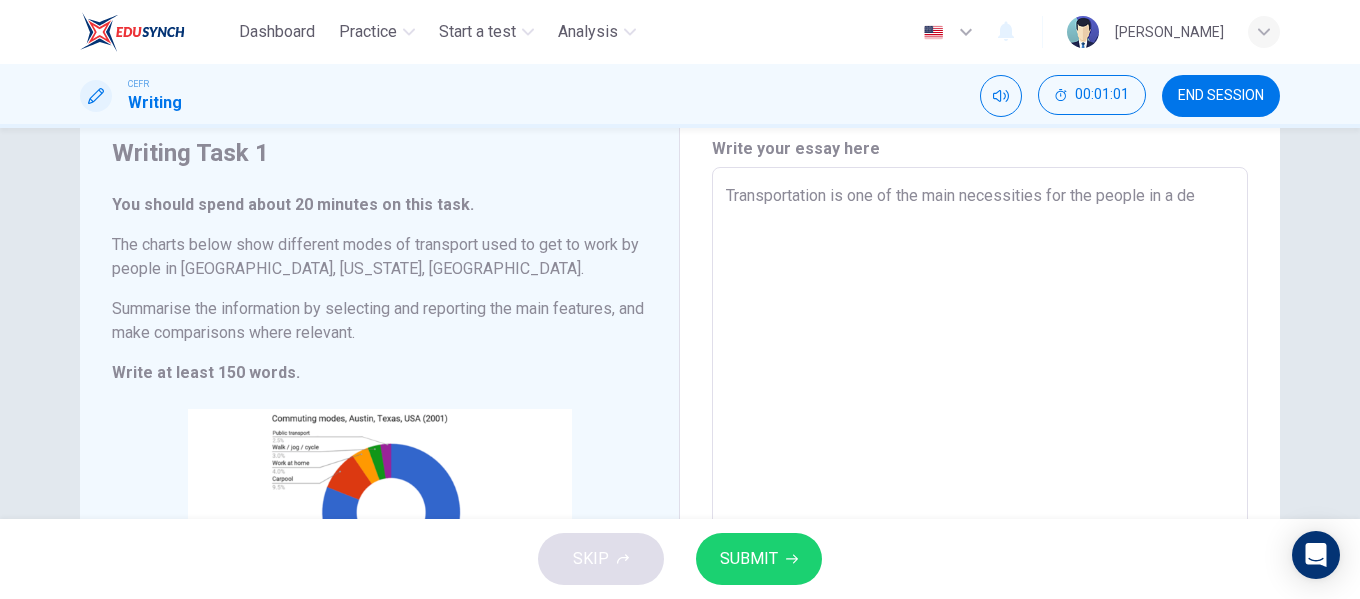 type on "x" 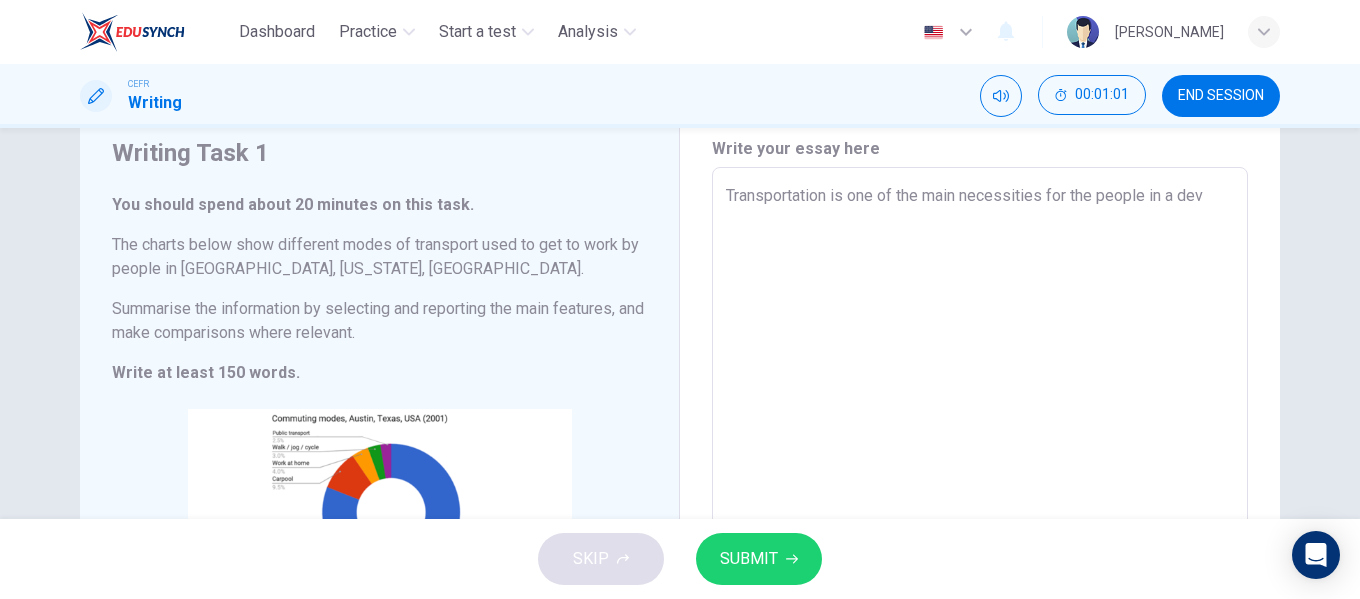 type on "x" 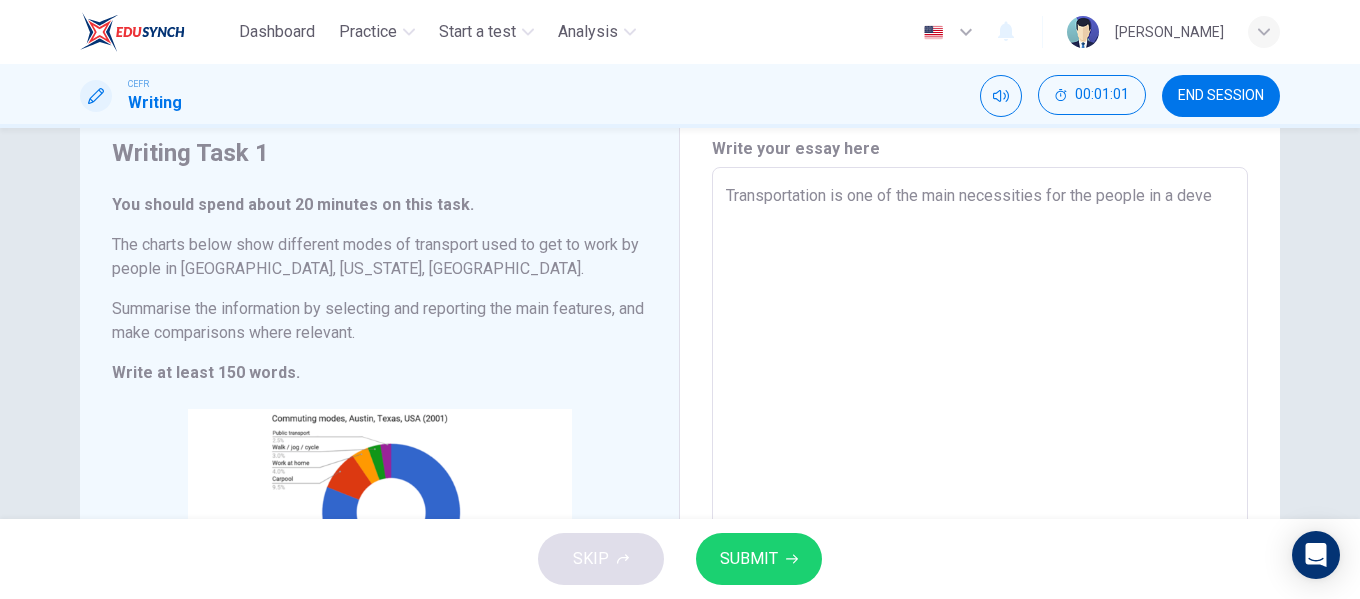 type on "x" 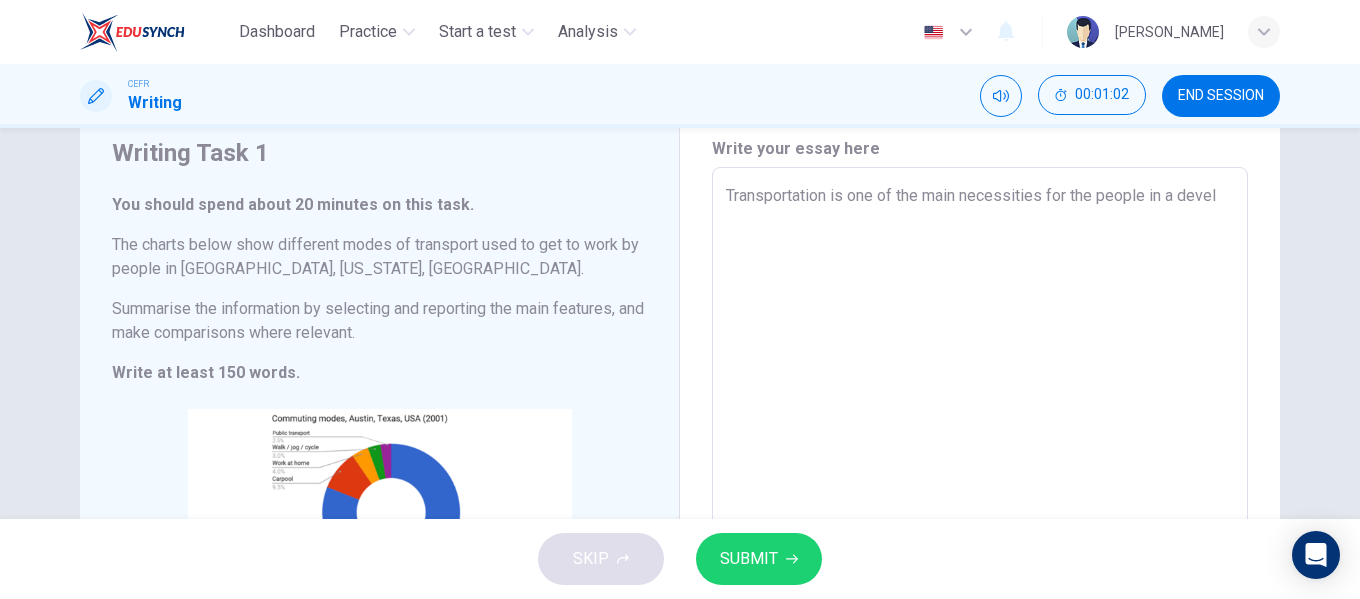 type on "x" 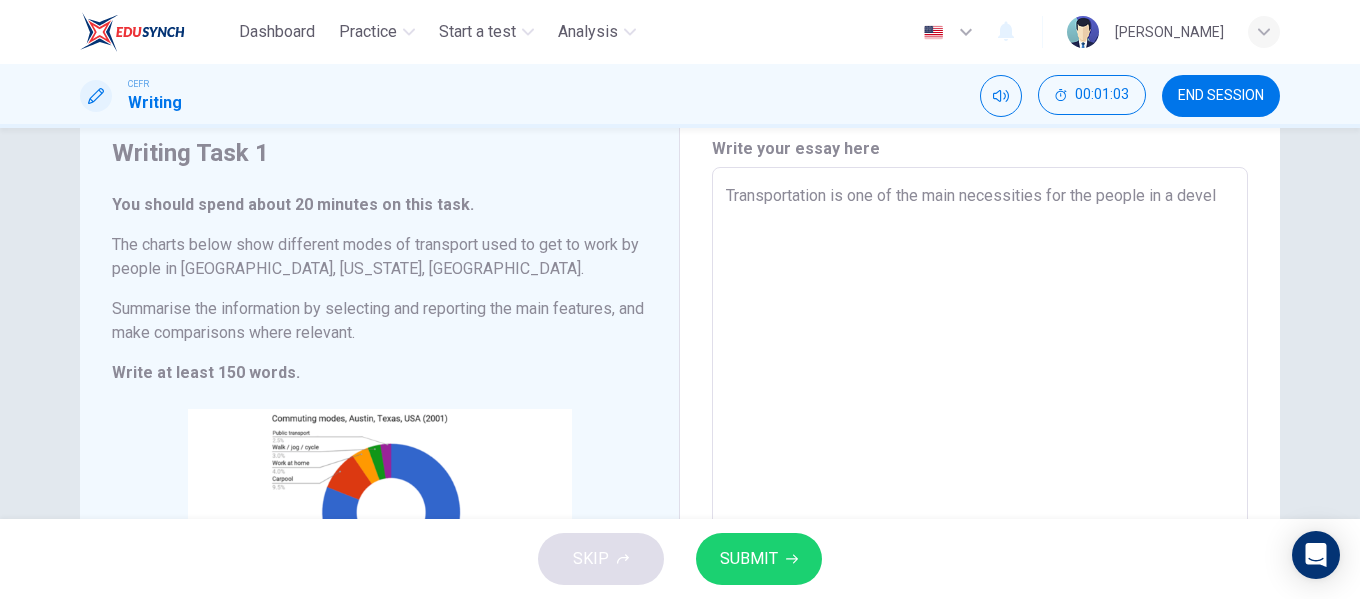 type on "Transportation is one of the main necessities for the people in a develp" 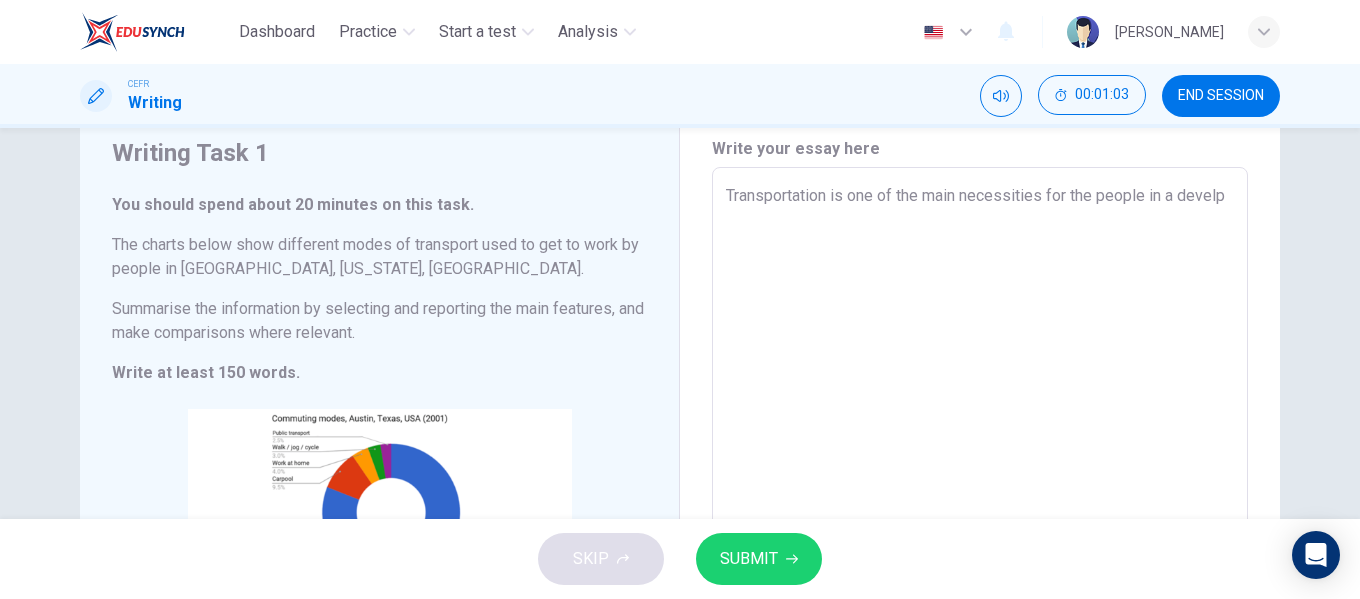 type on "Transportation is one of the main necessities for the people in a develpo" 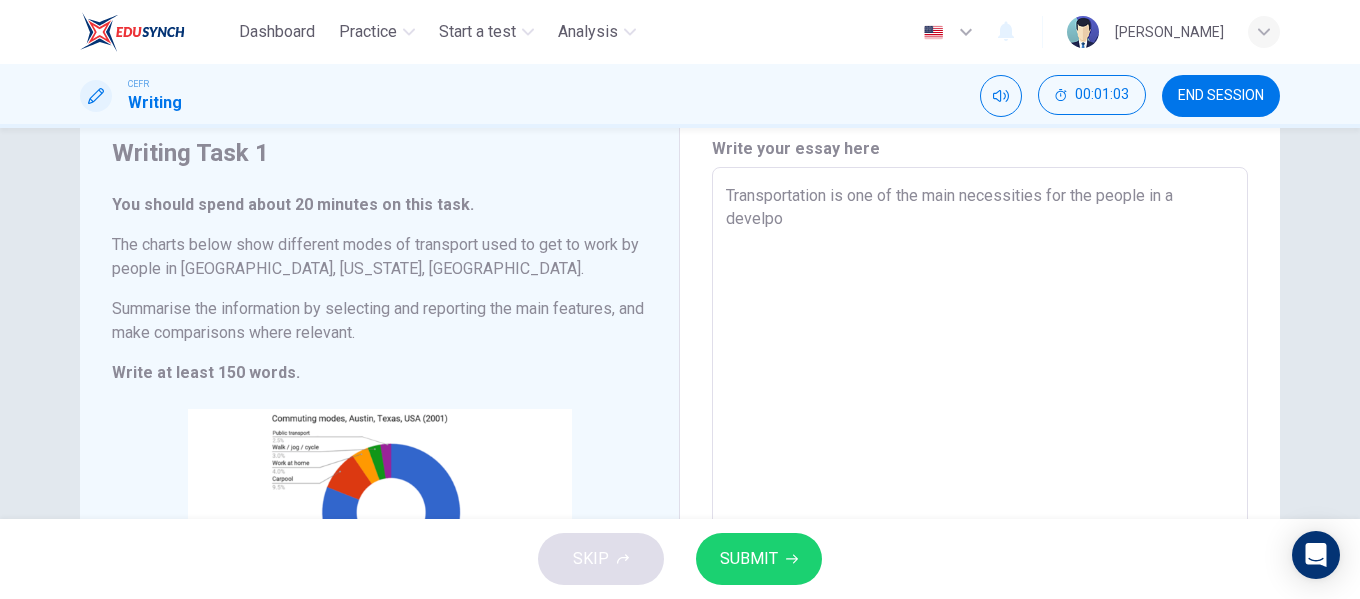 type on "x" 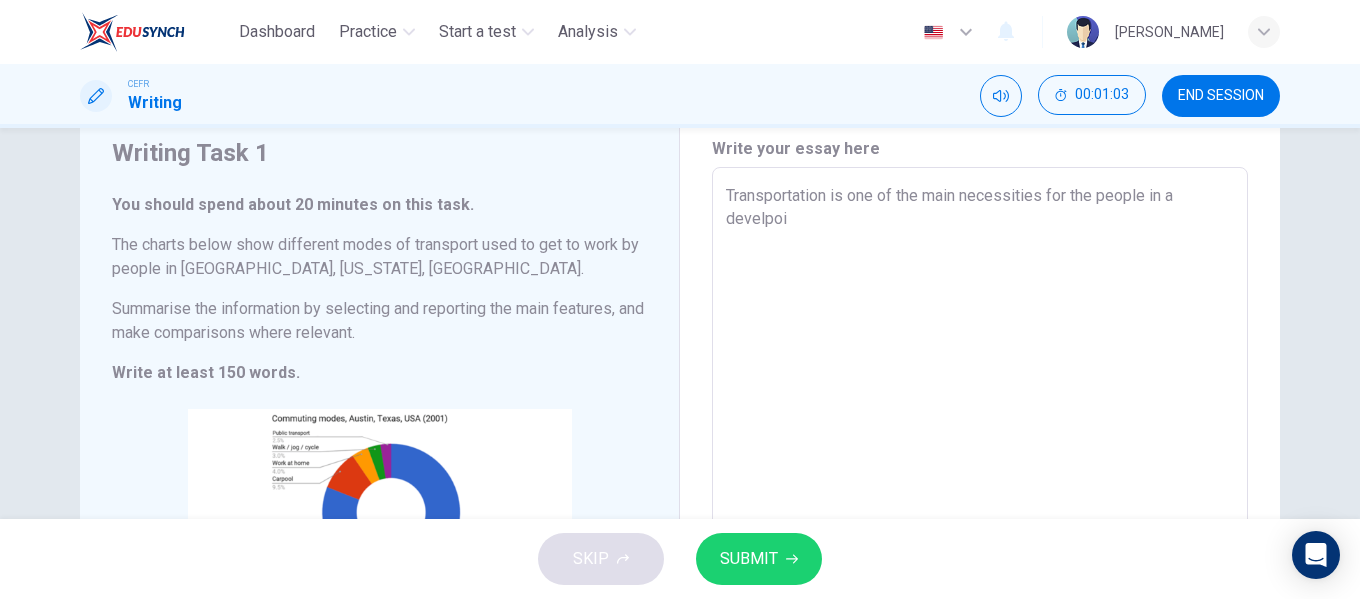 type on "x" 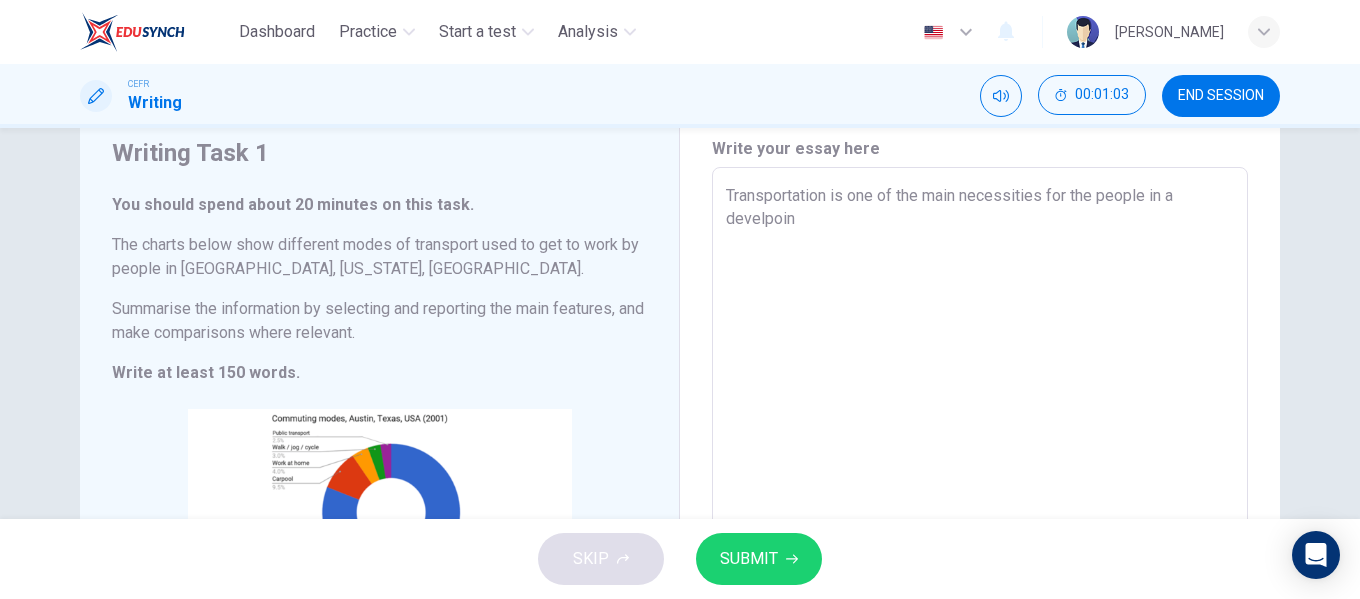 type on "x" 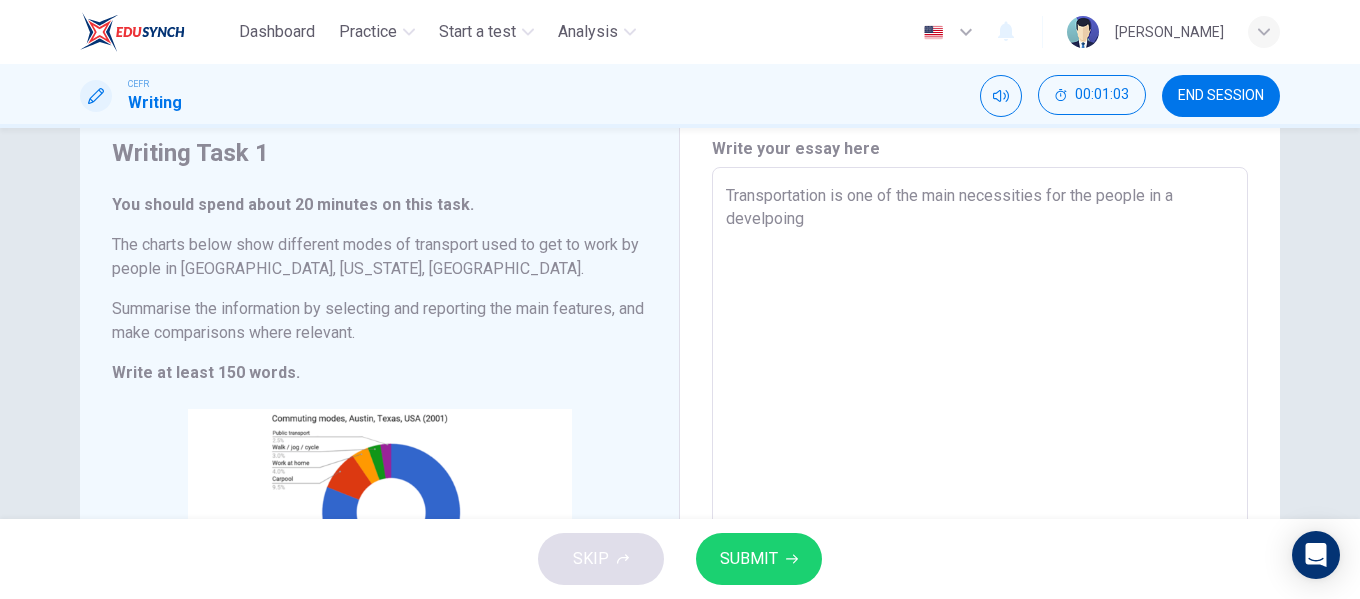 type on "x" 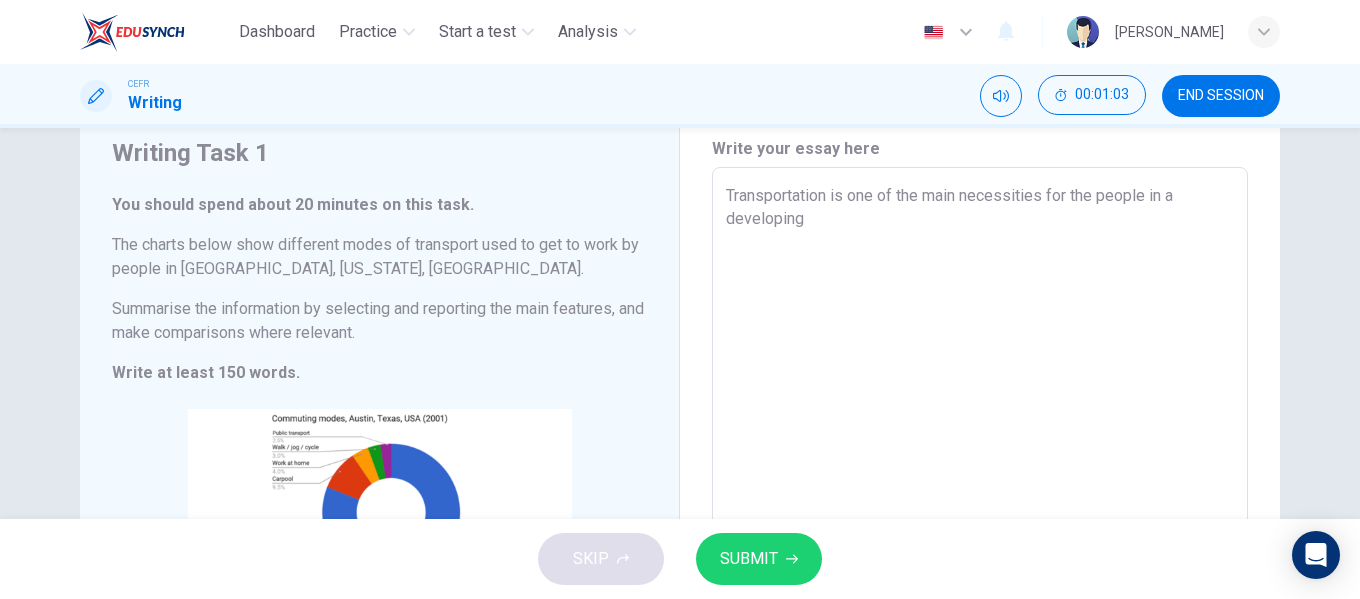 type on "x" 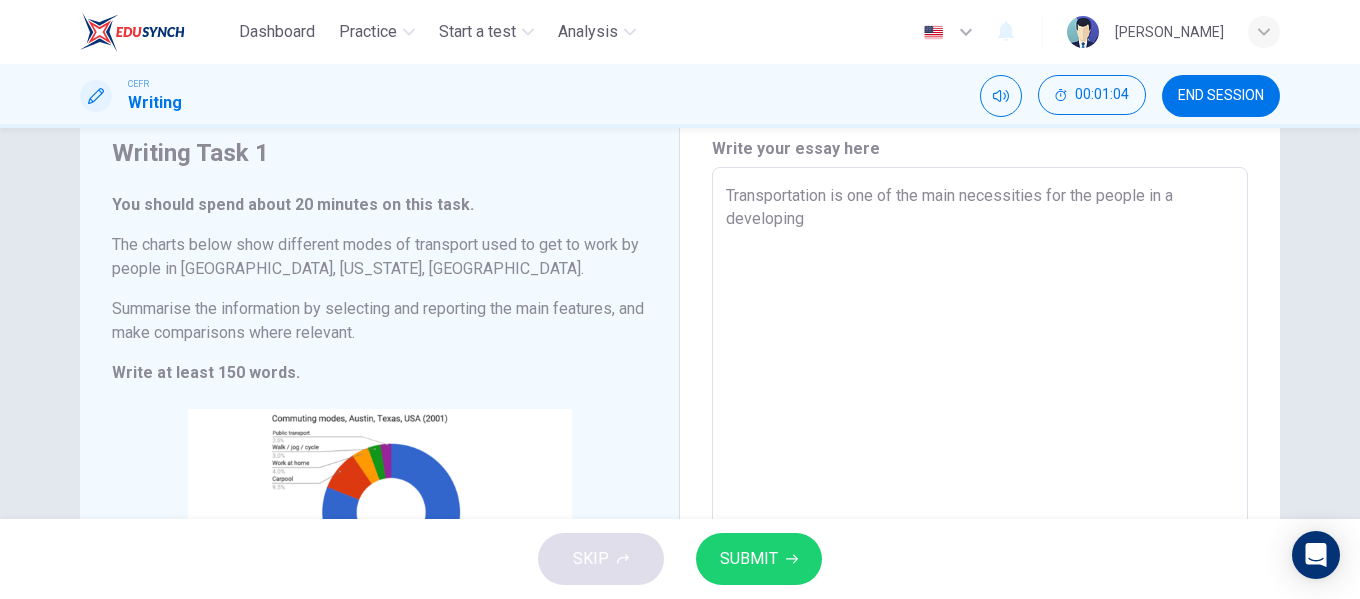 type on "Transportation is one of the main necessities for the people in a developing" 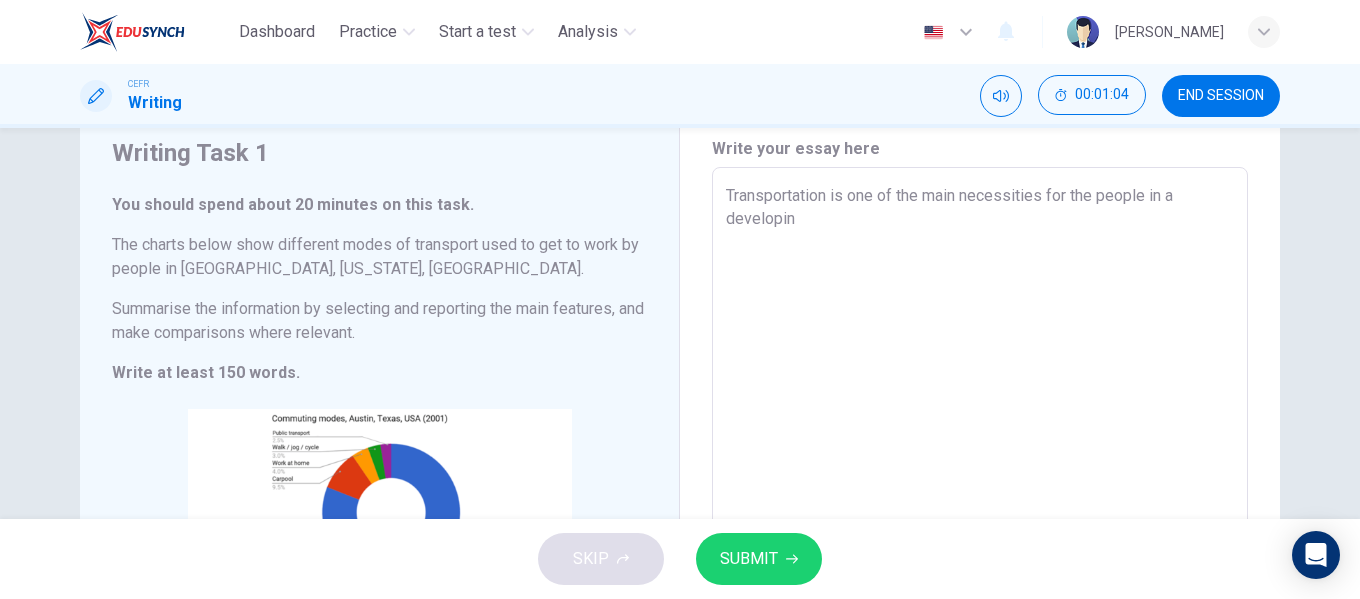 type on "Transportation is one of the main necessities for the people in a developi" 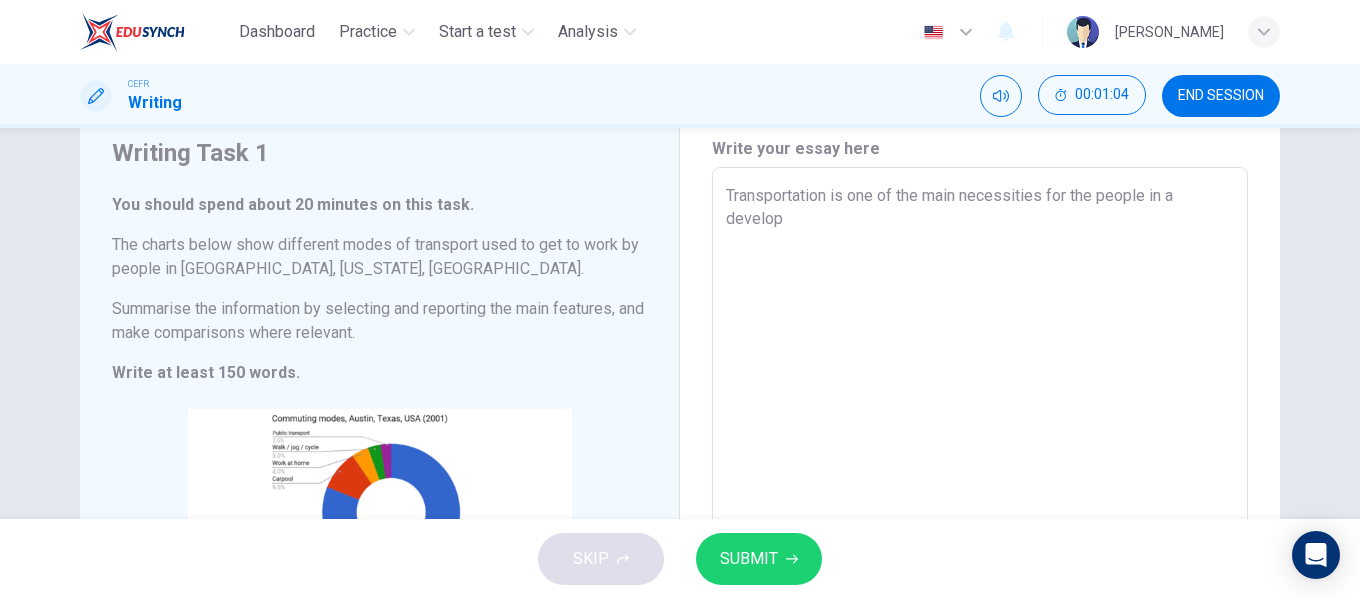 type on "Transportation is one of the main necessities for the people in a develo" 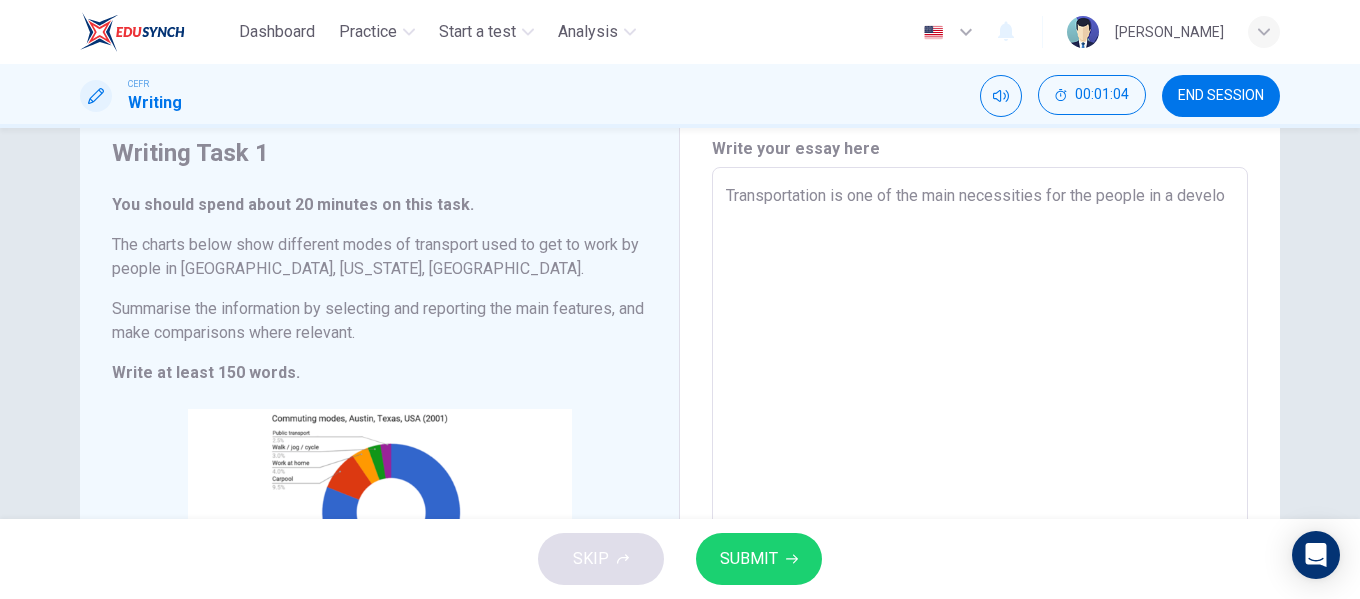 type on "Transportation is one of the main necessities for the people in a devel" 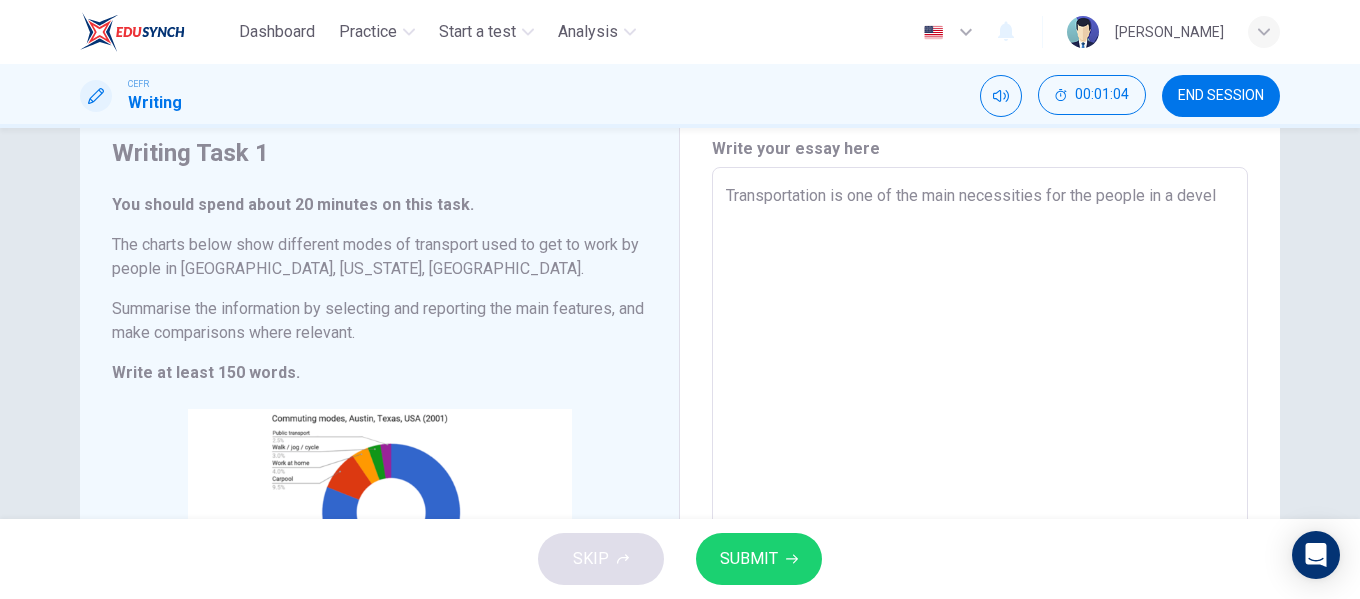 type 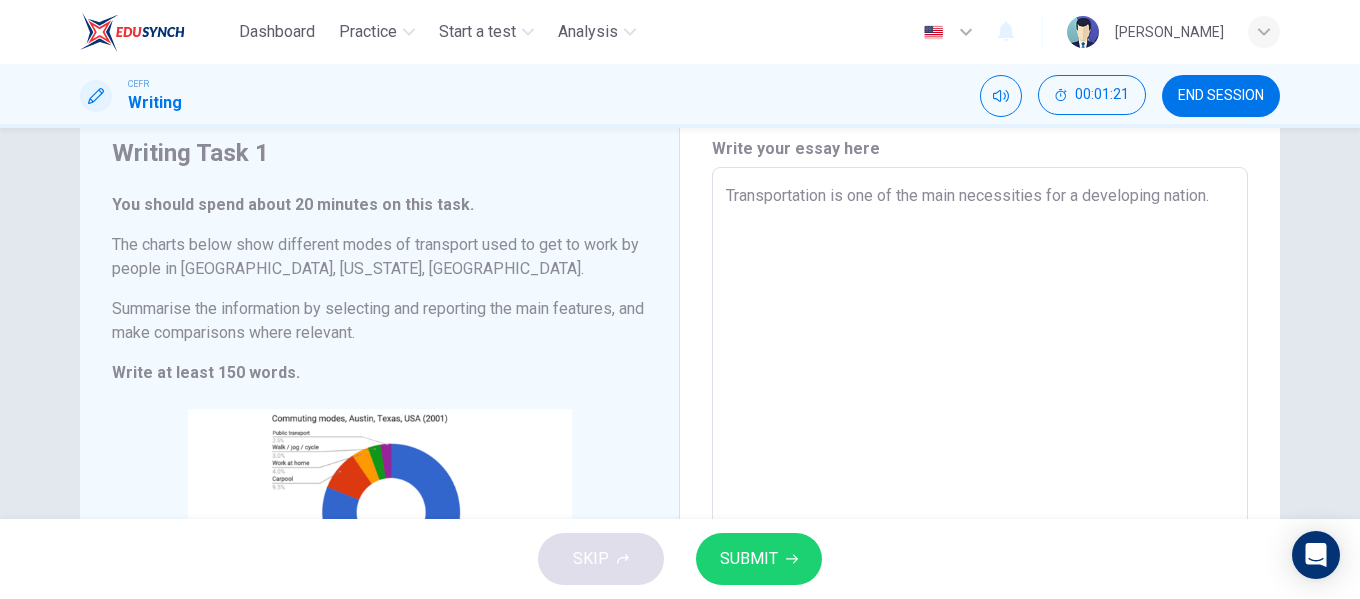click on "Transportation is one of the main necessities for a developing nation." at bounding box center [980, 463] 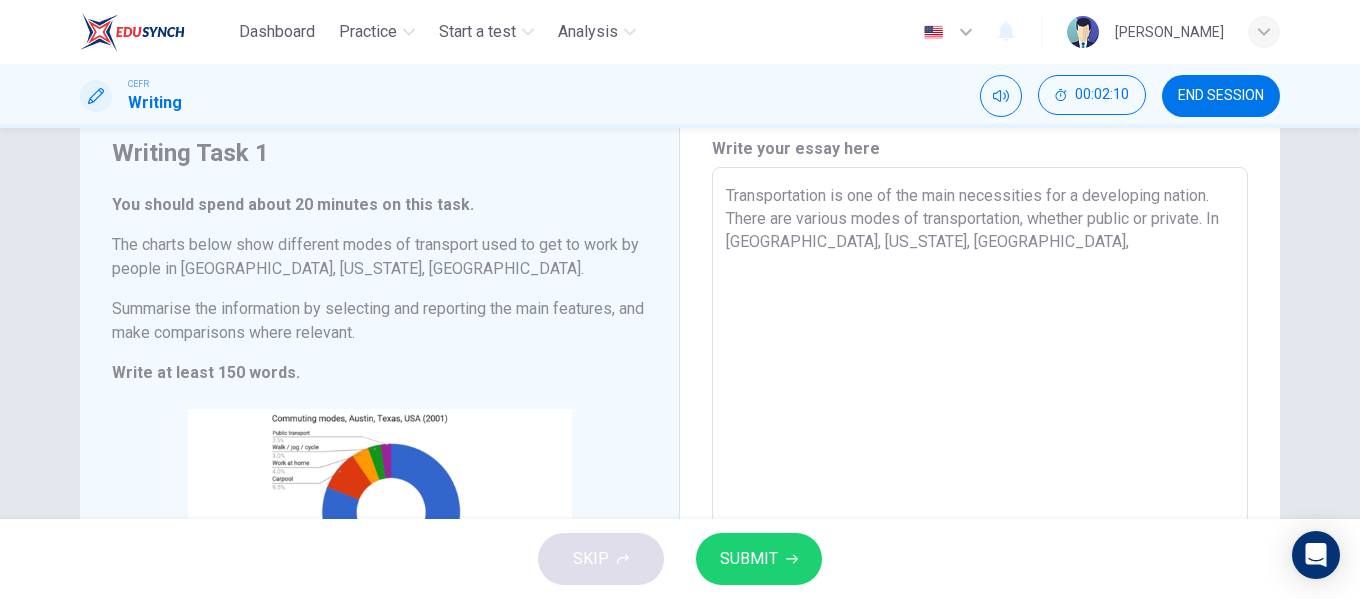 click on "Transportation is one of the main necessities for a developing nation. There are various modes of transportation, whether public or private. In [GEOGRAPHIC_DATA], [US_STATE], [GEOGRAPHIC_DATA]," at bounding box center [980, 463] 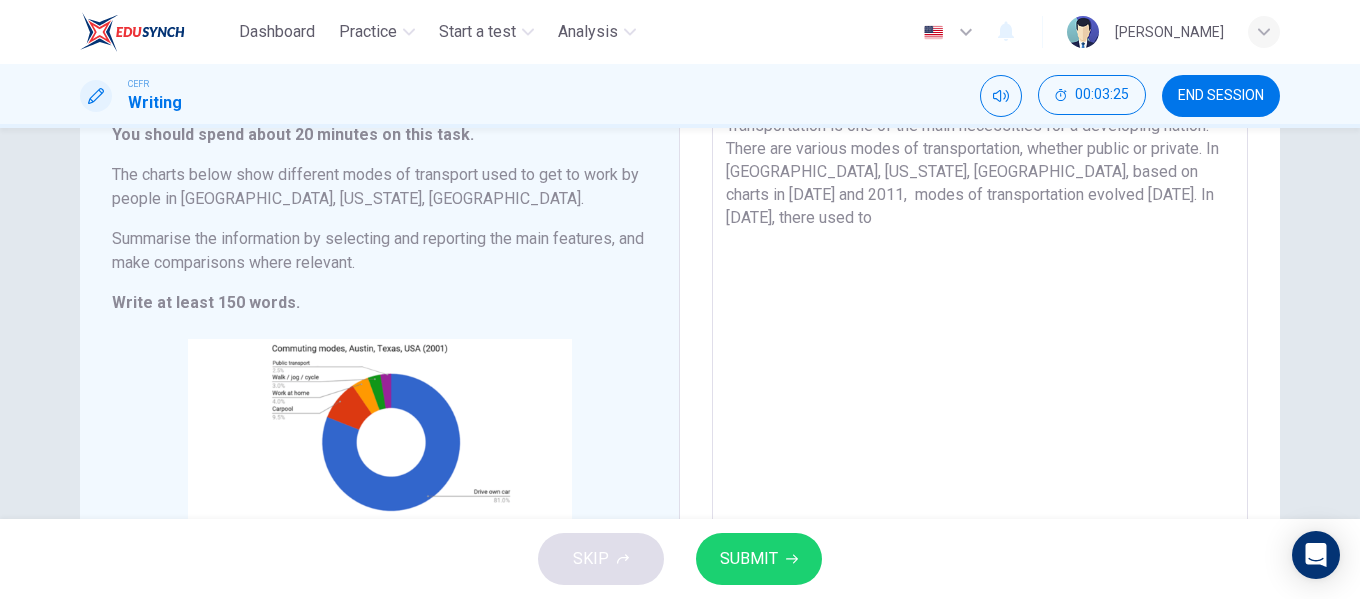 scroll, scrollTop: 422, scrollLeft: 0, axis: vertical 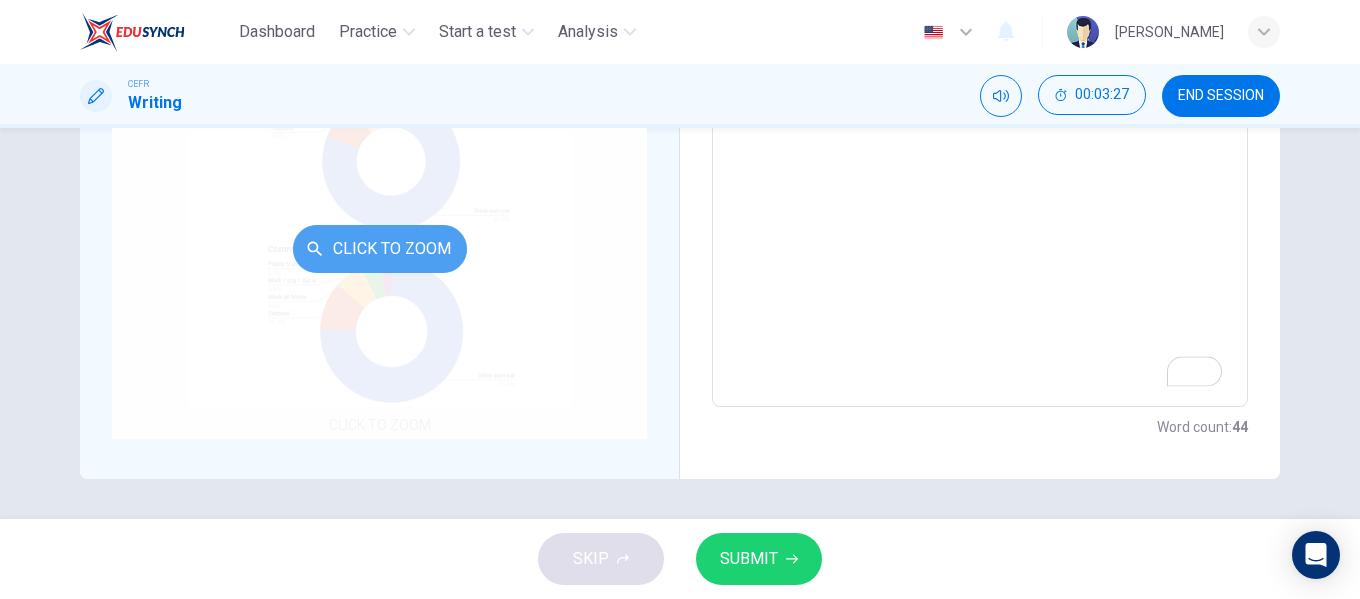 click on "Click to Zoom" at bounding box center (380, 249) 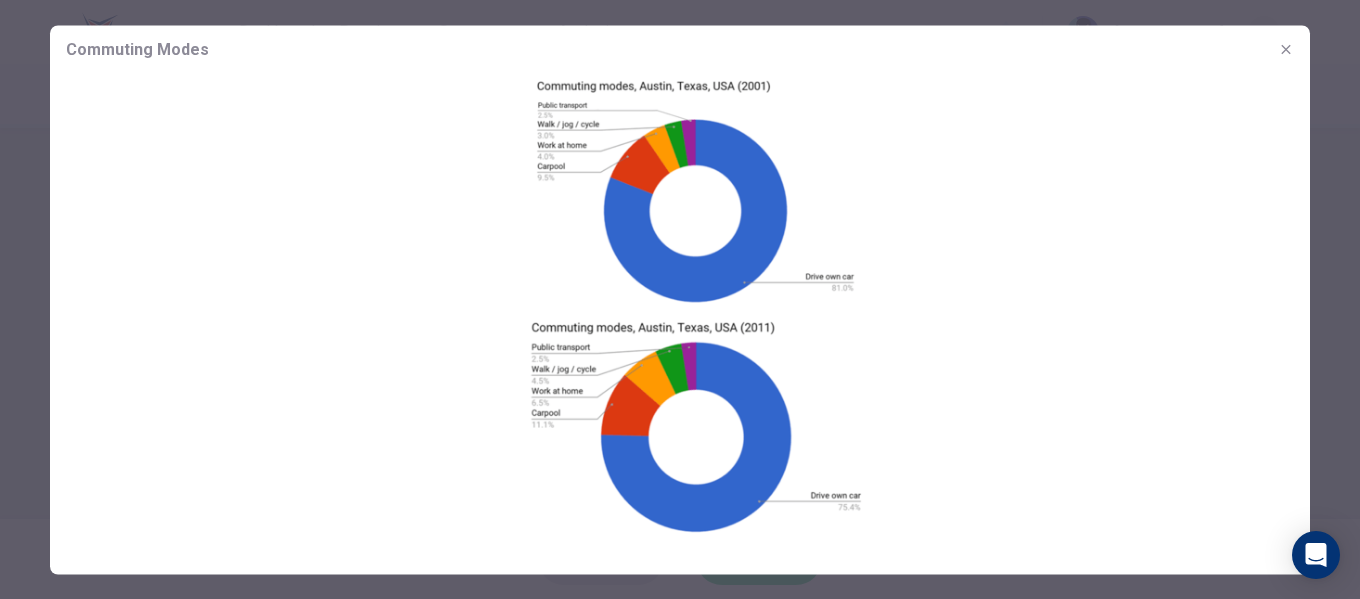 click at bounding box center [680, 305] 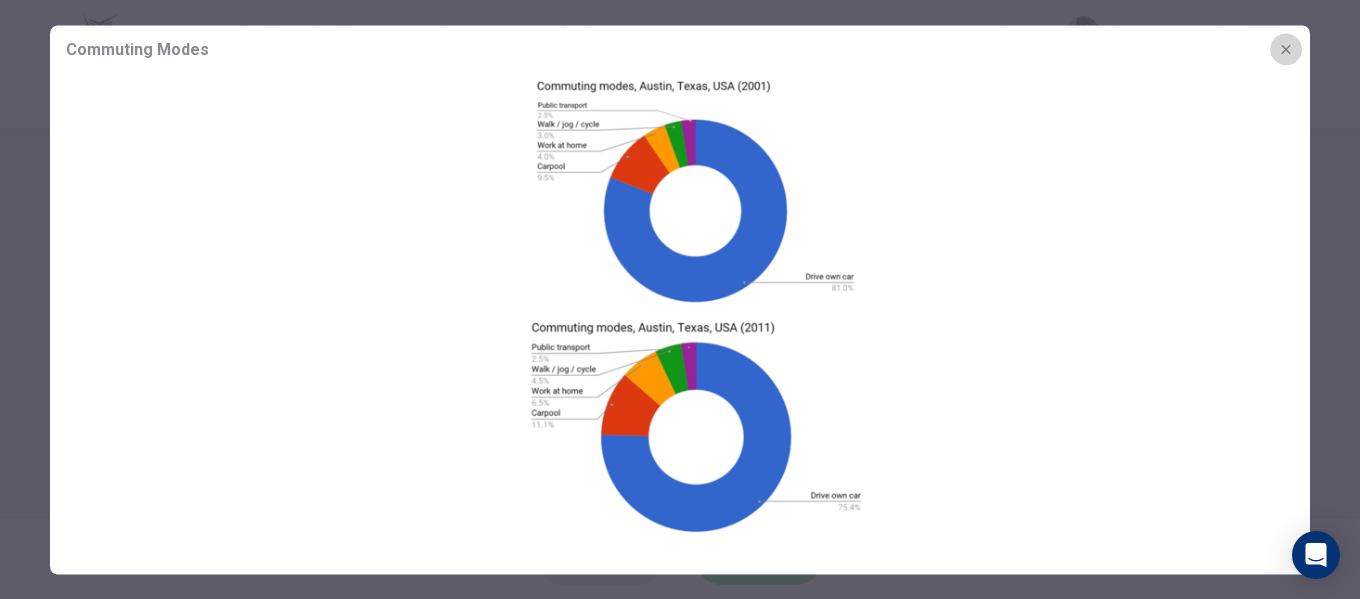 click at bounding box center [1286, 49] 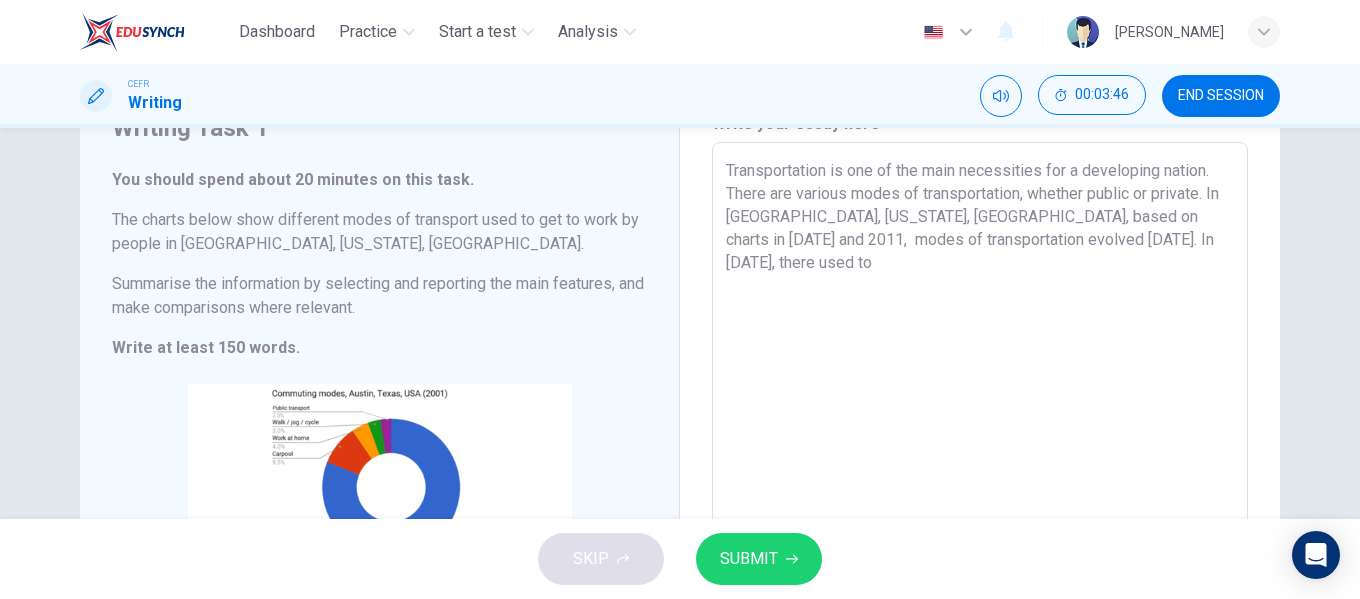 scroll, scrollTop: 95, scrollLeft: 0, axis: vertical 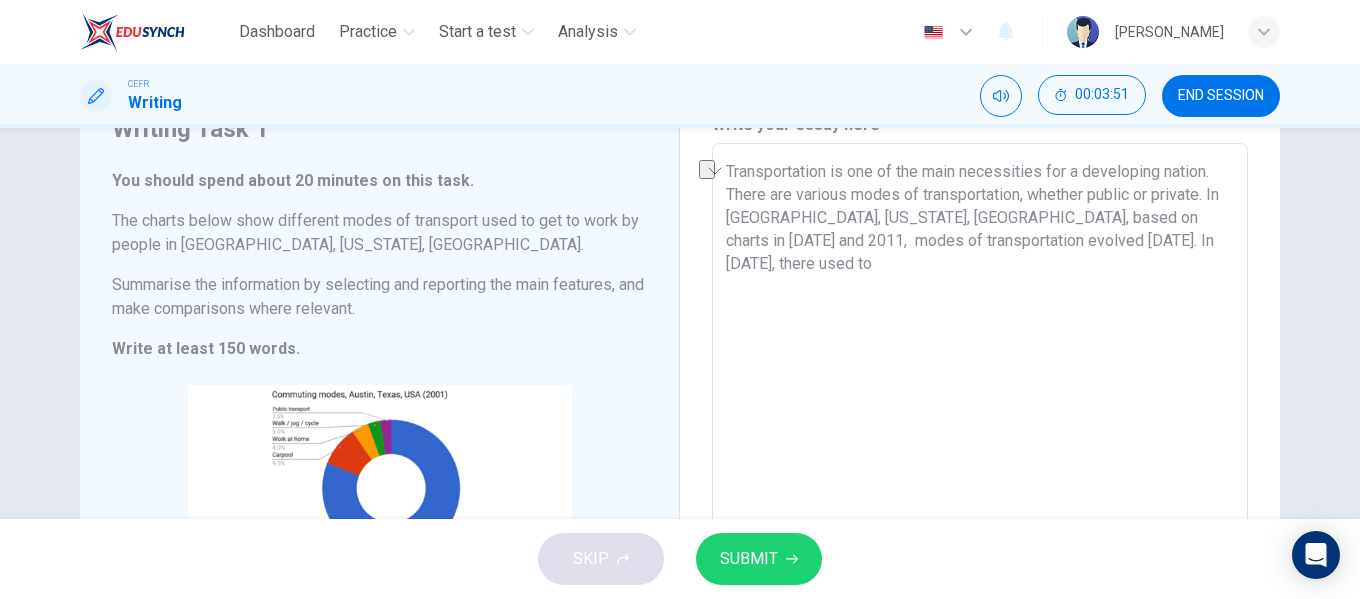 drag, startPoint x: 1165, startPoint y: 240, endPoint x: 1000, endPoint y: 244, distance: 165.04848 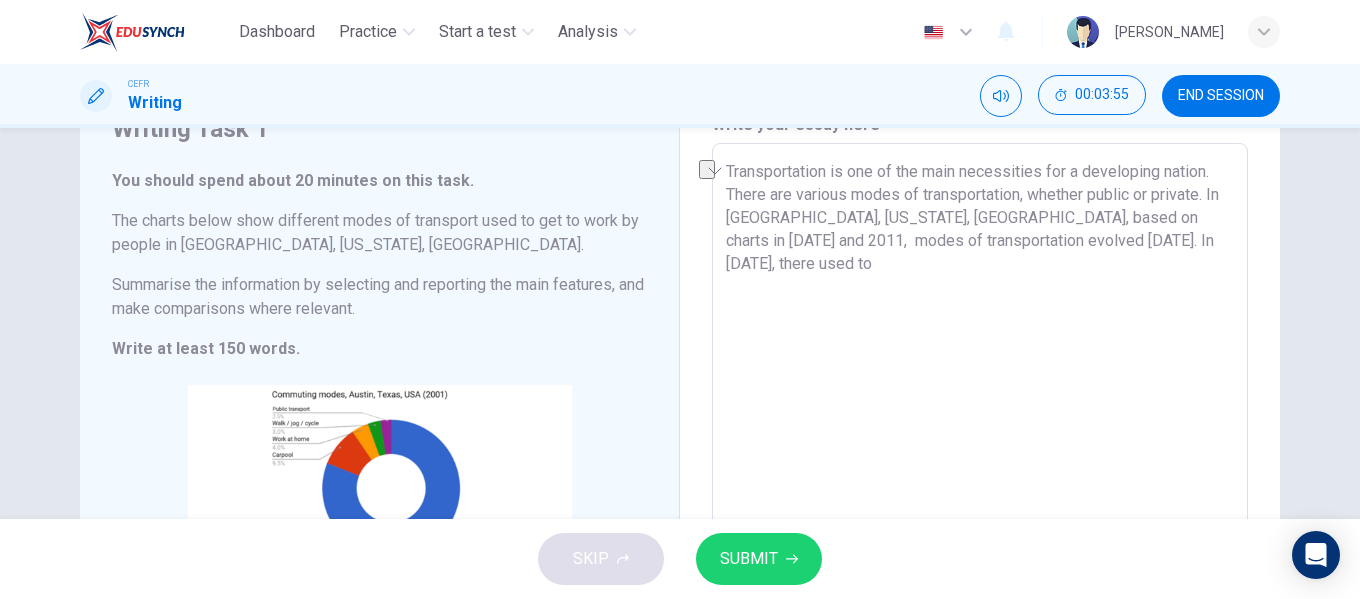 click on "Transportation is one of the main necessities for a developing nation. There are various modes of transportation, whether public or private. In [GEOGRAPHIC_DATA], [US_STATE], [GEOGRAPHIC_DATA], based on charts in [DATE] and 2011,  modes of transportation evolved [DATE]. In [DATE], there used to" at bounding box center (980, 439) 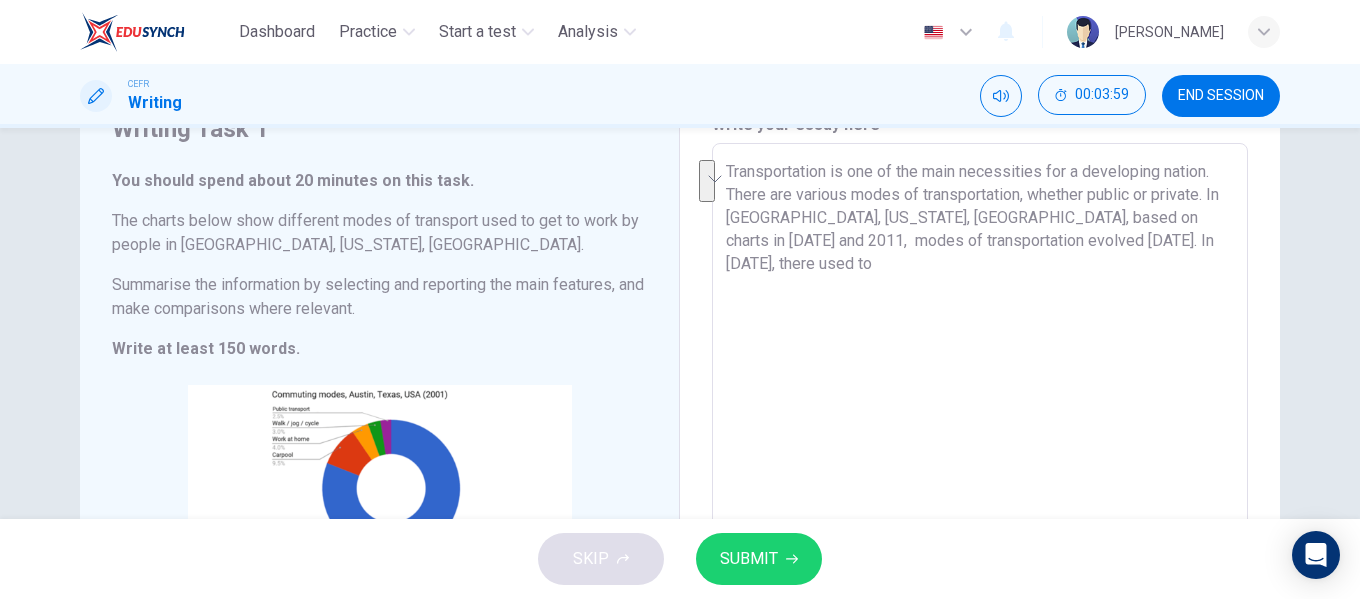 drag, startPoint x: 1133, startPoint y: 217, endPoint x: 825, endPoint y: 267, distance: 312.03204 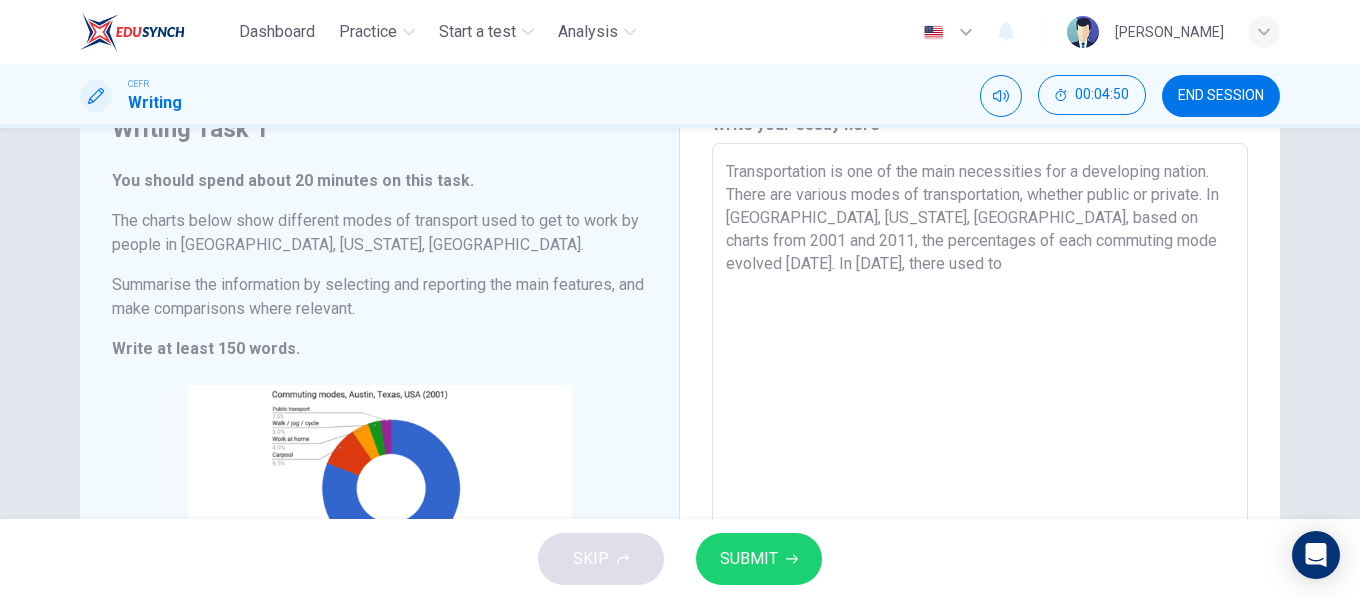 click on "Transportation is one of the main necessities for a developing nation. There are various modes of transportation, whether public or private. In [GEOGRAPHIC_DATA], [US_STATE], [GEOGRAPHIC_DATA], based on charts from 2001 and 2011, the percentages of each commuting mode evolved [DATE]. In [DATE], there used to" at bounding box center [980, 439] 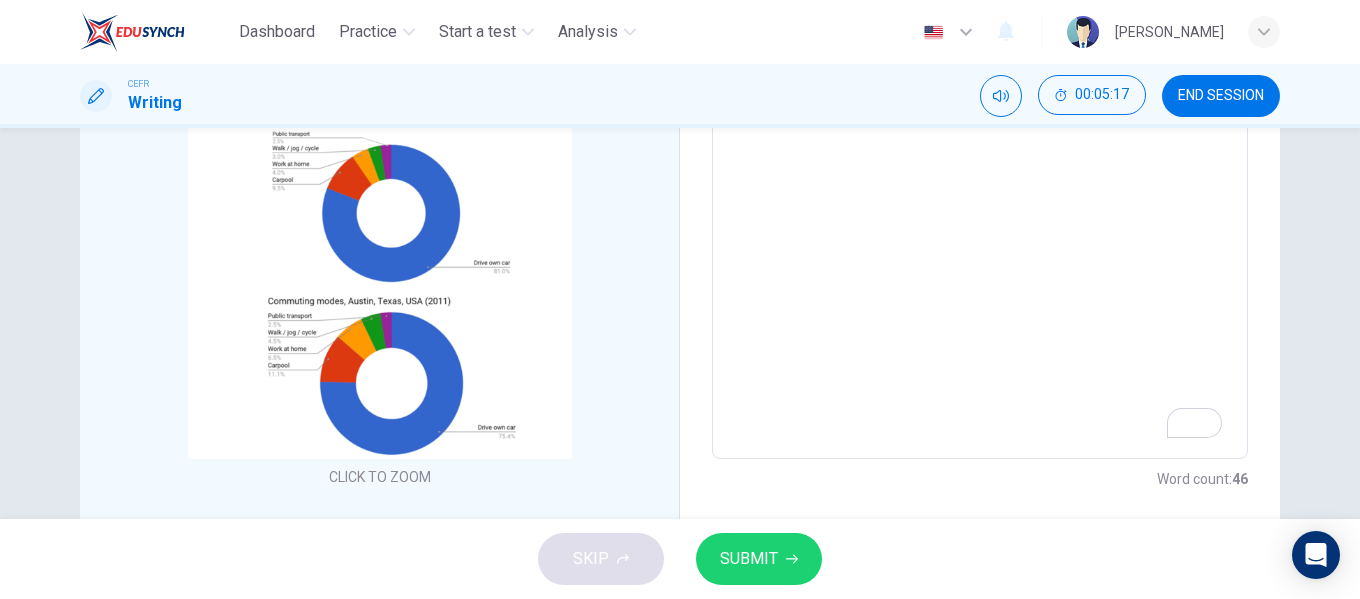 scroll, scrollTop: 371, scrollLeft: 0, axis: vertical 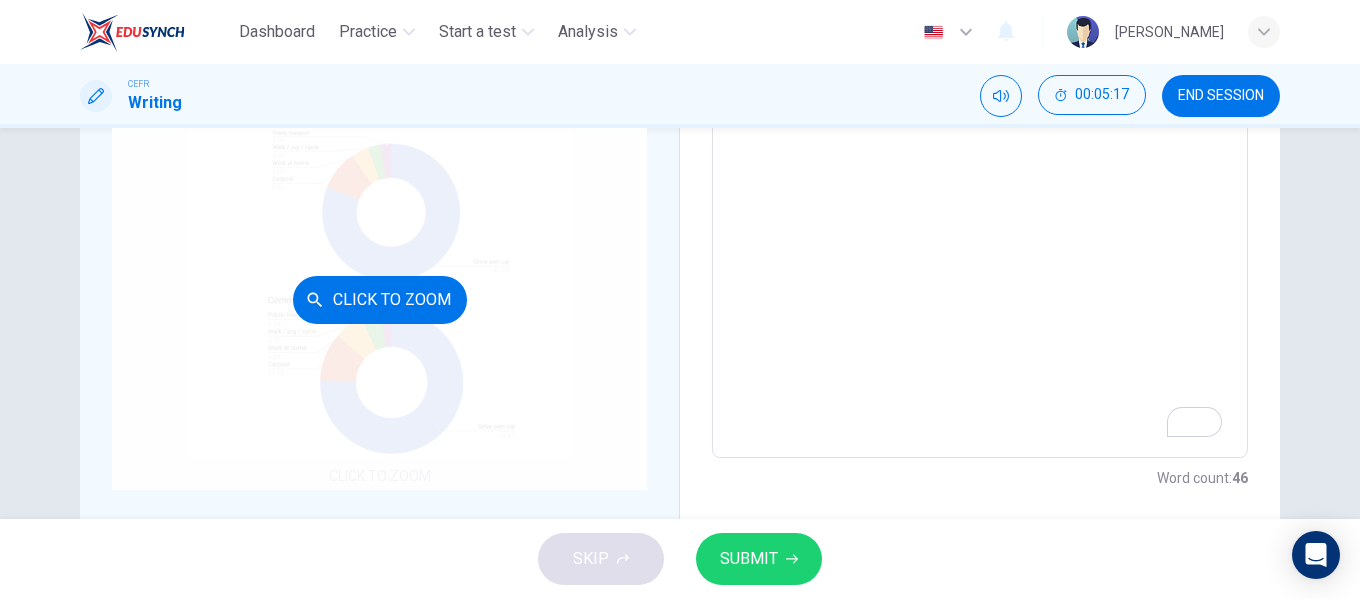 click on "Click to Zoom" at bounding box center (379, 299) 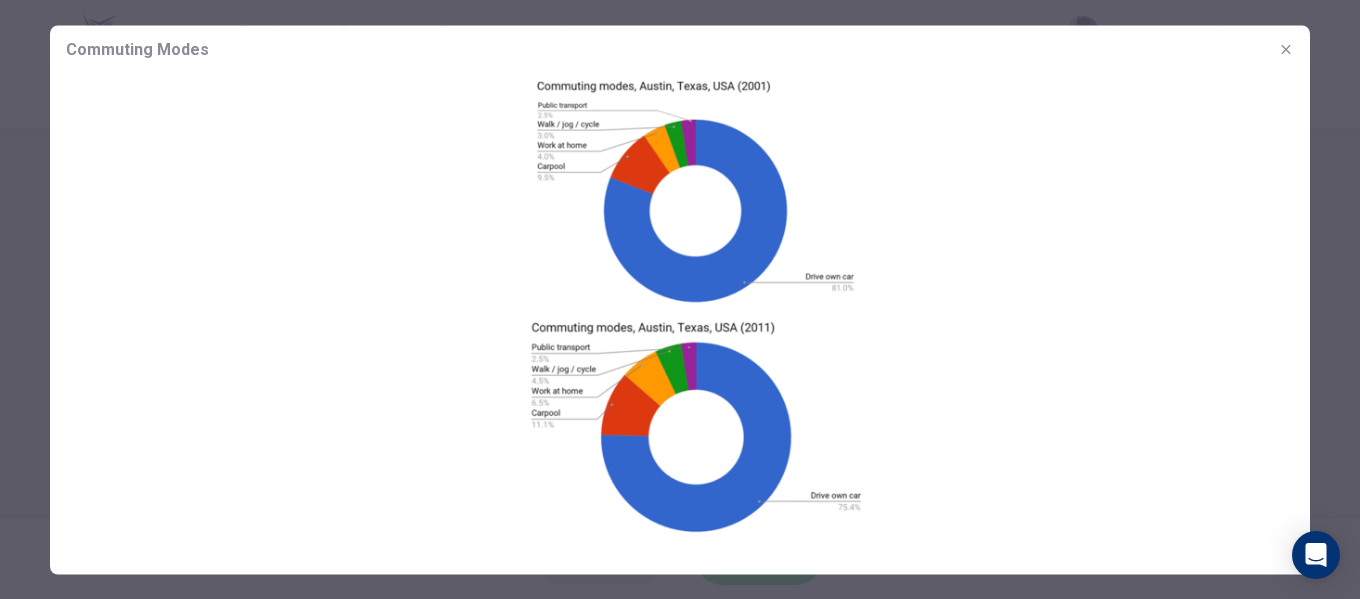click 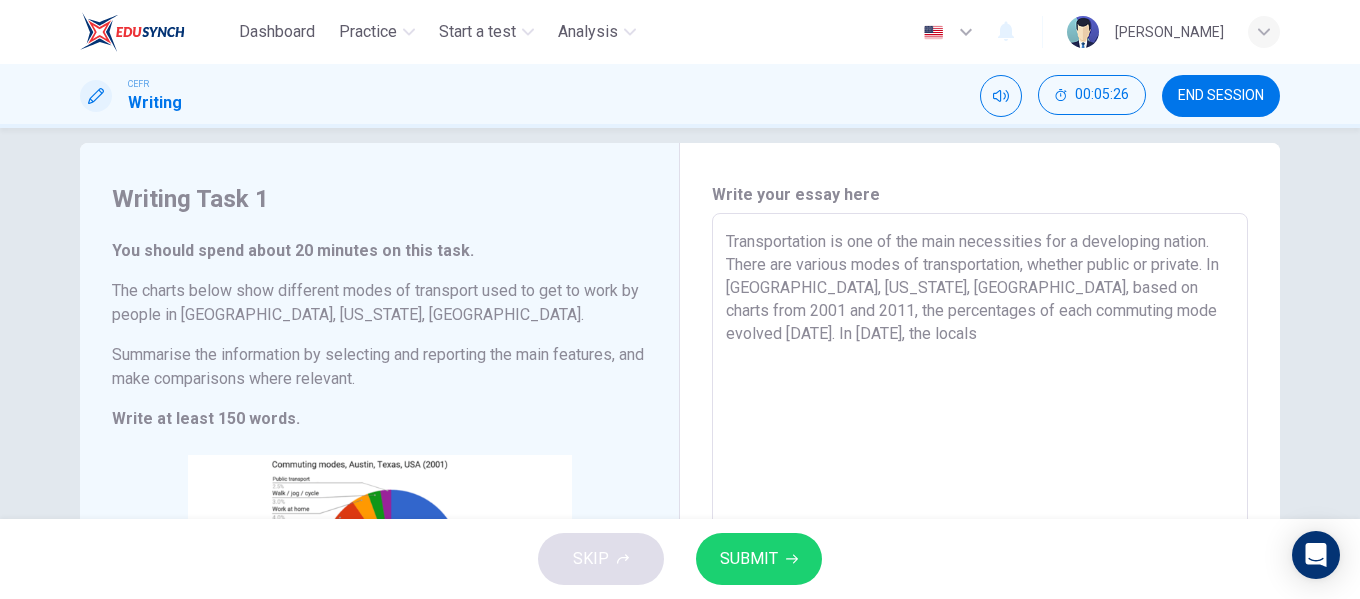 scroll, scrollTop: 0, scrollLeft: 0, axis: both 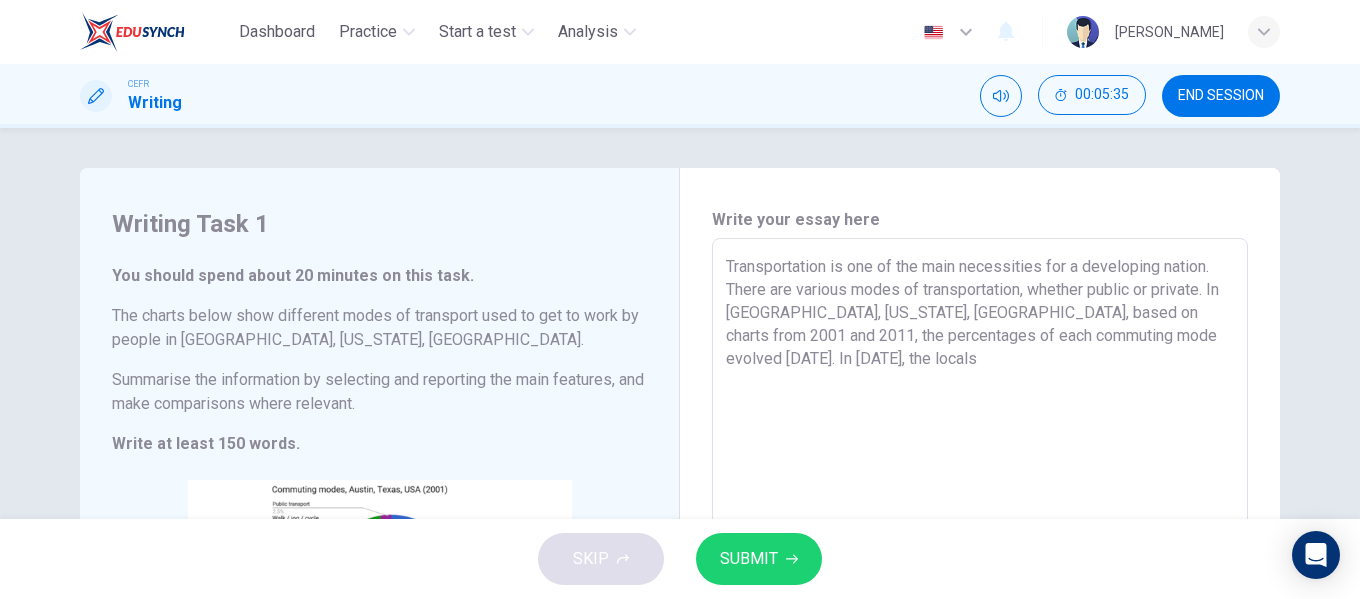 click on "Transportation is one of the main necessities for a developing nation. There are various modes of transportation, whether public or private. In [GEOGRAPHIC_DATA], [US_STATE], [GEOGRAPHIC_DATA], based on charts from 2001 and 2011, the percentages of each commuting mode evolved [DATE]. In [DATE], the locals" at bounding box center (980, 534) 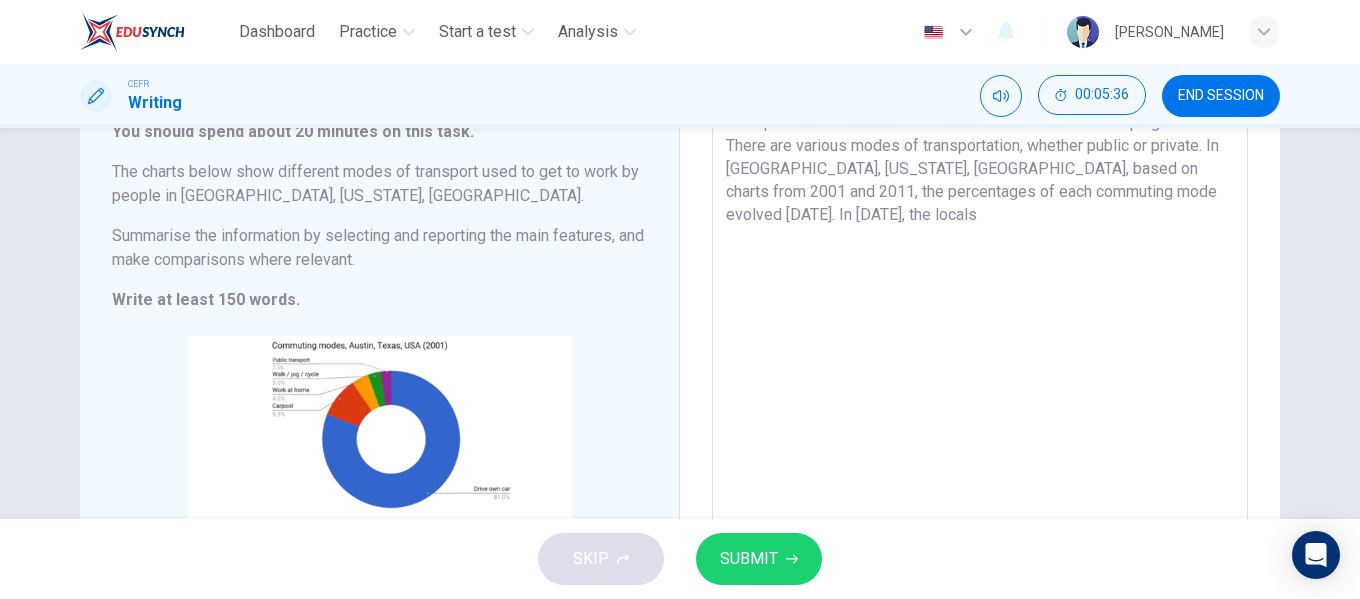 scroll, scrollTop: 150, scrollLeft: 0, axis: vertical 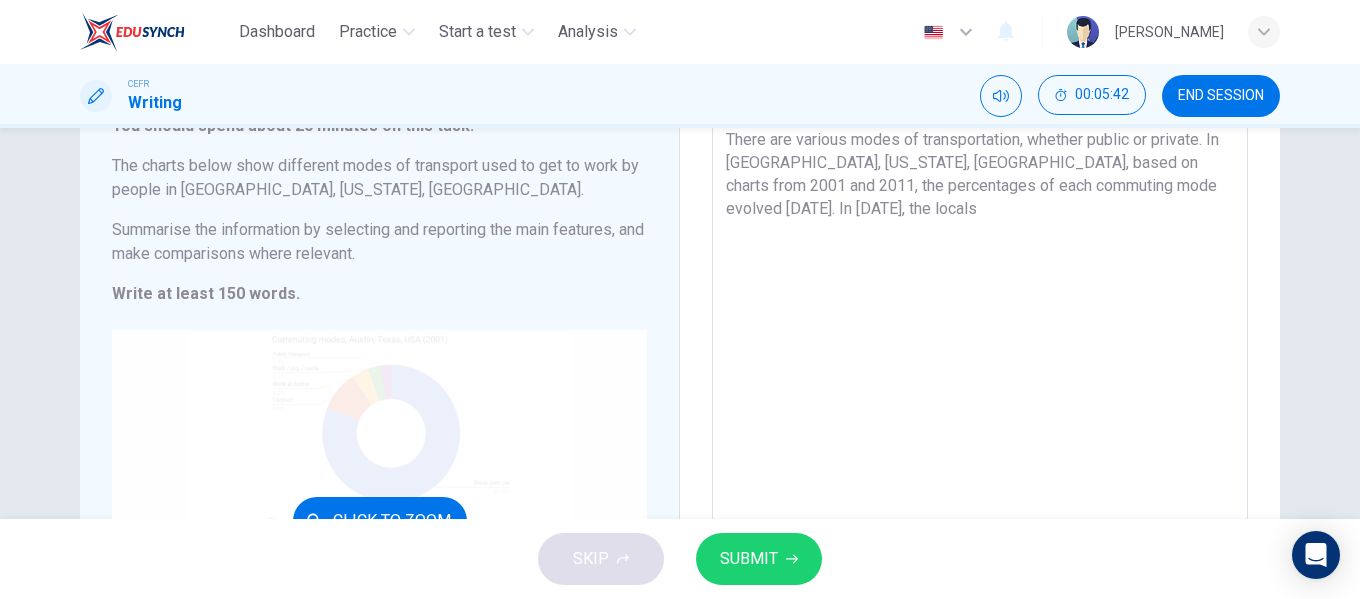 click on "Click to Zoom" at bounding box center (379, 520) 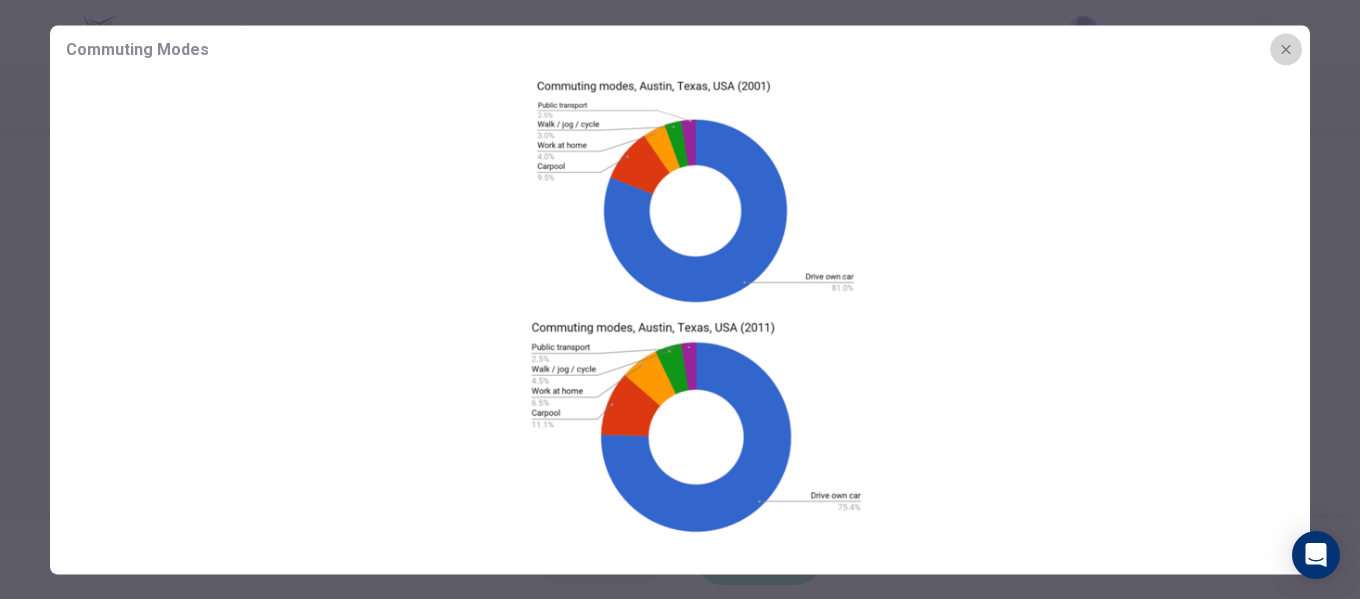 click 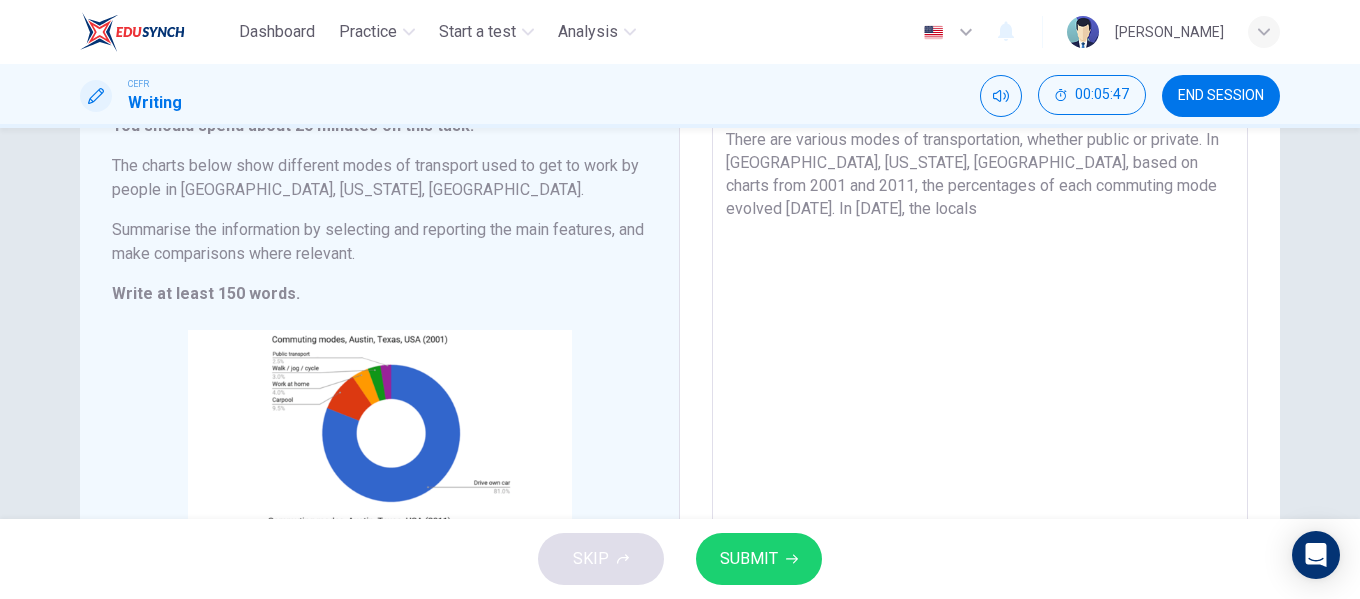 click on "Transportation is one of the main necessities for a developing nation. There are various modes of transportation, whether public or private. In [GEOGRAPHIC_DATA], [US_STATE], [GEOGRAPHIC_DATA], based on charts from 2001 and 2011, the percentages of each commuting mode evolved [DATE]. In [DATE], the locals" at bounding box center [980, 384] 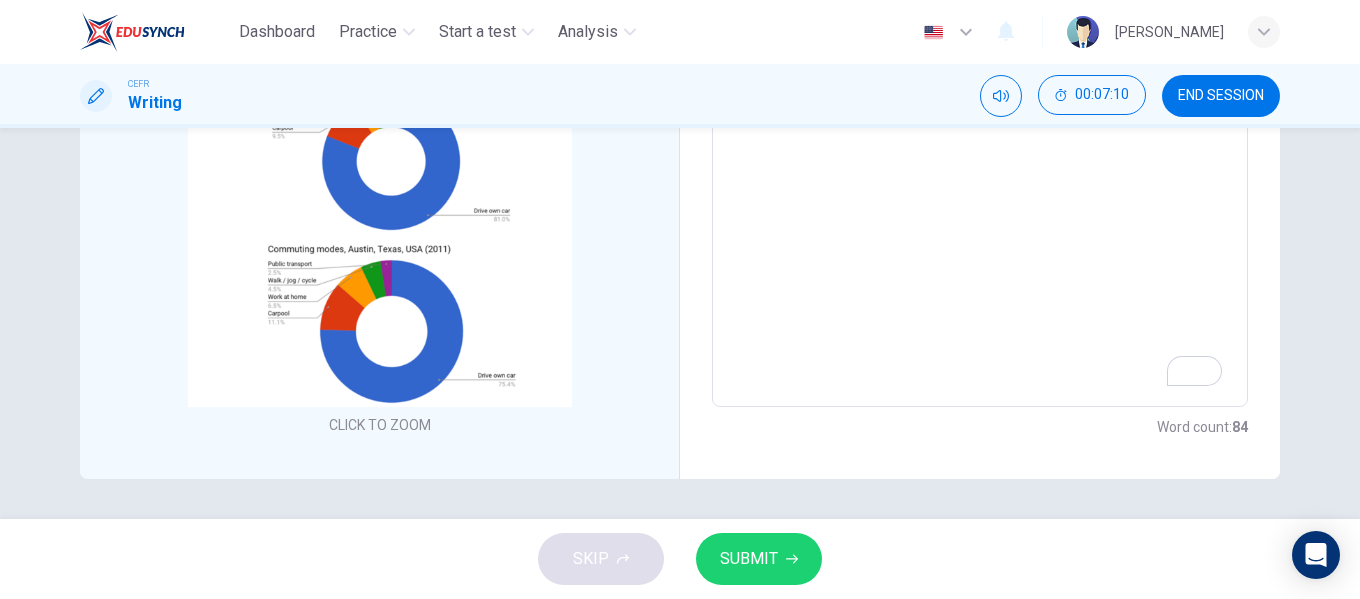 scroll, scrollTop: 106, scrollLeft: 0, axis: vertical 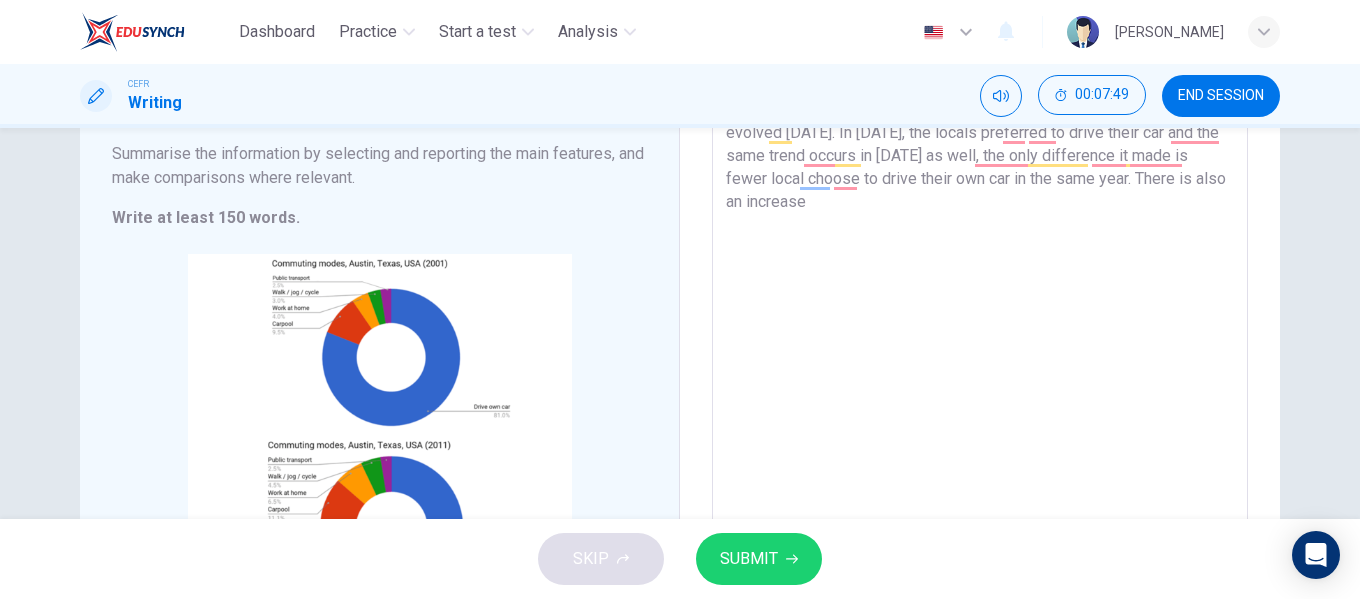 click on "Transportation is one of the main necessities for a developing nation. There are various modes of transportation, whether public or private. In [GEOGRAPHIC_DATA], [US_STATE], [GEOGRAPHIC_DATA], based on charts from 2001 and 2011, the percentages of each commuting mode evolved [DATE]. In [DATE], the locals preferred to drive their car and the same trend occurs in [DATE] as well, the only difference it made is fewer local choose to drive their own car in the same year. There is also an increase" at bounding box center [980, 308] 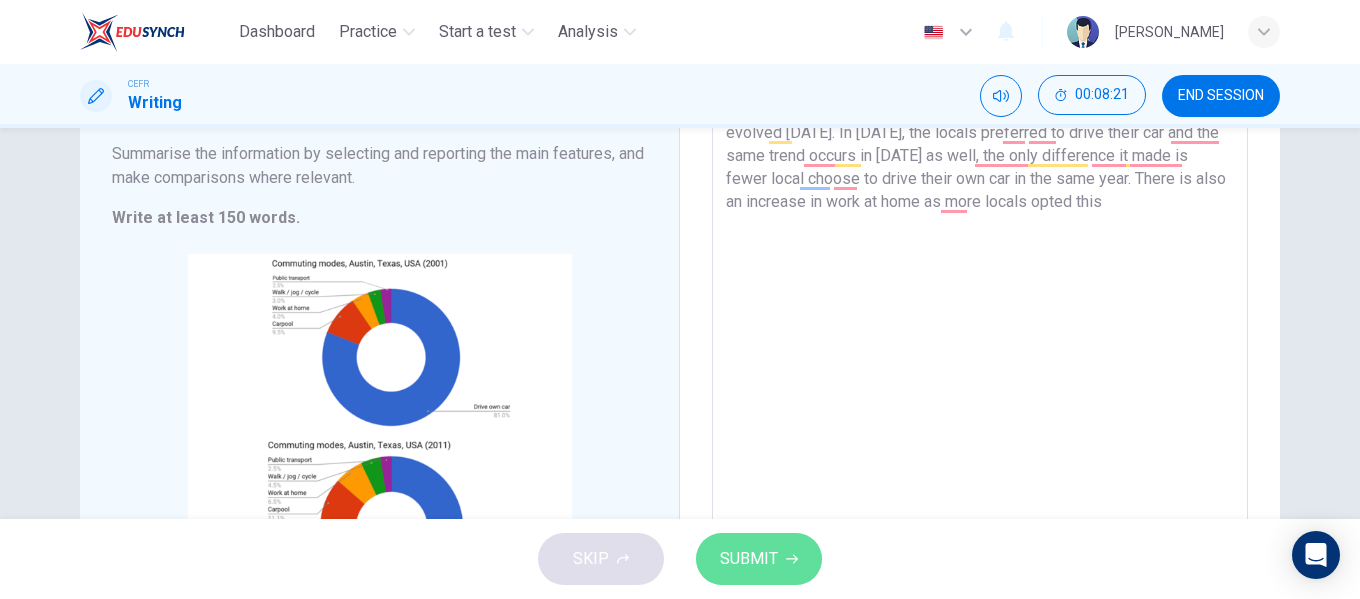 click on "SUBMIT" at bounding box center (749, 559) 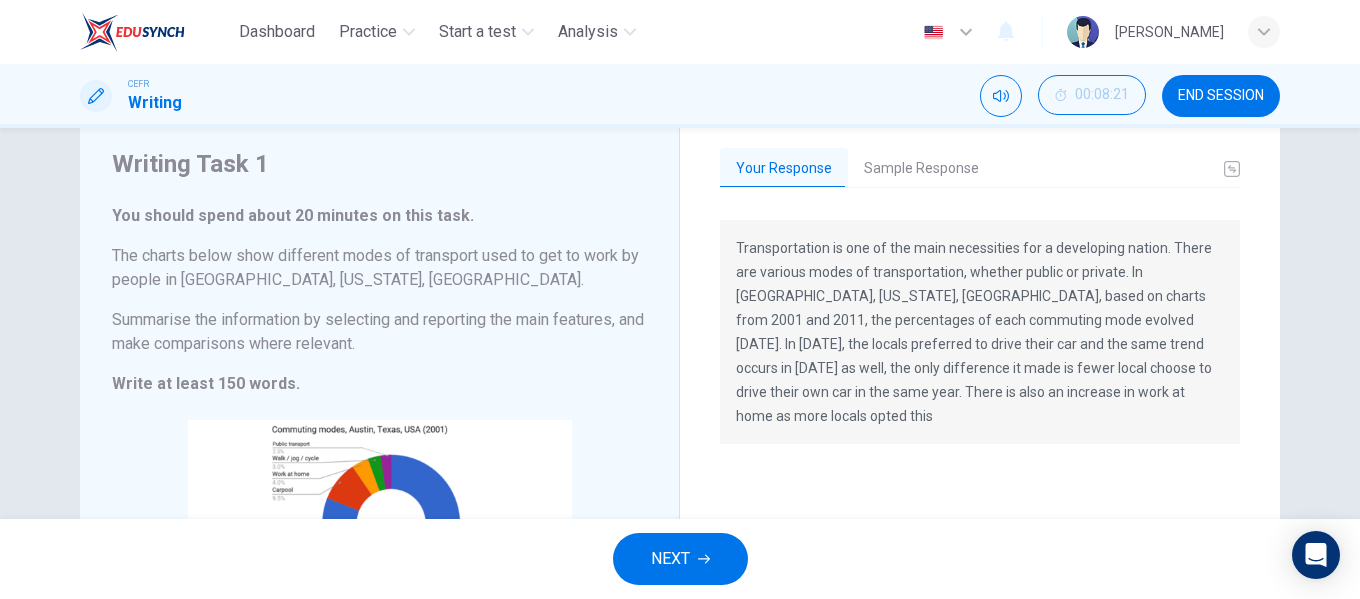 scroll, scrollTop: 422, scrollLeft: 0, axis: vertical 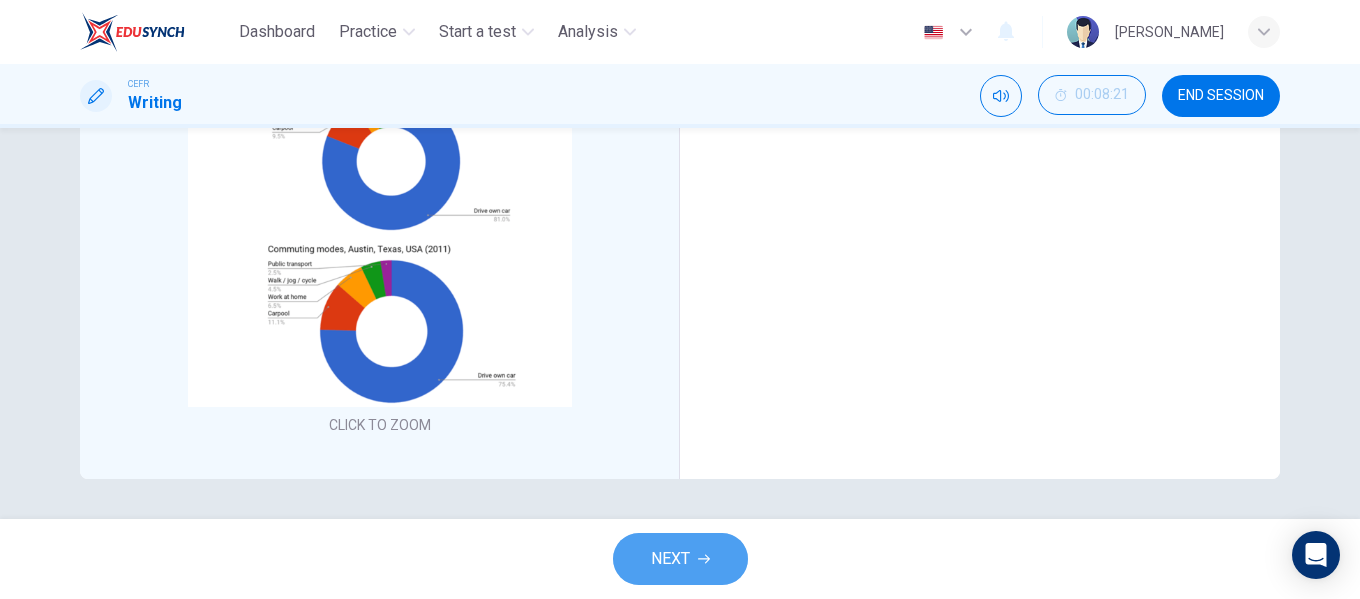 click 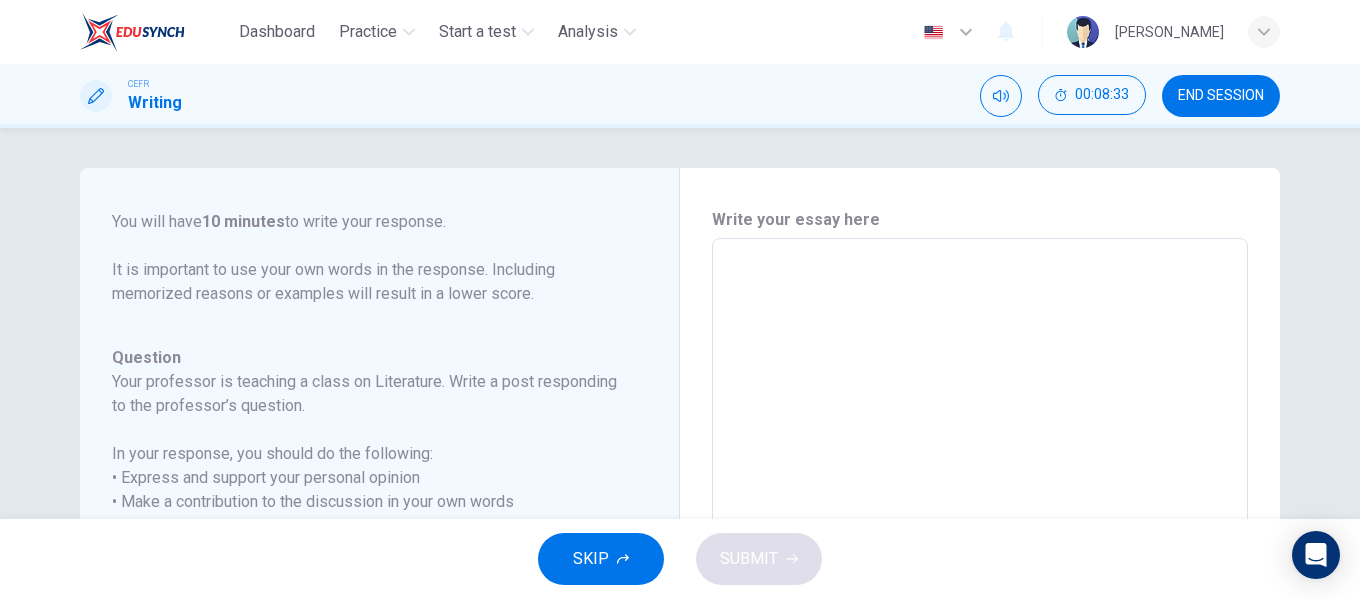 scroll, scrollTop: 294, scrollLeft: 0, axis: vertical 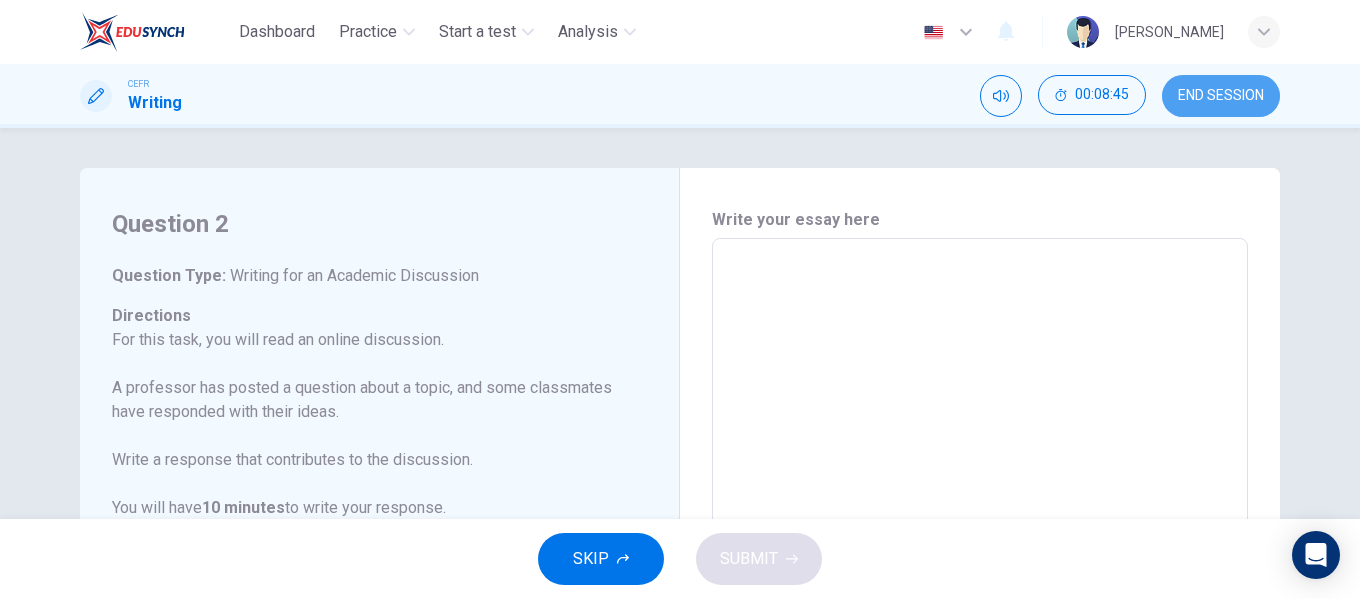 click on "END SESSION" at bounding box center [1221, 96] 